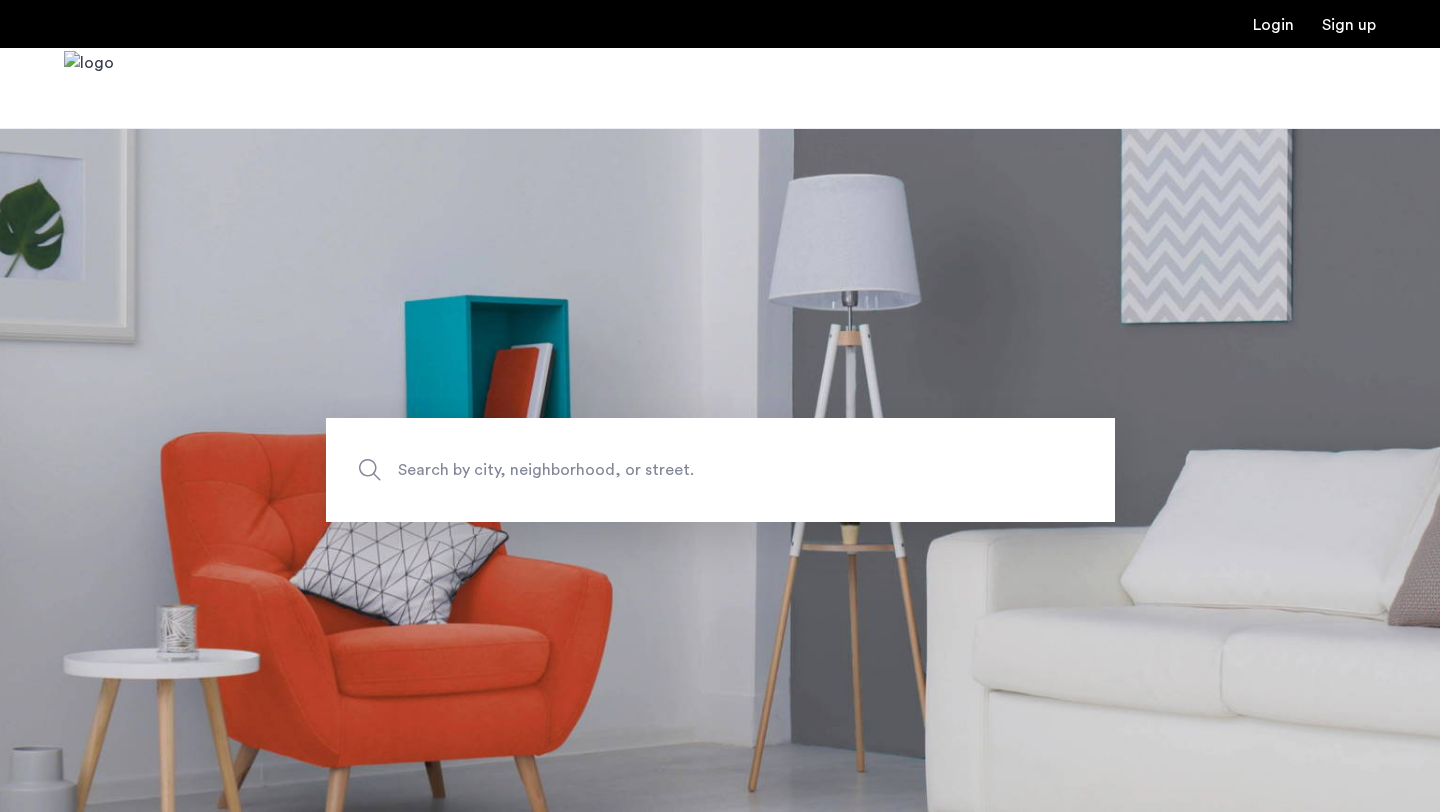 scroll, scrollTop: 0, scrollLeft: 0, axis: both 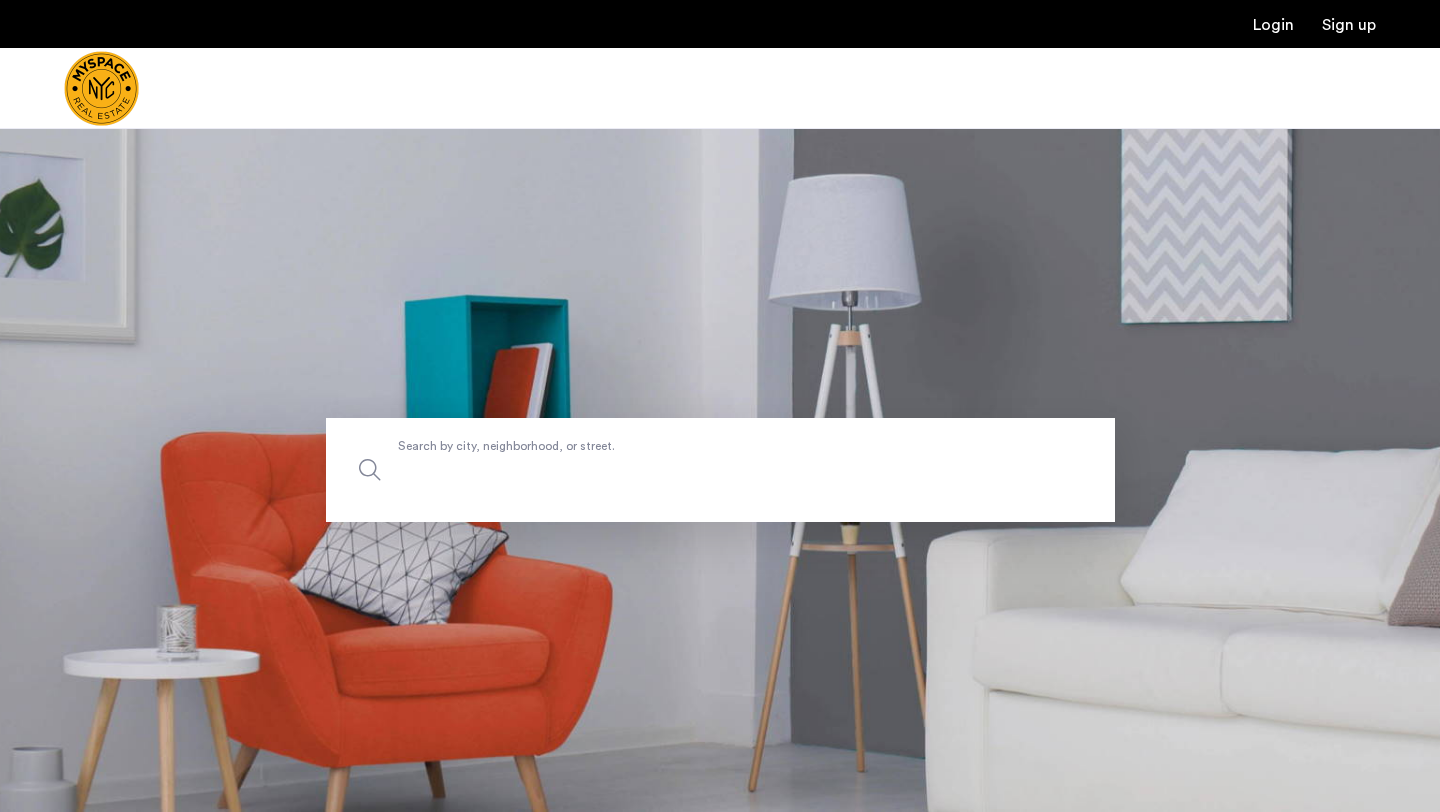 click on "Search by city, neighborhood, or street." at bounding box center [720, 470] 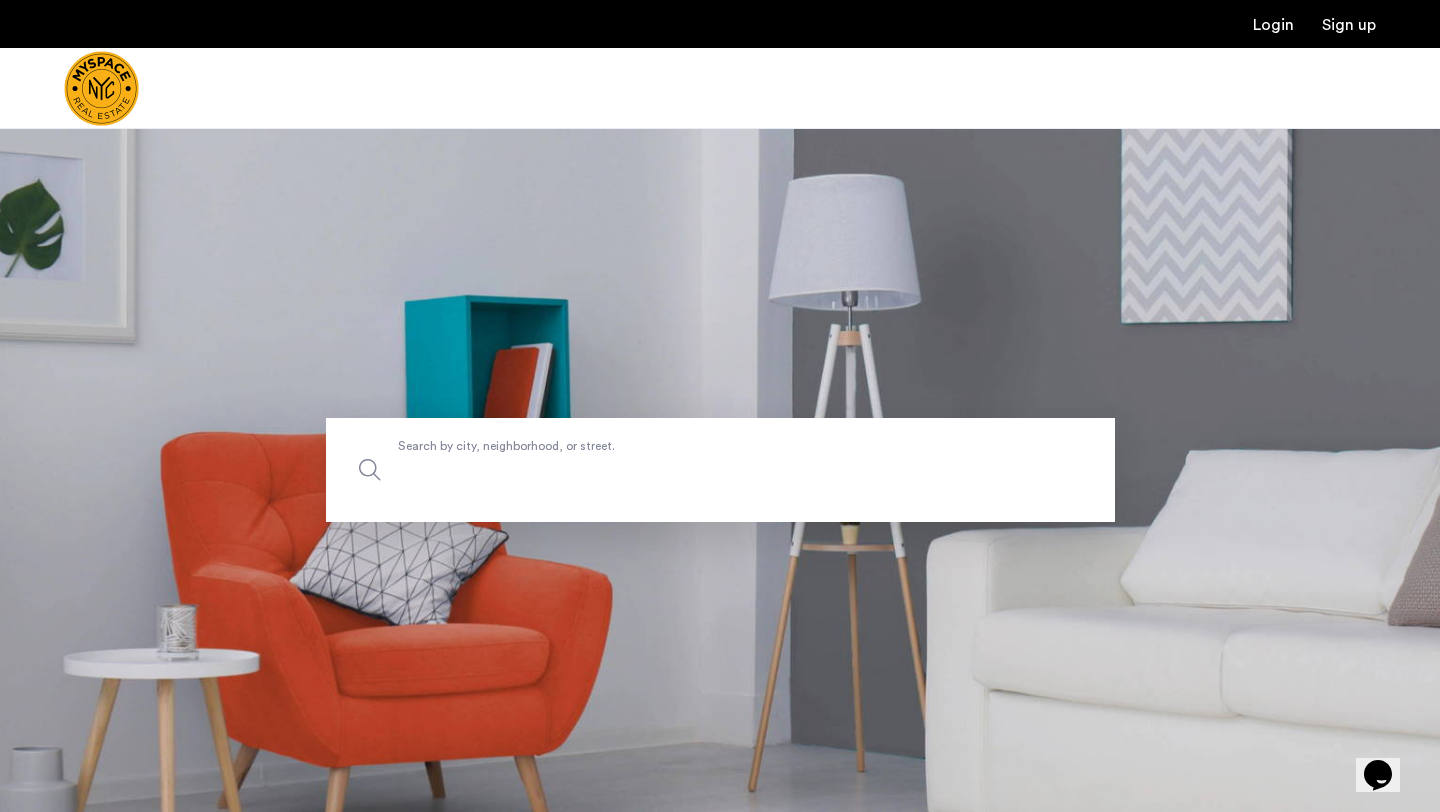 scroll, scrollTop: 0, scrollLeft: 0, axis: both 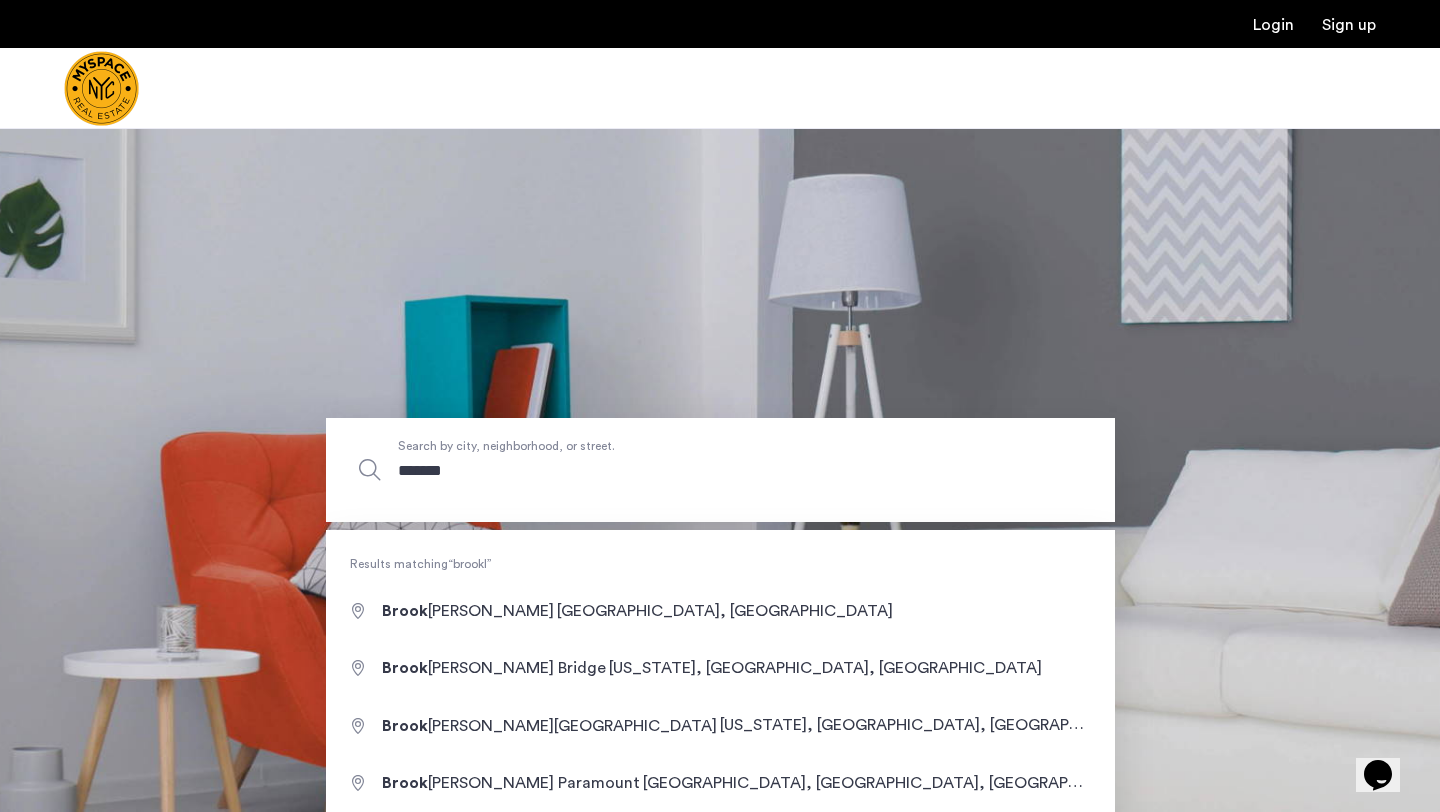 type on "********" 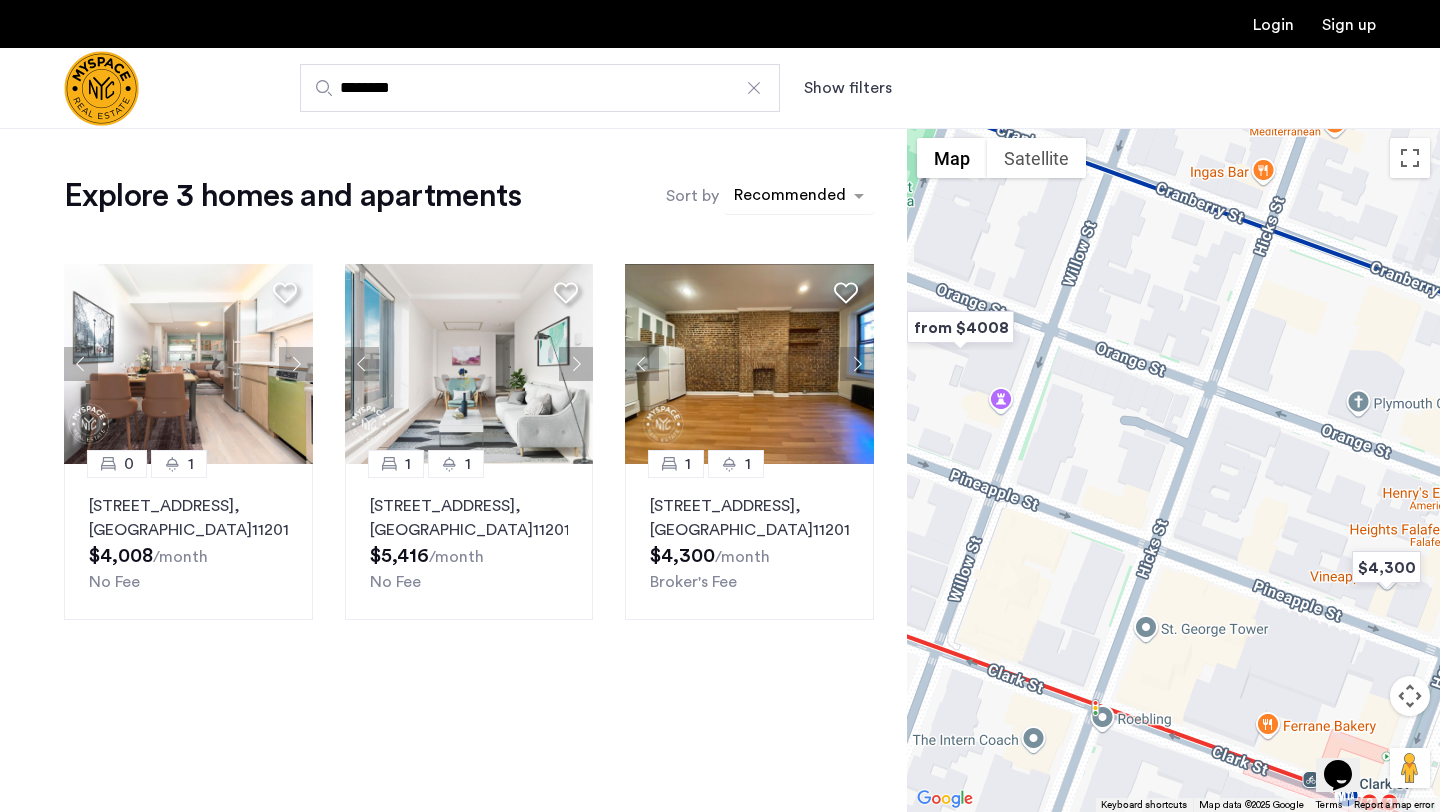 click 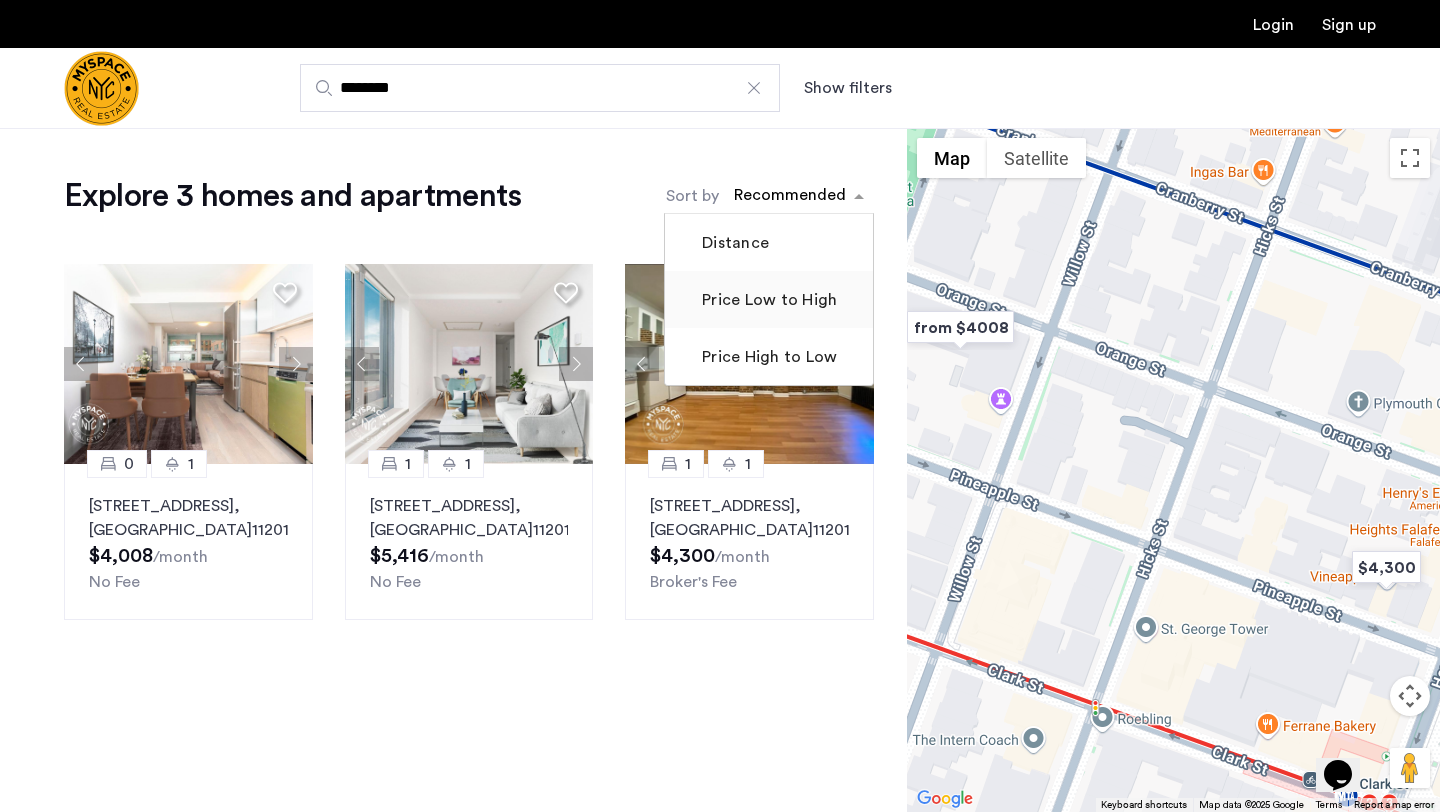click on "Price Low to High" at bounding box center [767, 300] 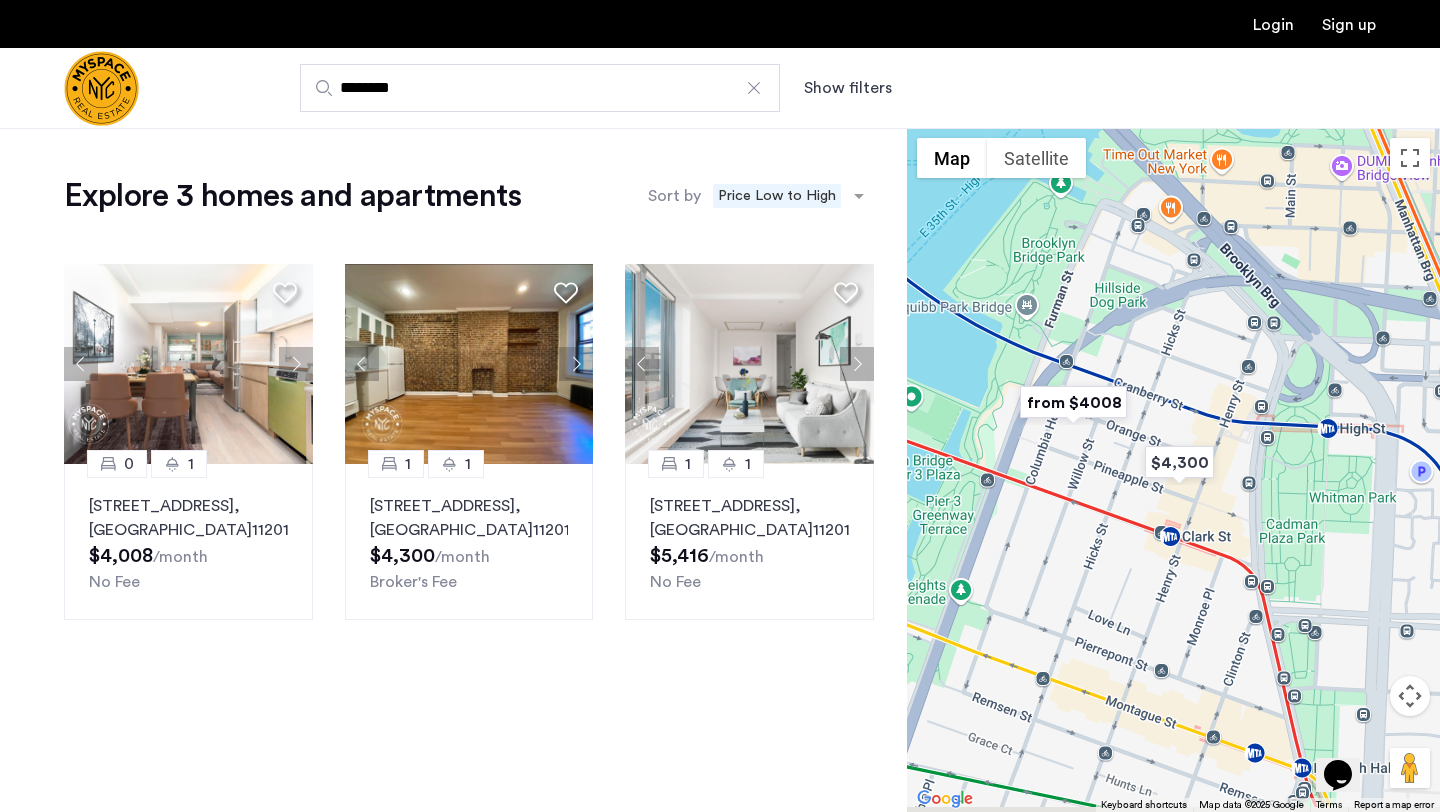 drag, startPoint x: 1117, startPoint y: 654, endPoint x: 1116, endPoint y: 508, distance: 146.00342 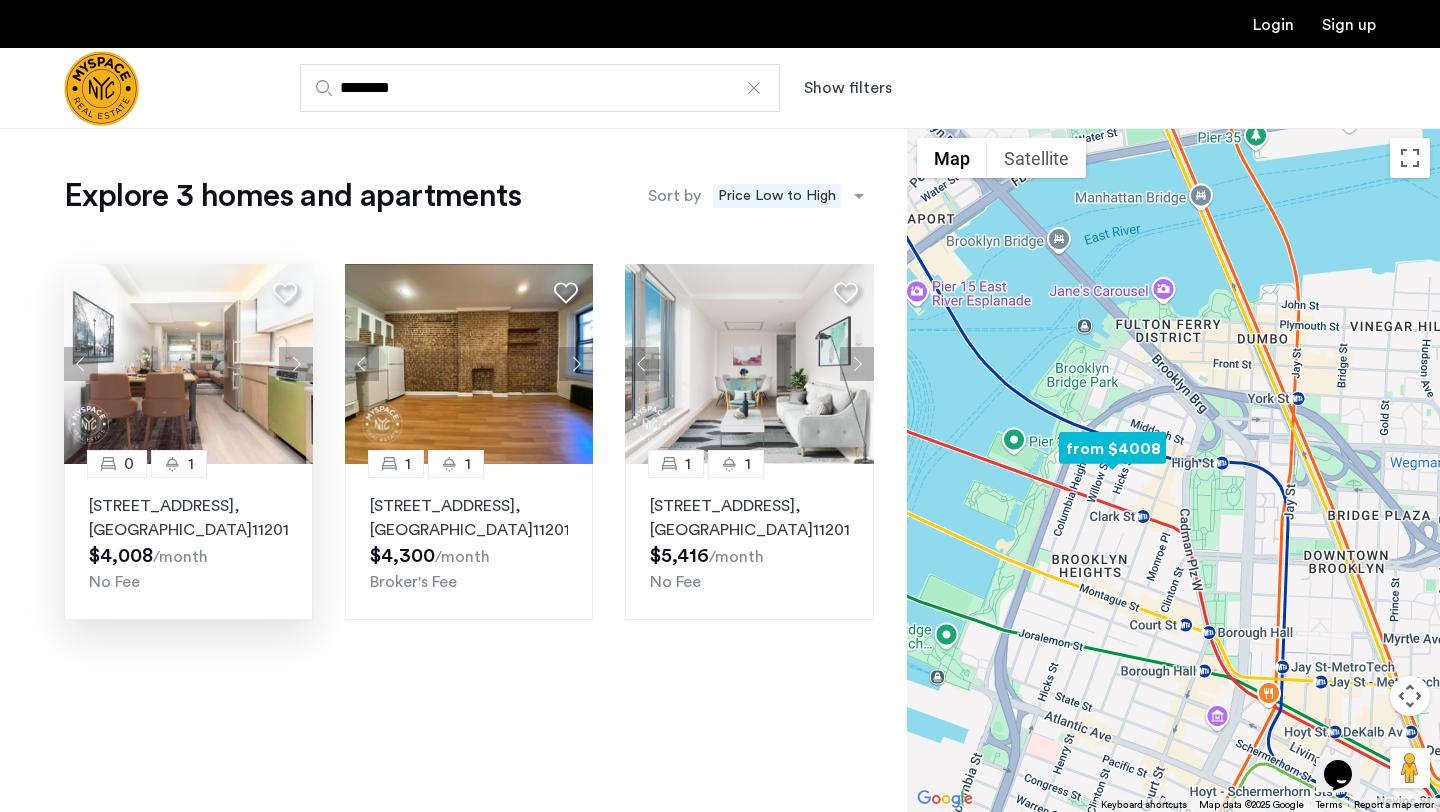 click on "[STREET_ADDRESS]  $4,008  /month No Fee" 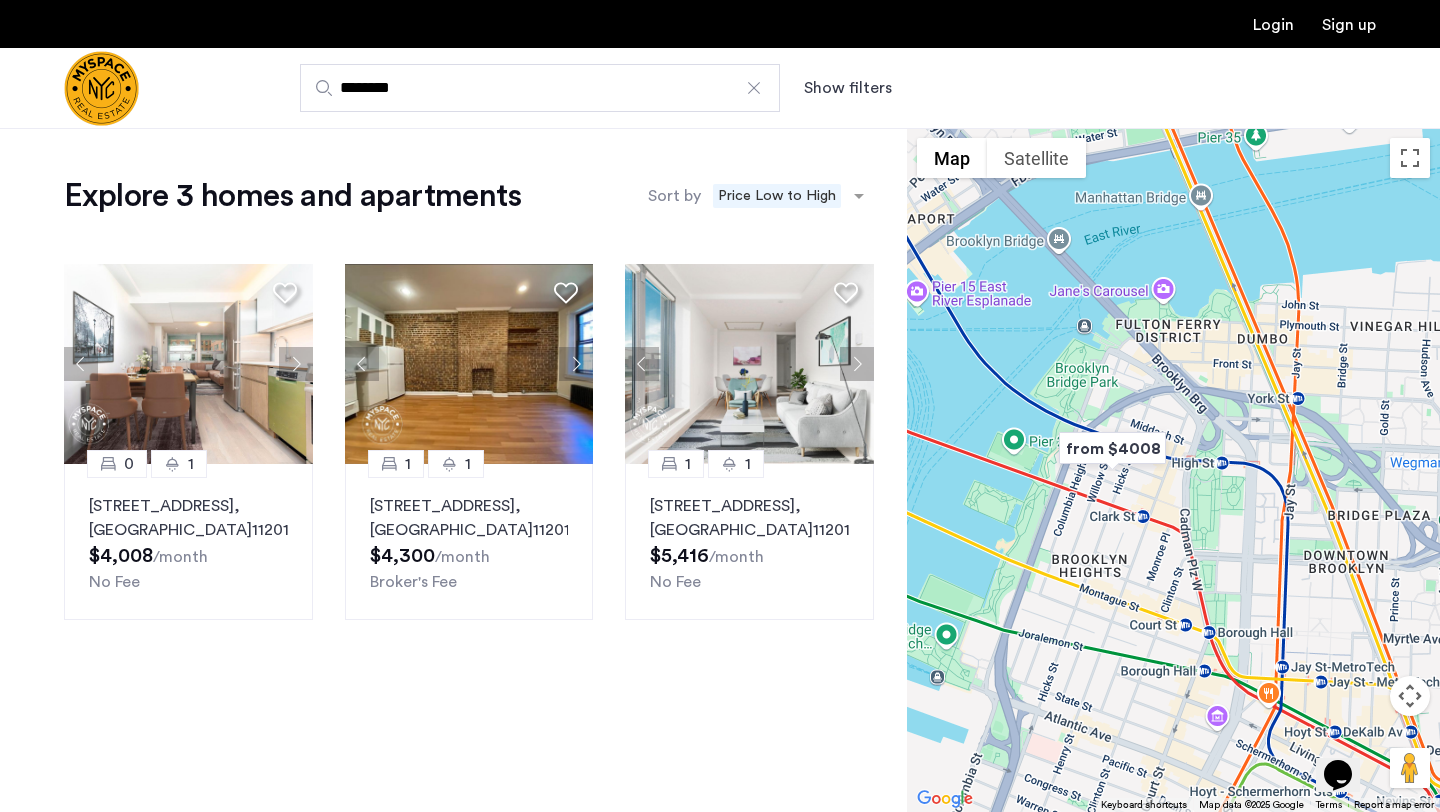 click on "********  Show filters" at bounding box center [720, 88] 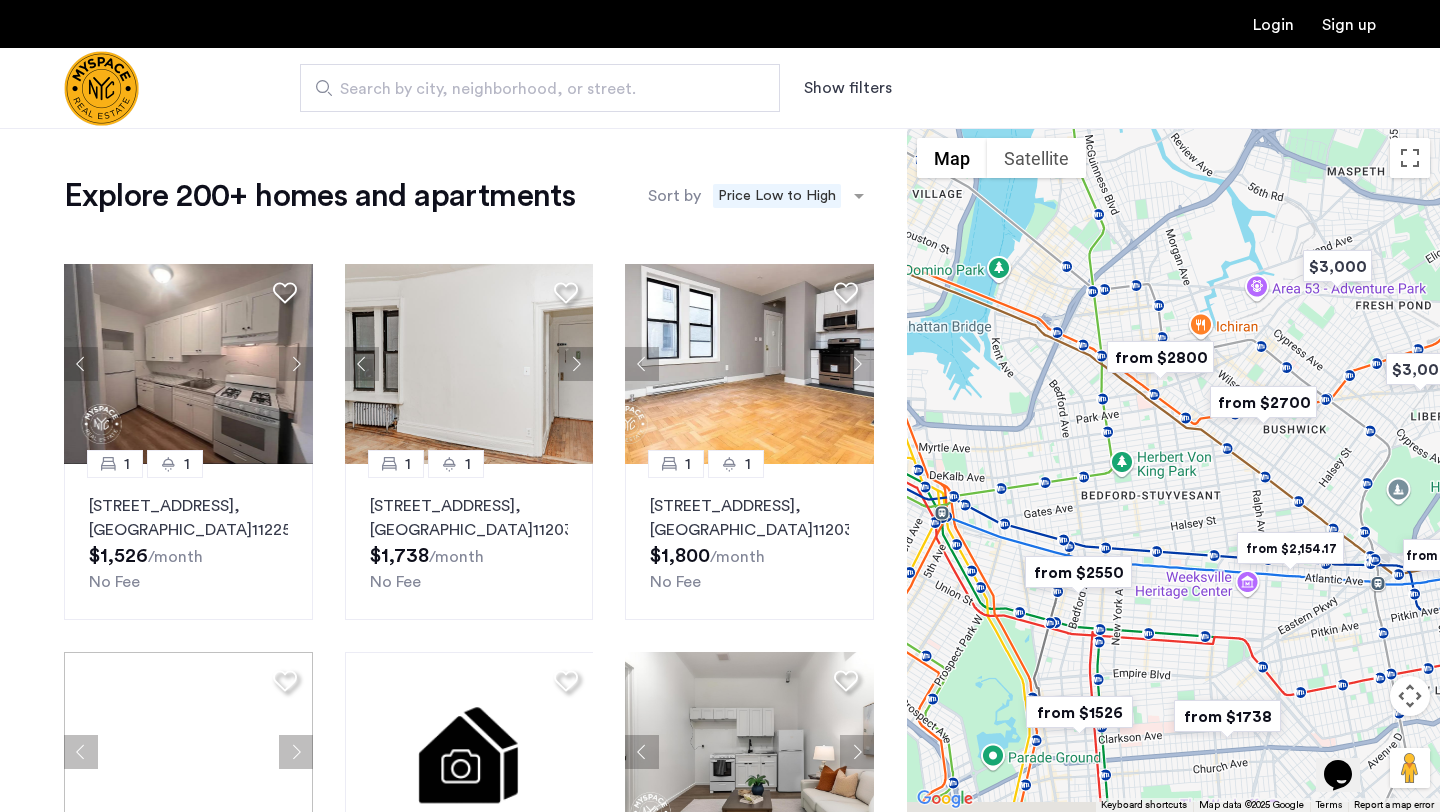 drag, startPoint x: 1210, startPoint y: 566, endPoint x: 1187, endPoint y: 440, distance: 128.082 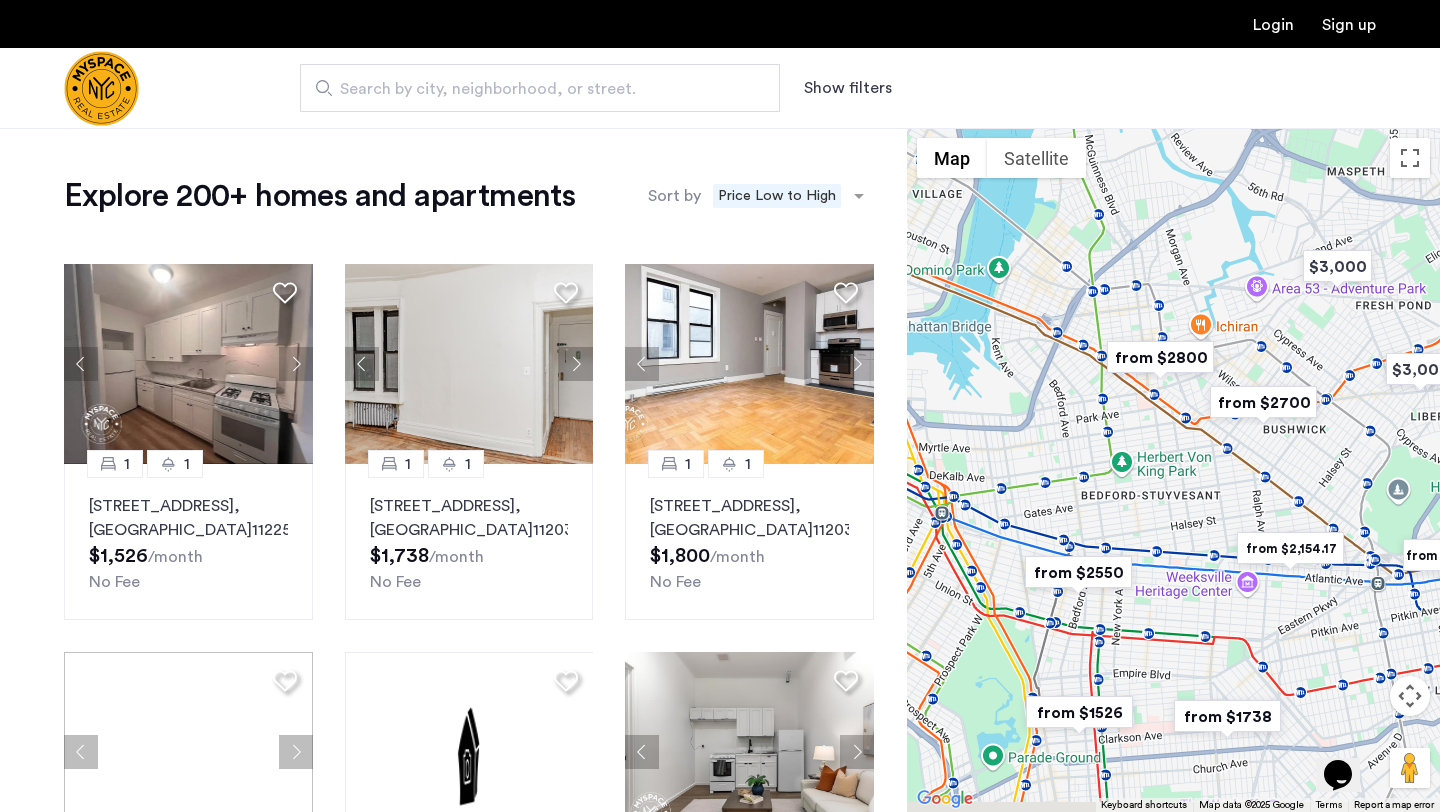 click at bounding box center [1173, 470] 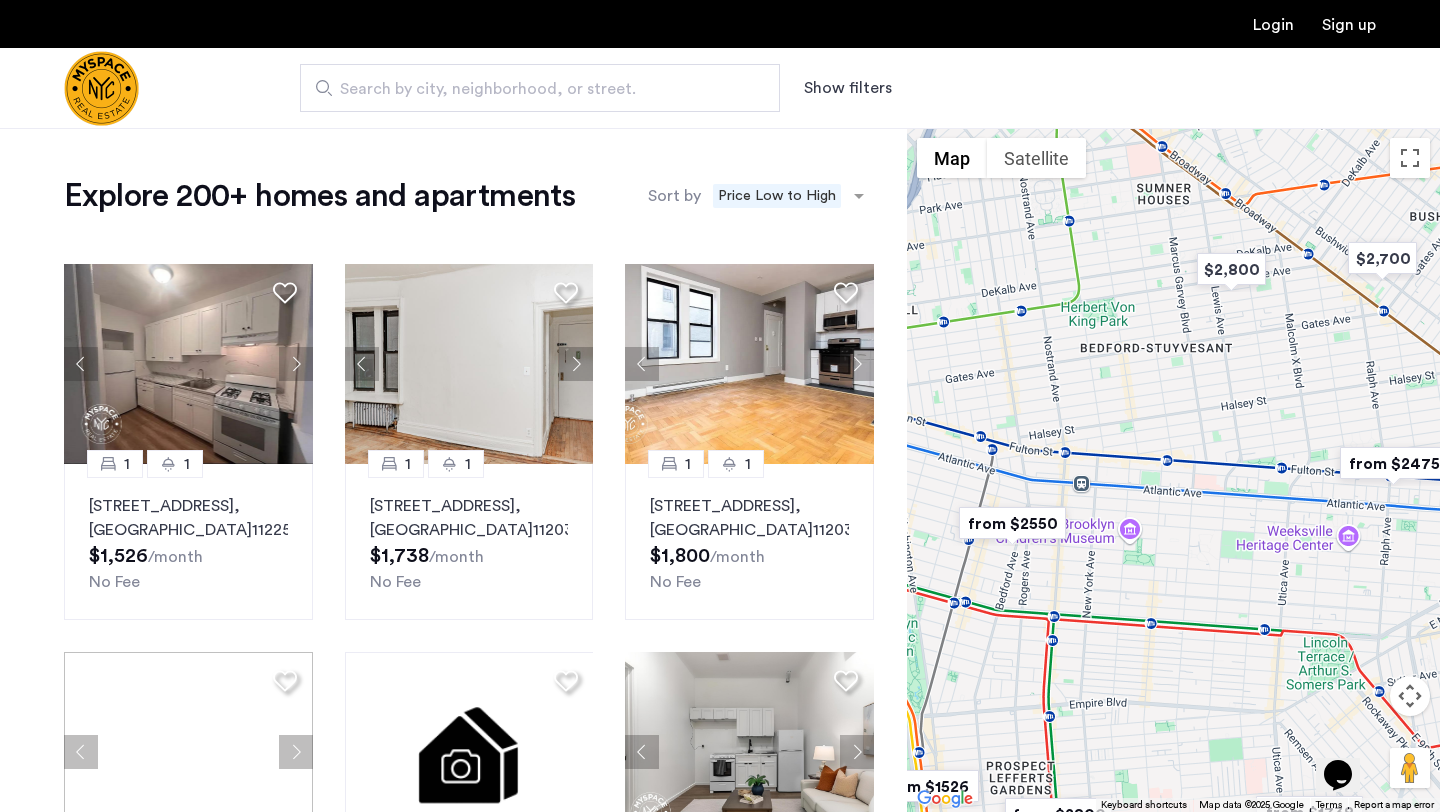 drag, startPoint x: 1202, startPoint y: 430, endPoint x: 1288, endPoint y: 227, distance: 220.46542 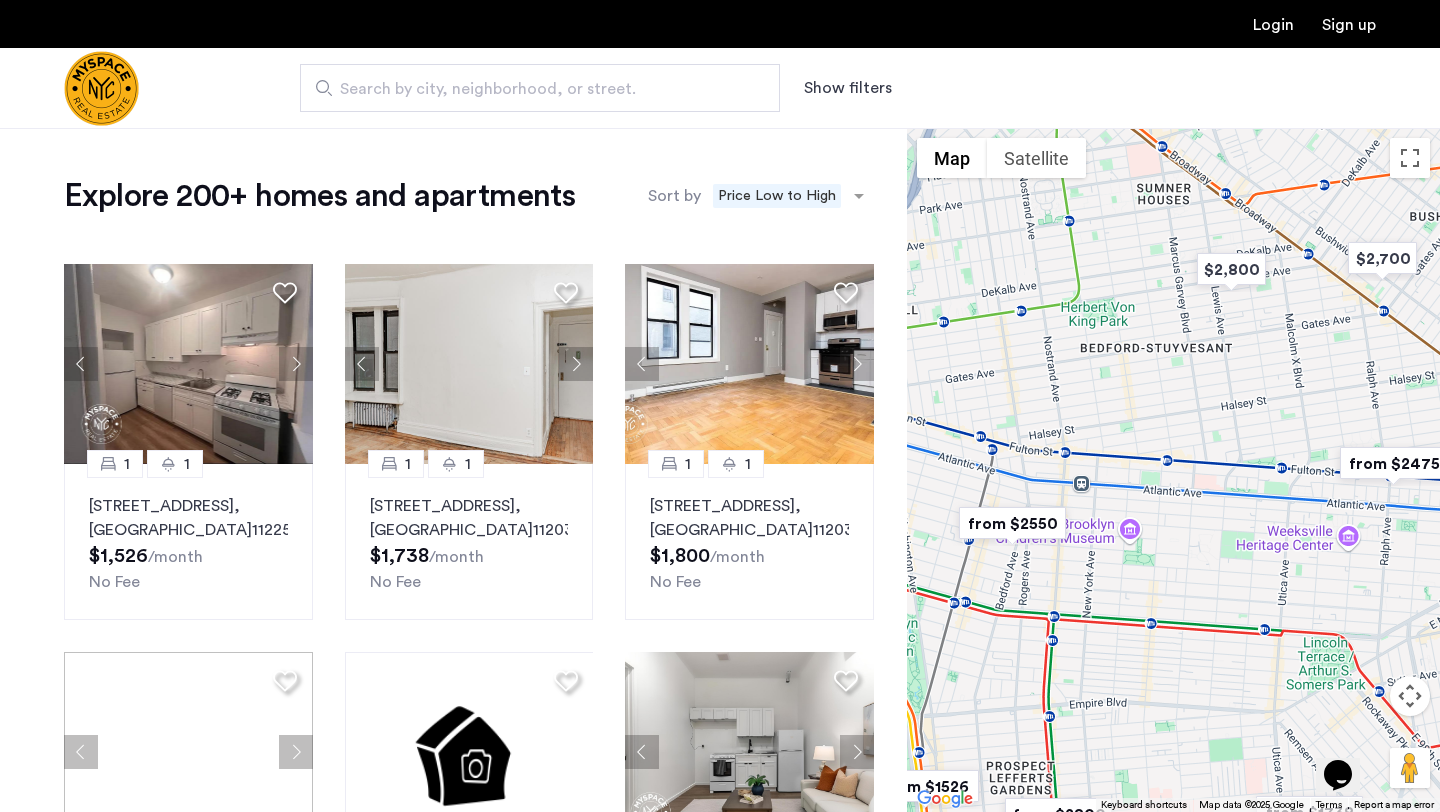 click at bounding box center (1173, 470) 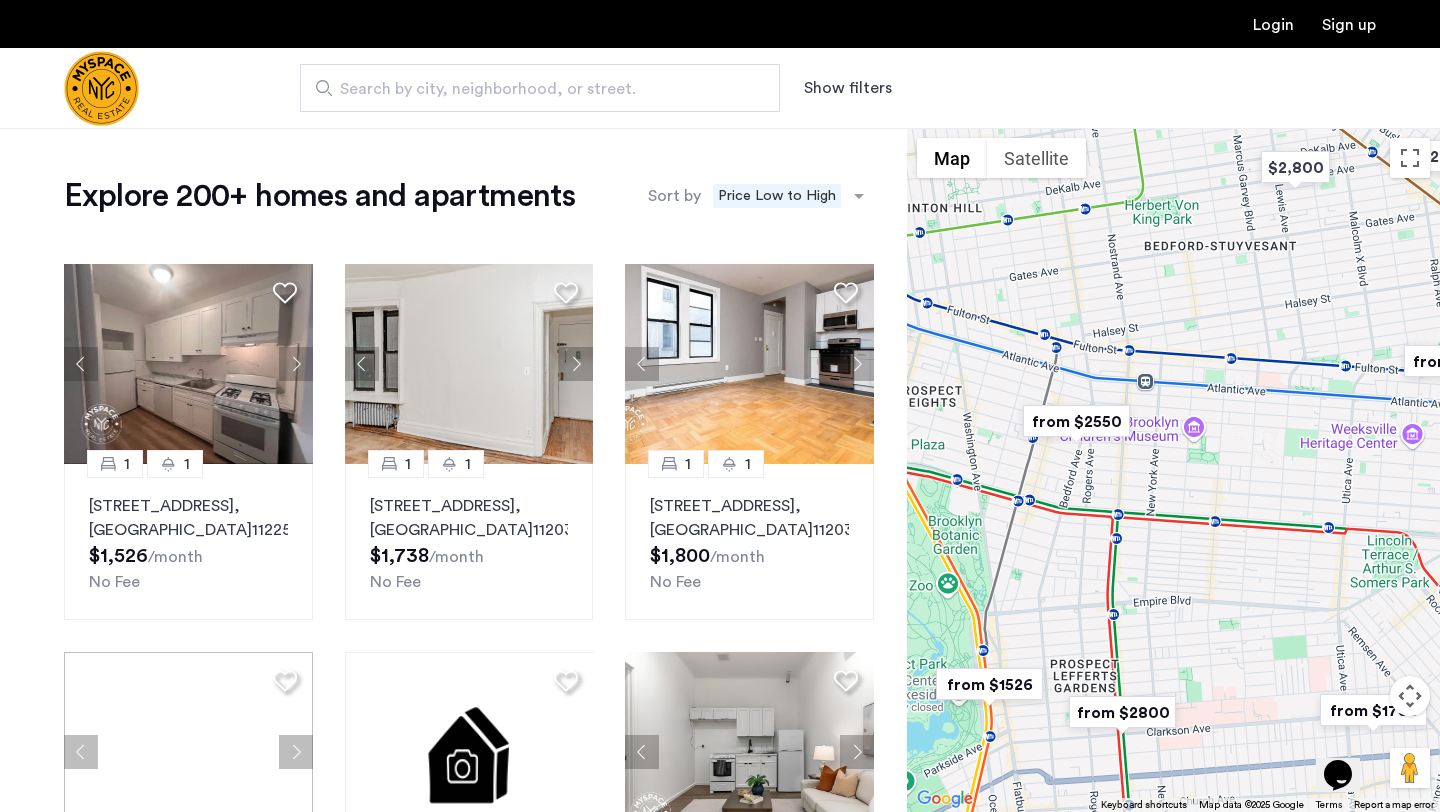 click at bounding box center (1076, 421) 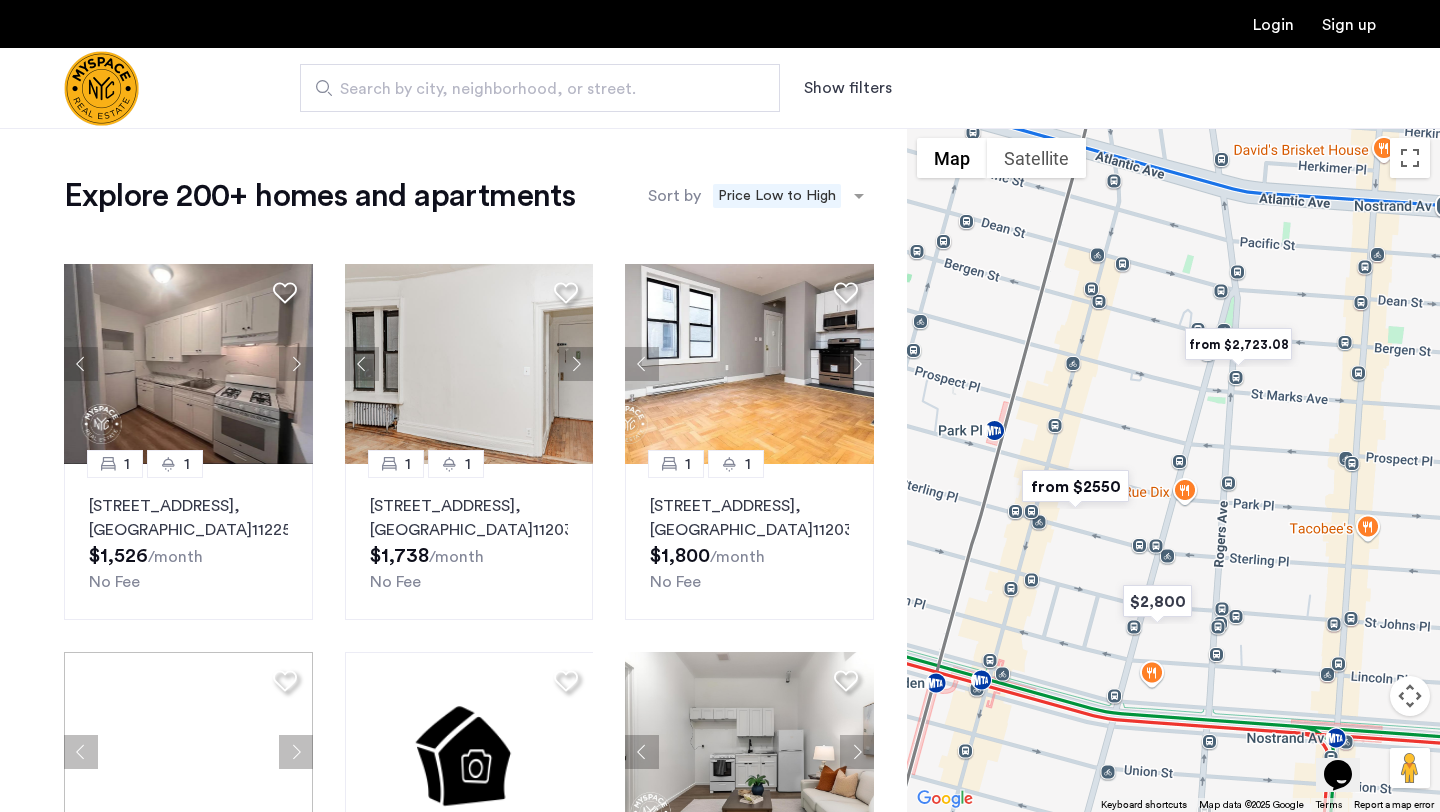 drag, startPoint x: 1216, startPoint y: 436, endPoint x: 1188, endPoint y: 461, distance: 37.536648 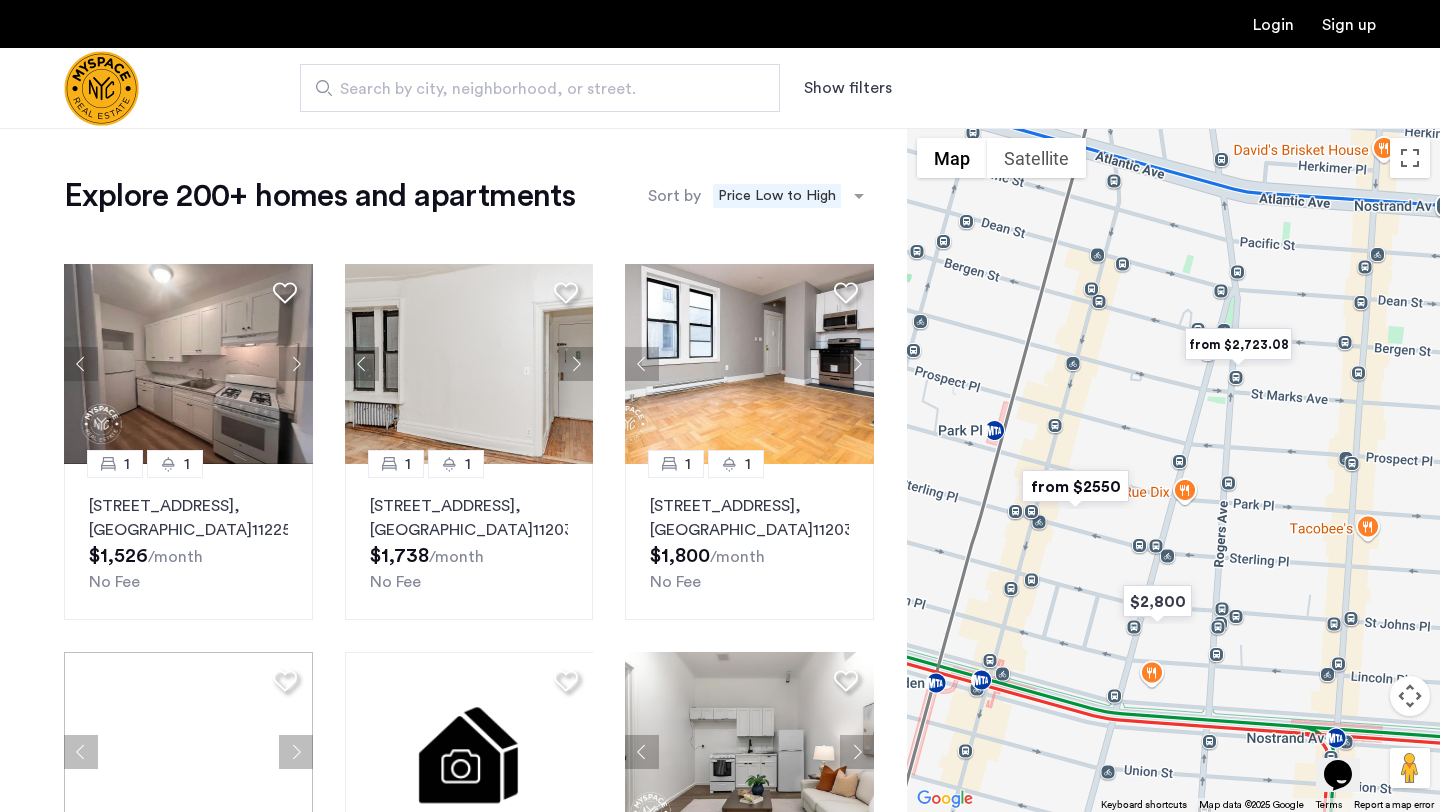click on "To navigate, press the arrow keys." at bounding box center (1173, 470) 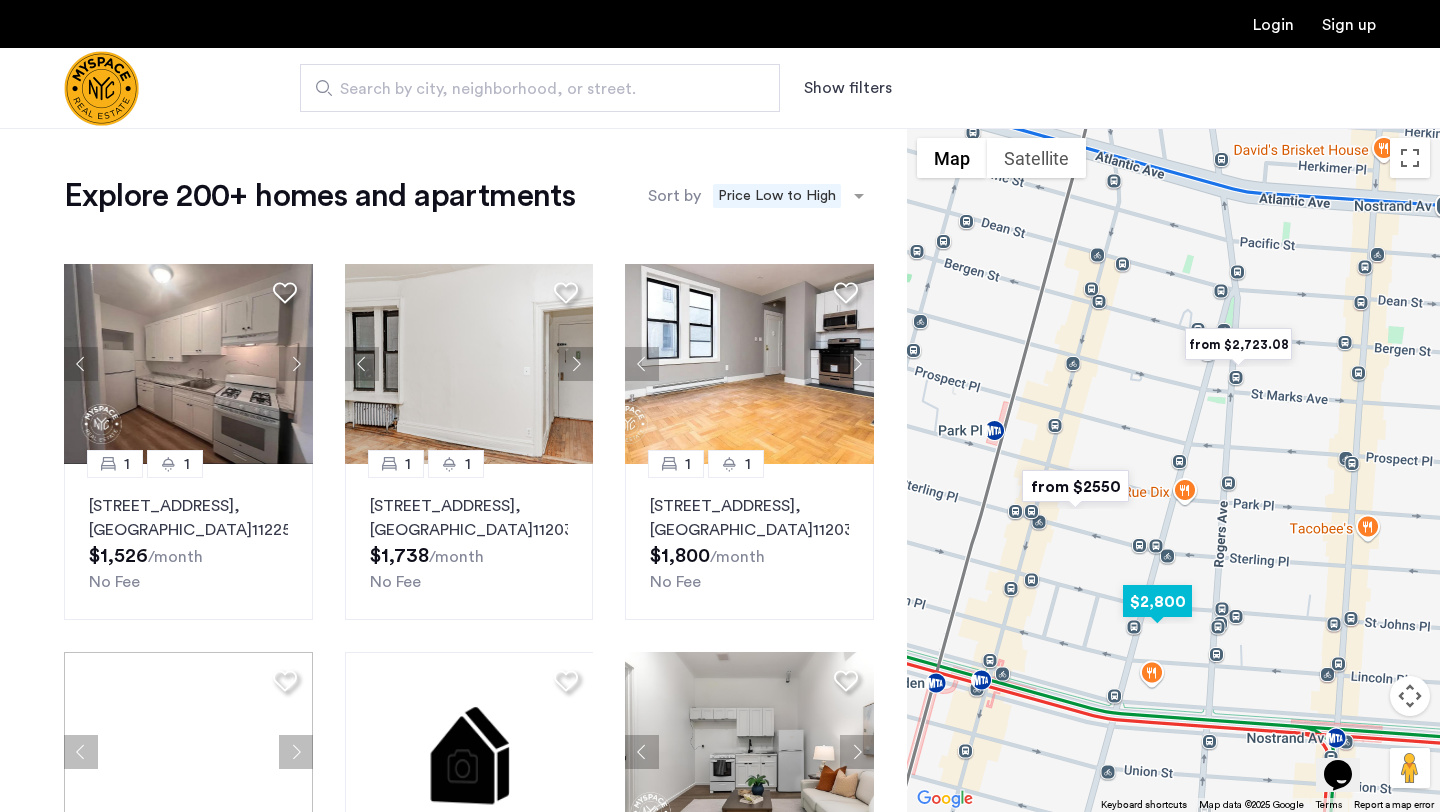 click at bounding box center [1157, 601] 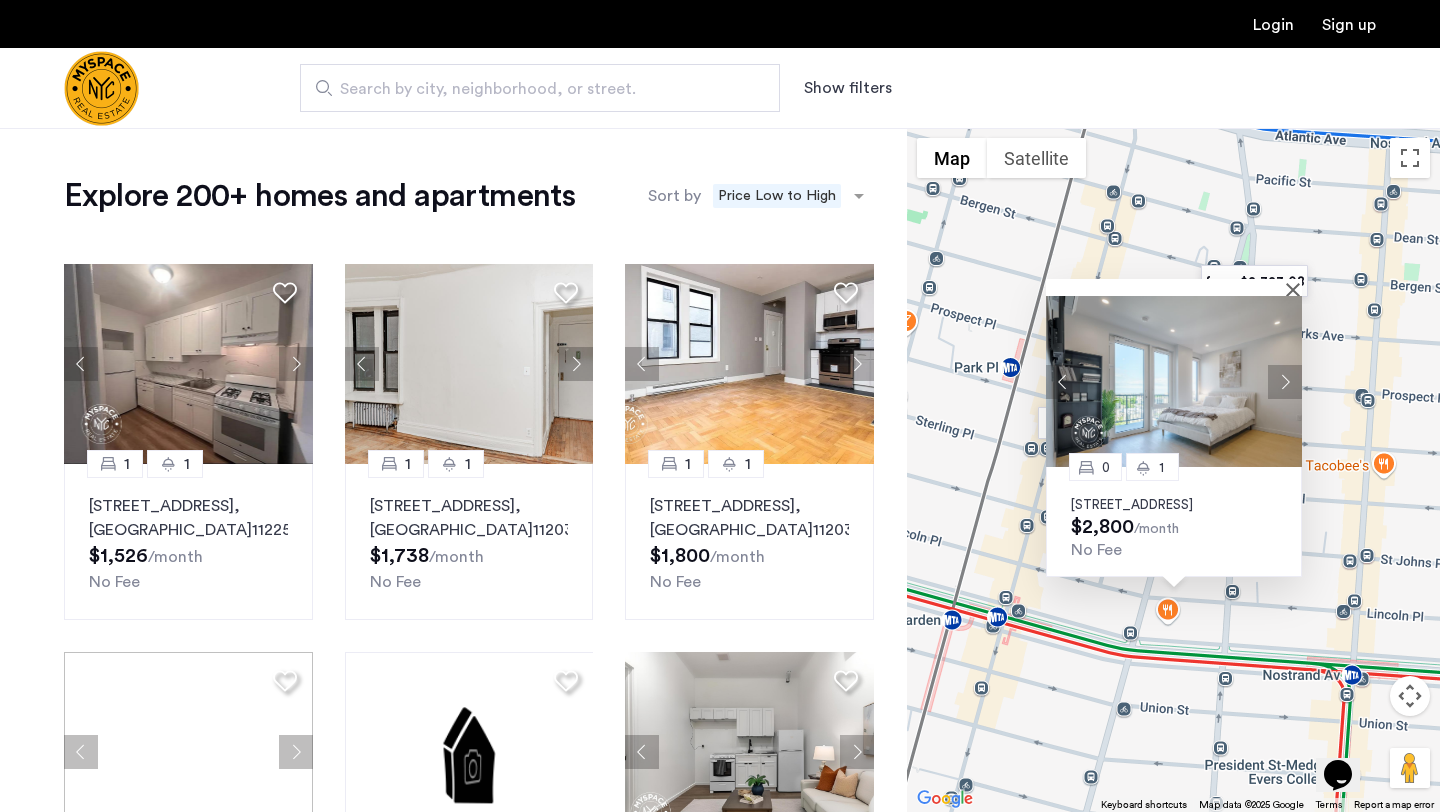 click on "0 [GEOGRAPHIC_DATA][STREET_ADDRESS]  $2,800  /month No Fee" at bounding box center [1173, 470] 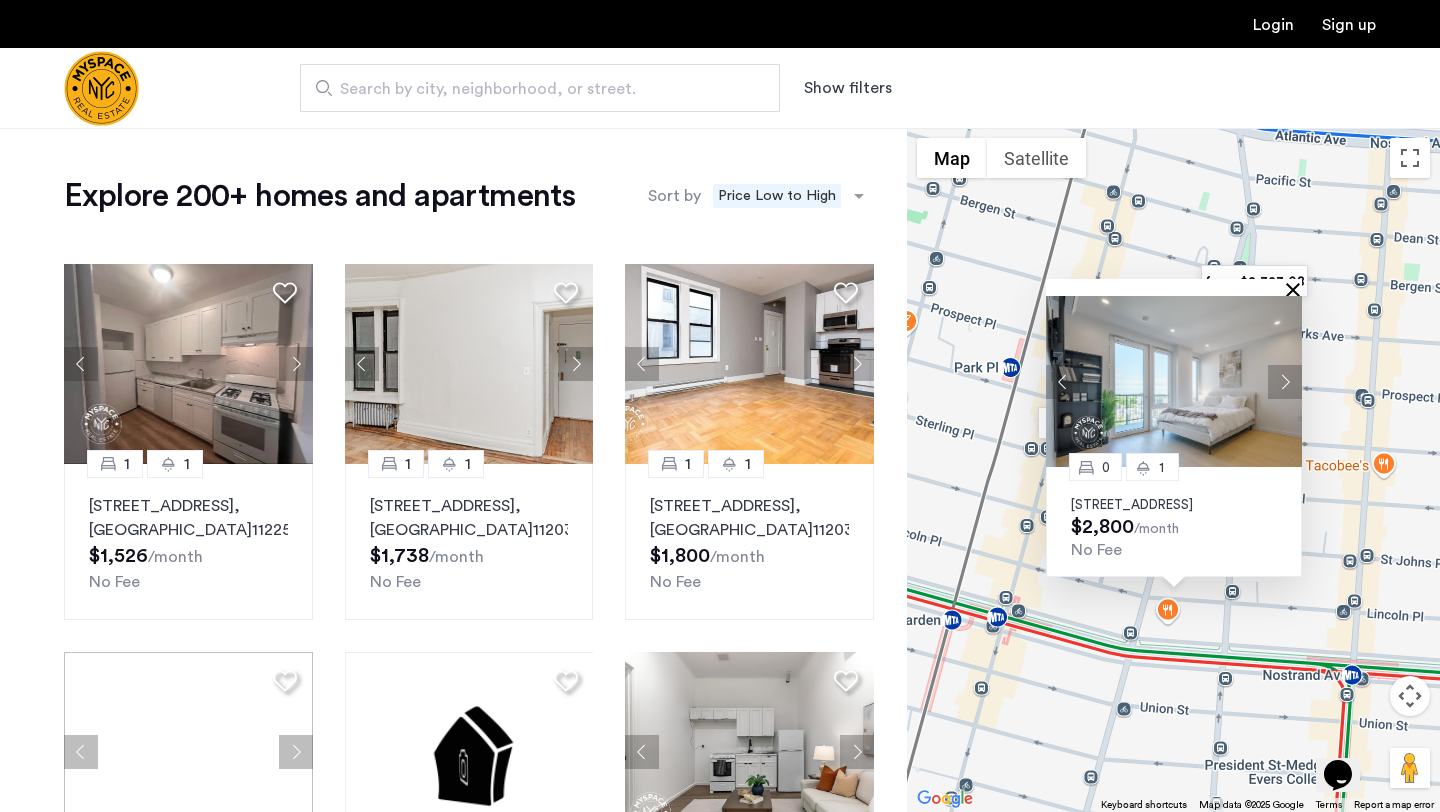 click at bounding box center [1297, 289] 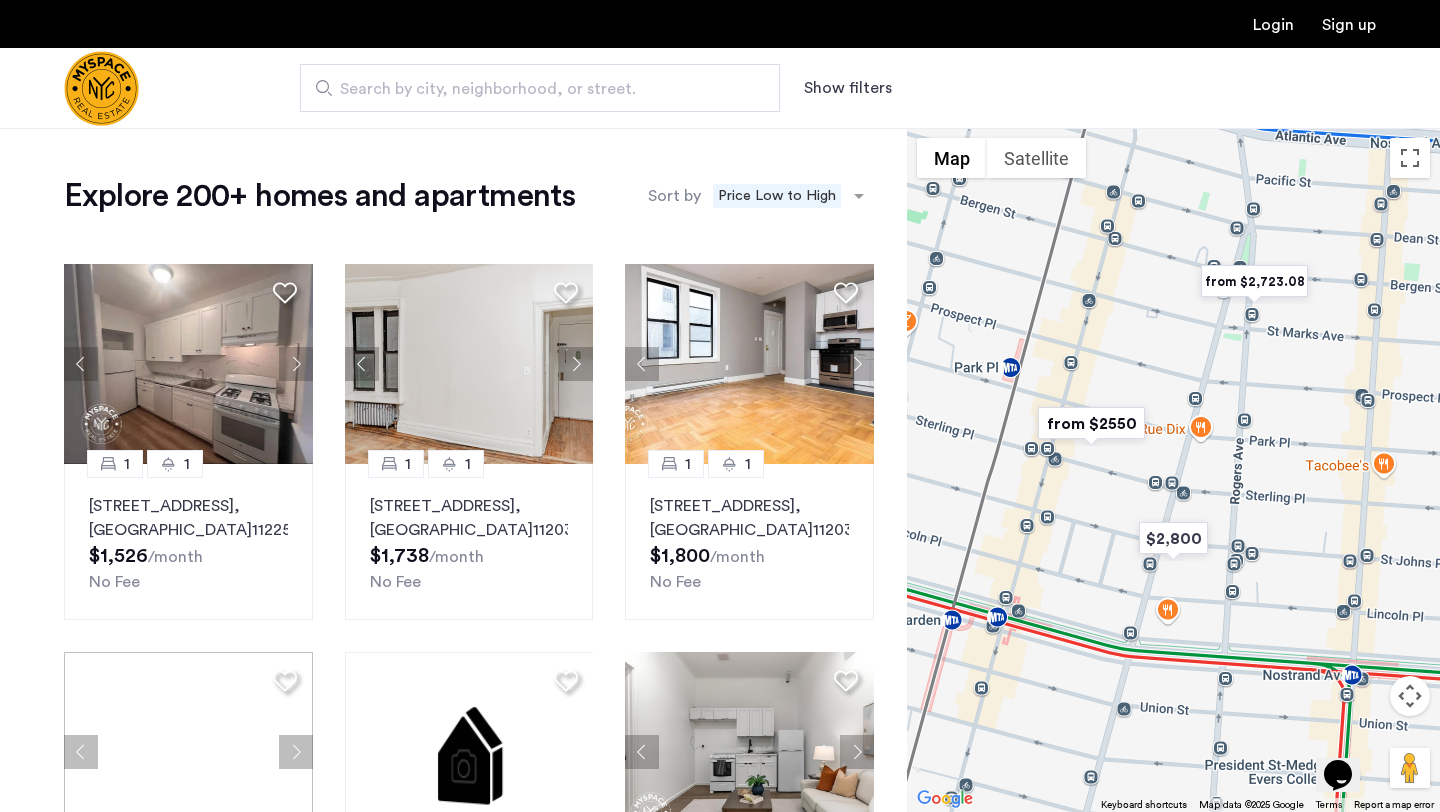 click at bounding box center [1091, 423] 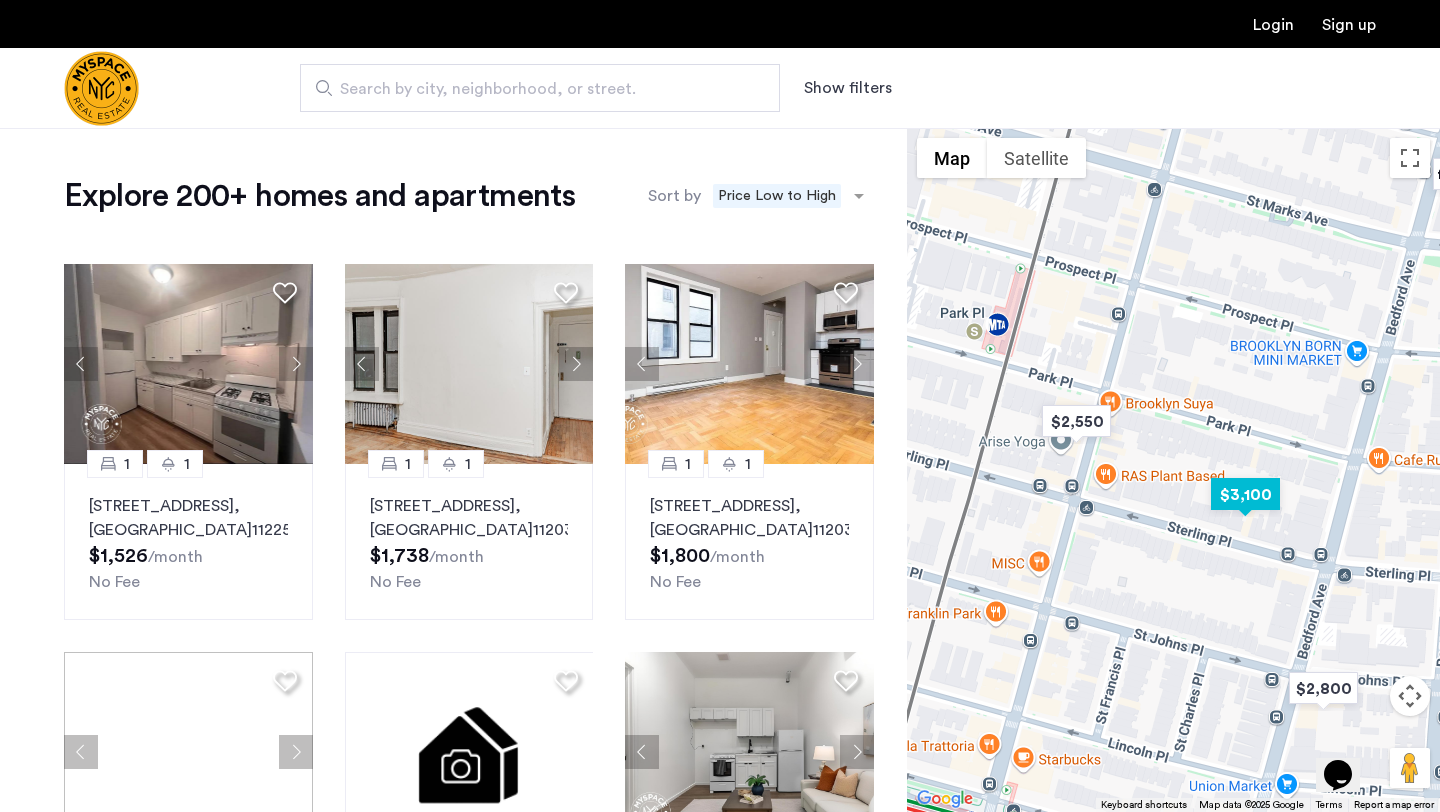click at bounding box center [1245, 494] 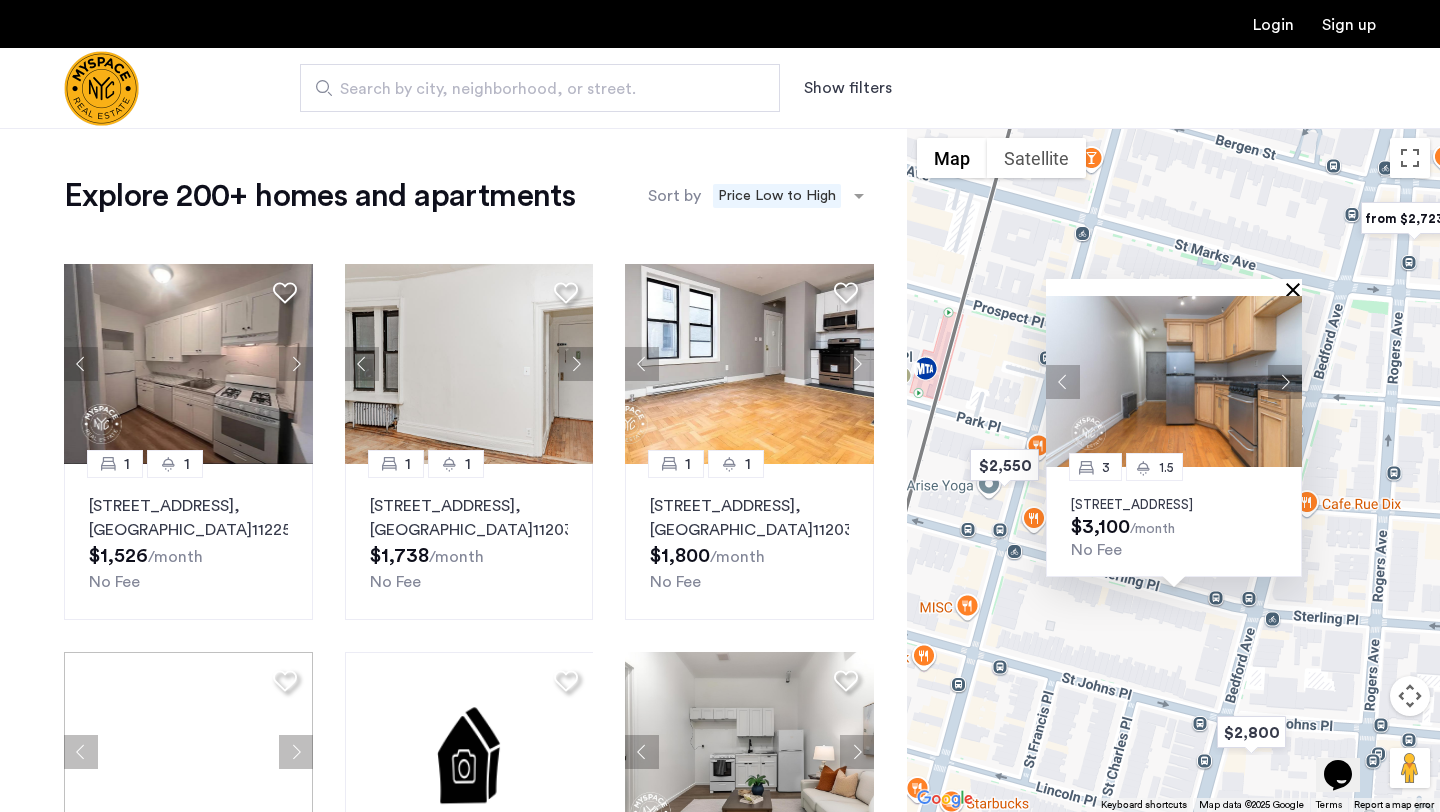 click at bounding box center [1297, 289] 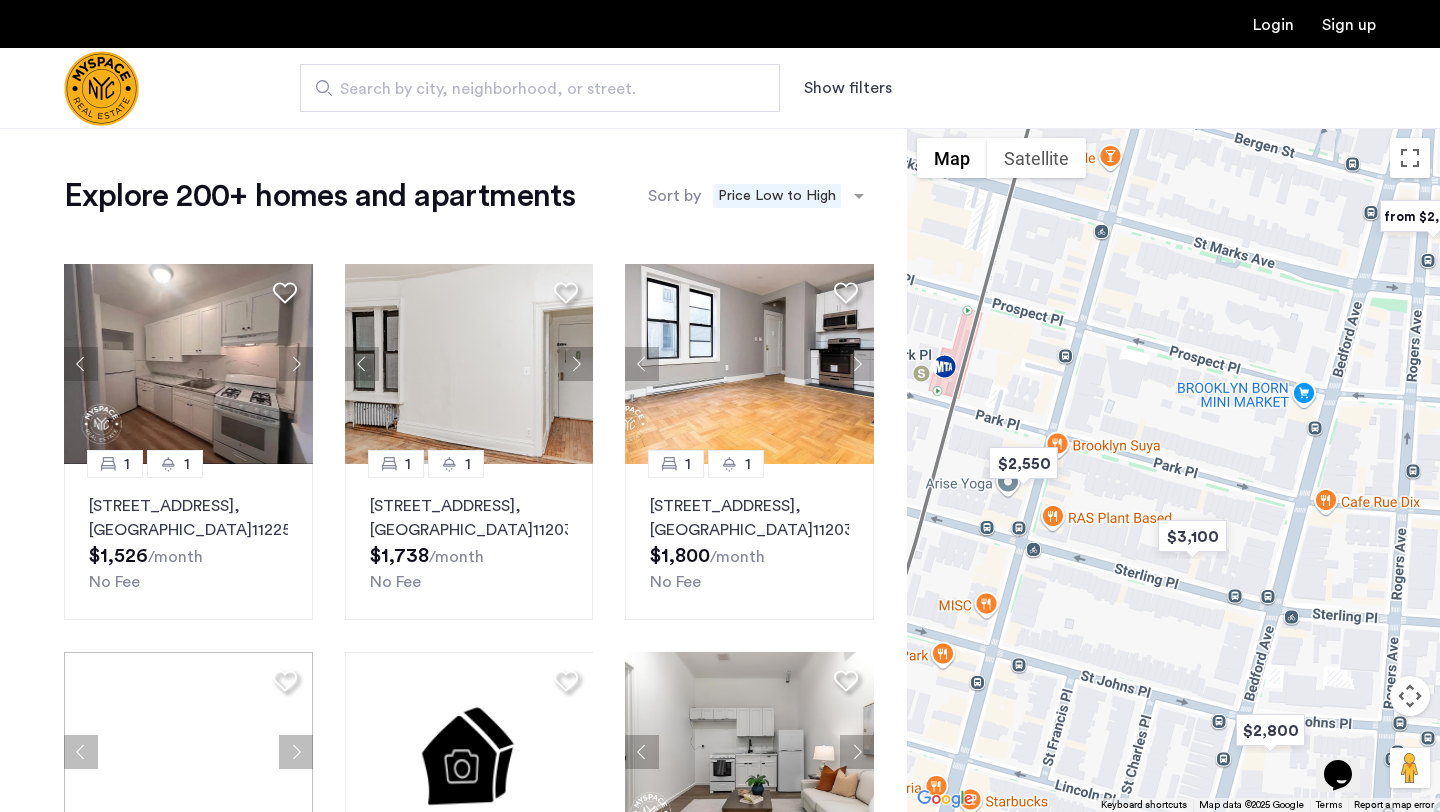 drag, startPoint x: 1133, startPoint y: 639, endPoint x: 1131, endPoint y: 524, distance: 115.01739 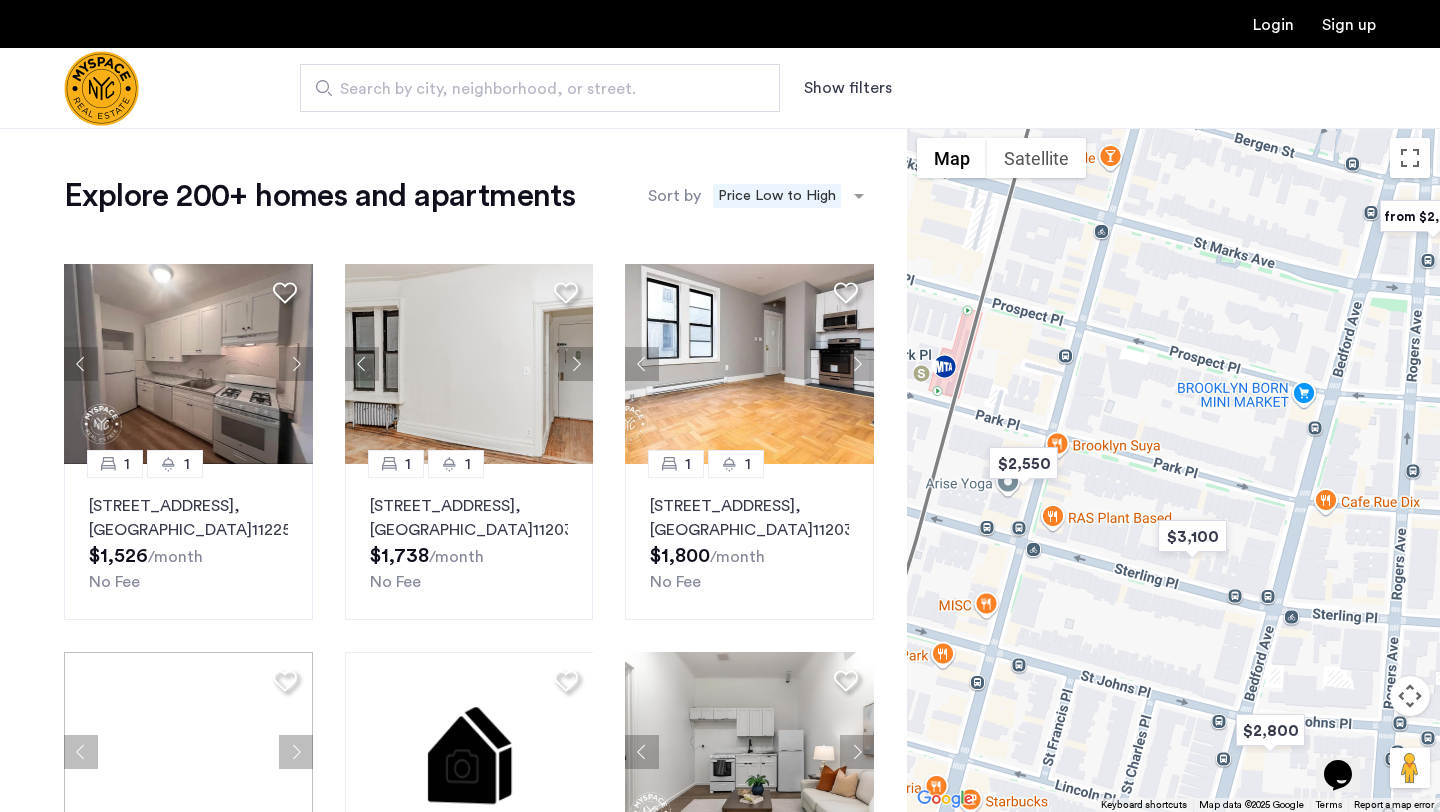 click at bounding box center [1173, 470] 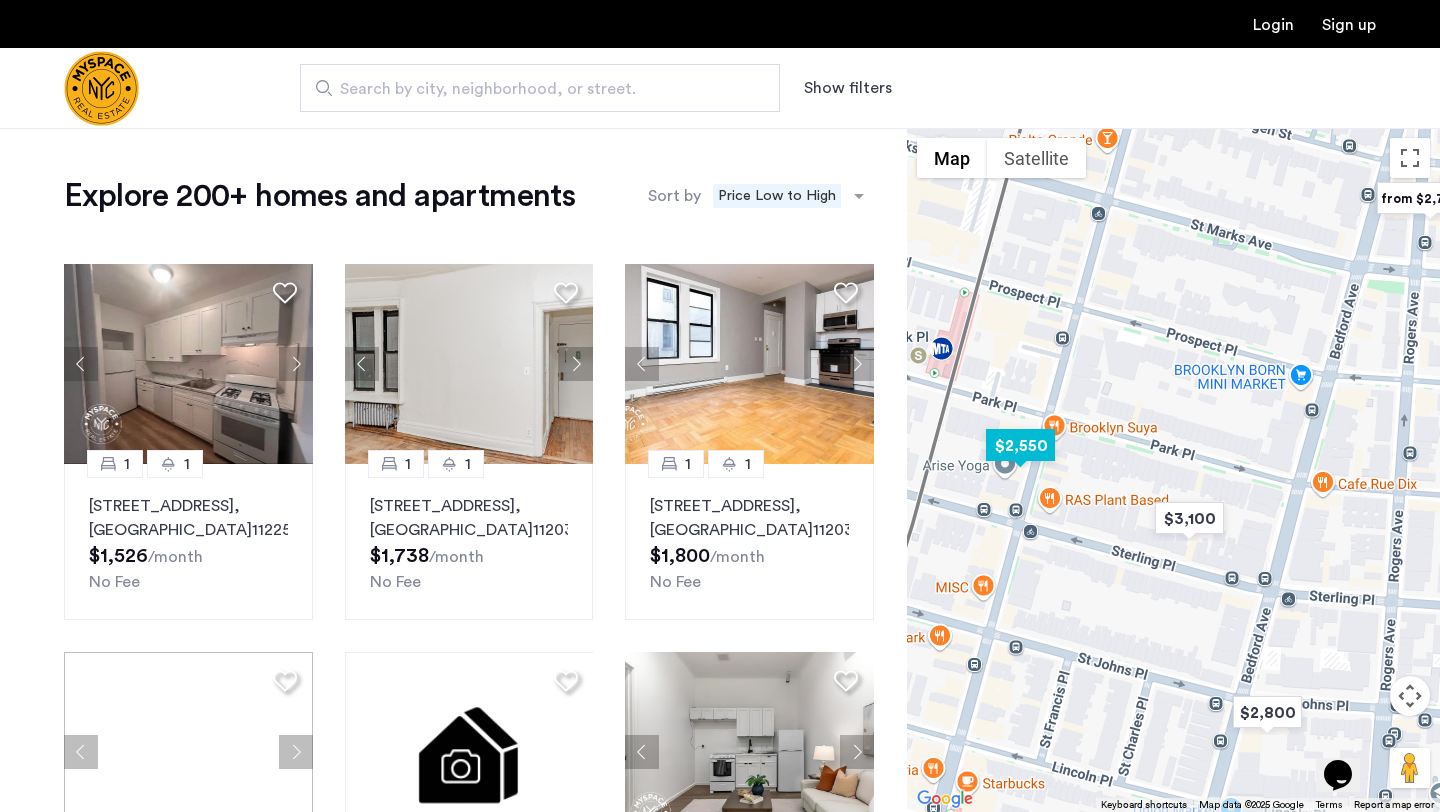 click at bounding box center [1020, 445] 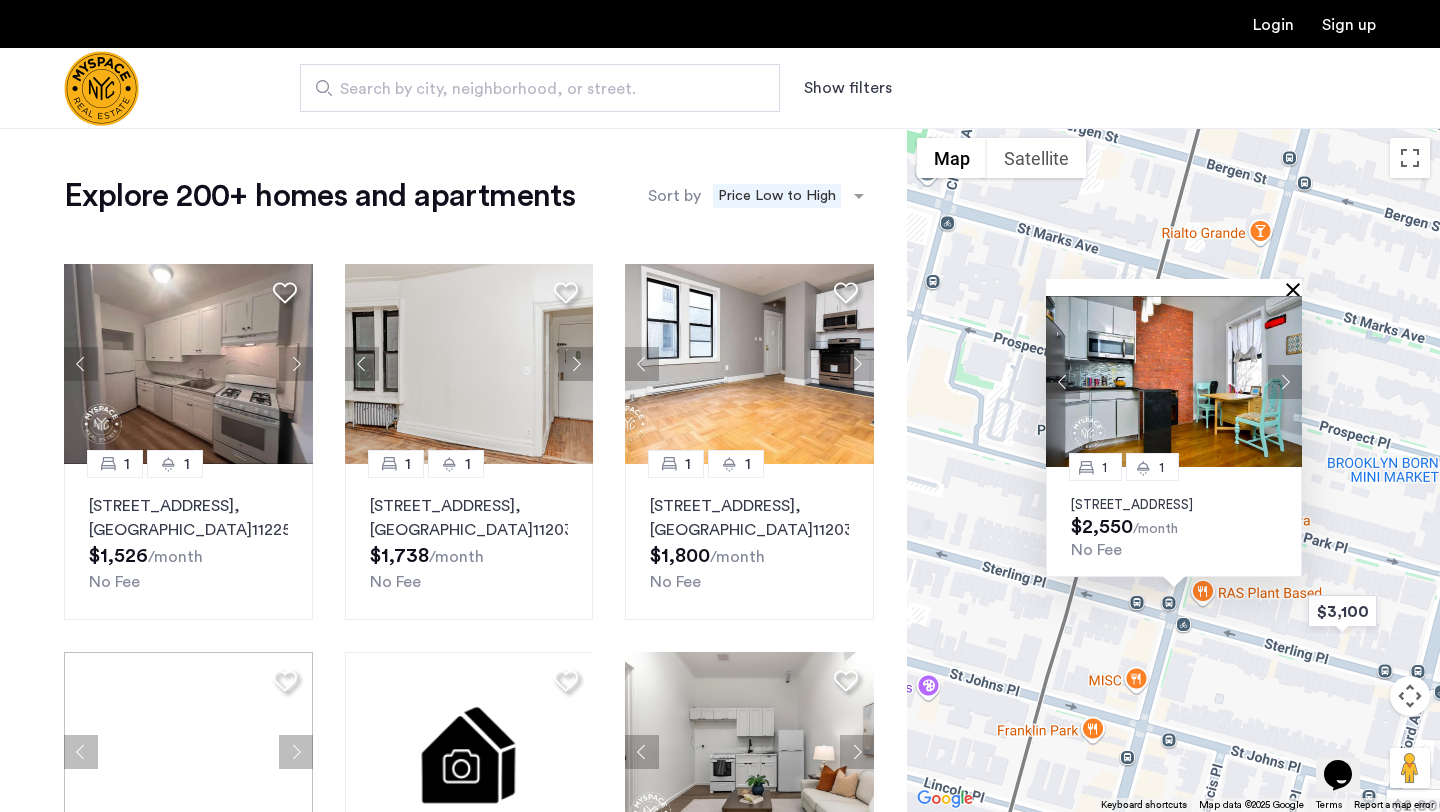 click at bounding box center (1297, 289) 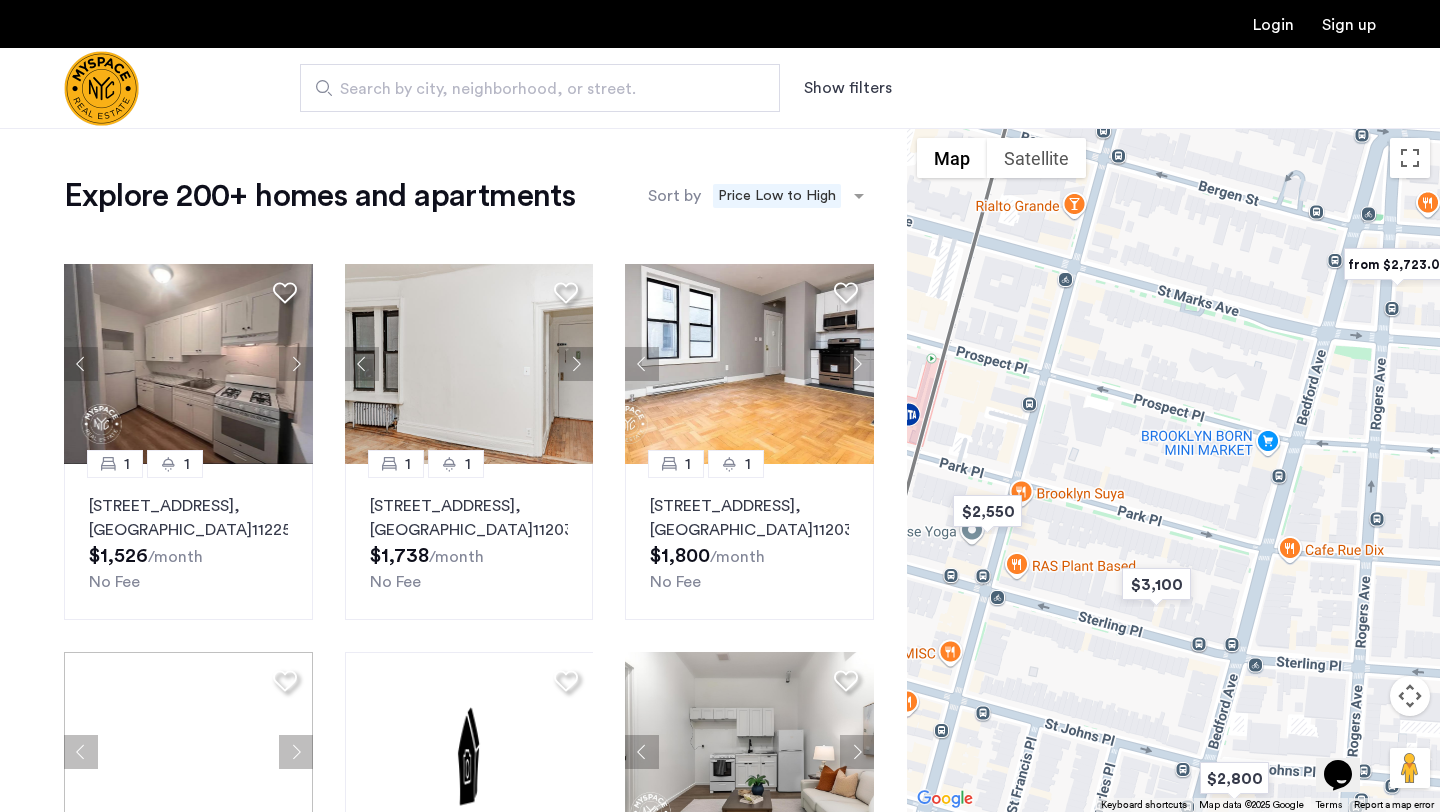 drag, startPoint x: 1314, startPoint y: 475, endPoint x: 1017, endPoint y: 479, distance: 297.02695 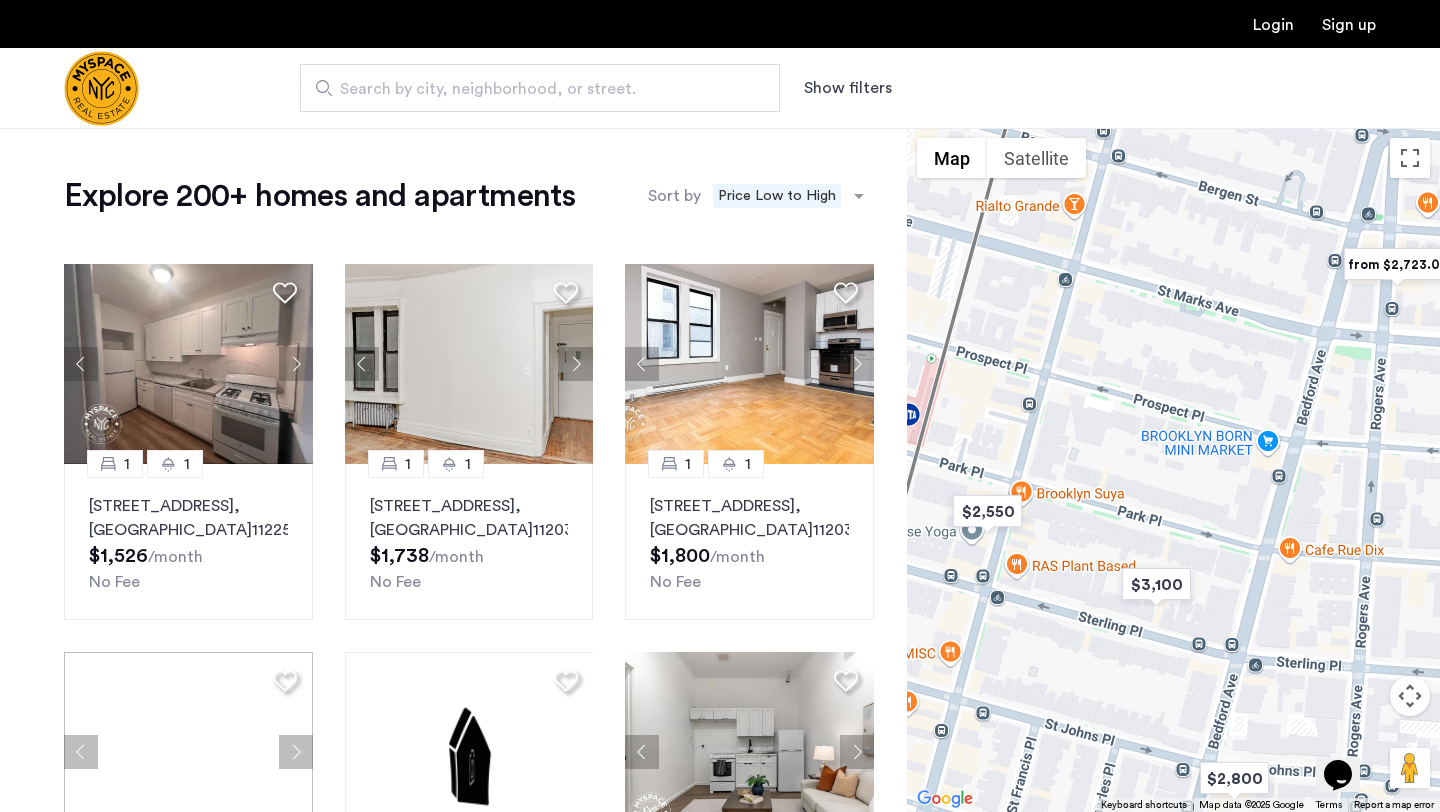 click at bounding box center [1173, 470] 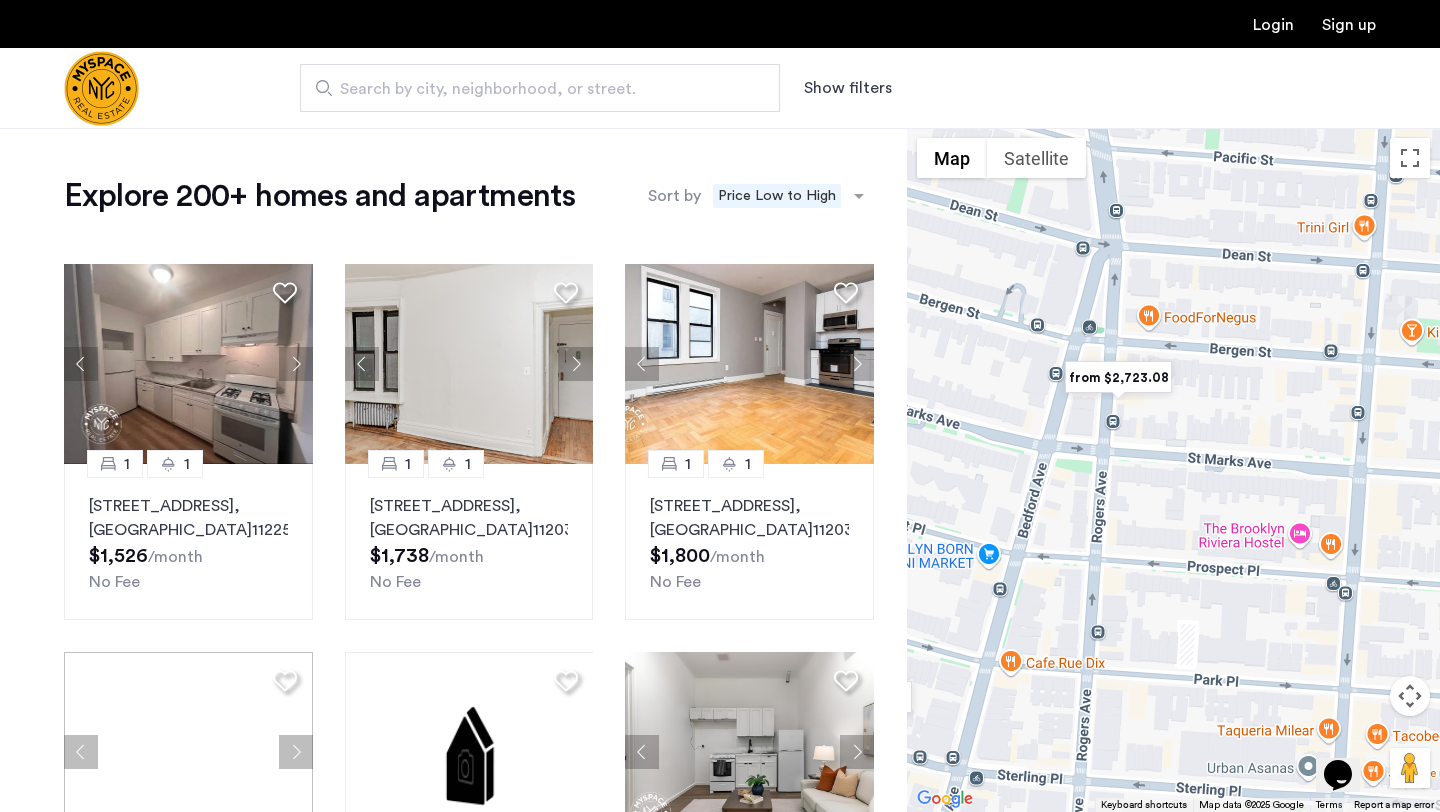 drag, startPoint x: 1142, startPoint y: 443, endPoint x: 1019, endPoint y: 499, distance: 135.14807 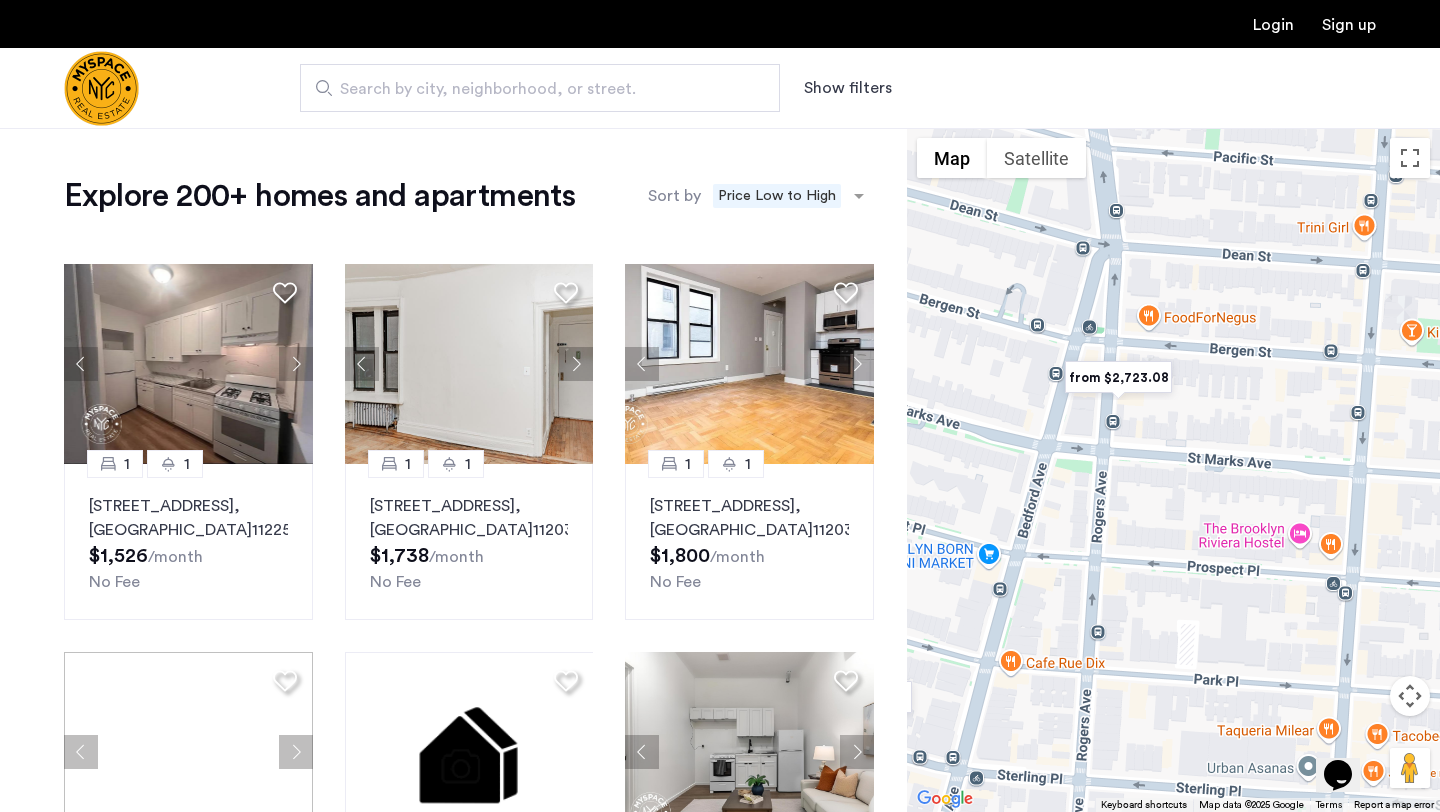 click at bounding box center [1173, 470] 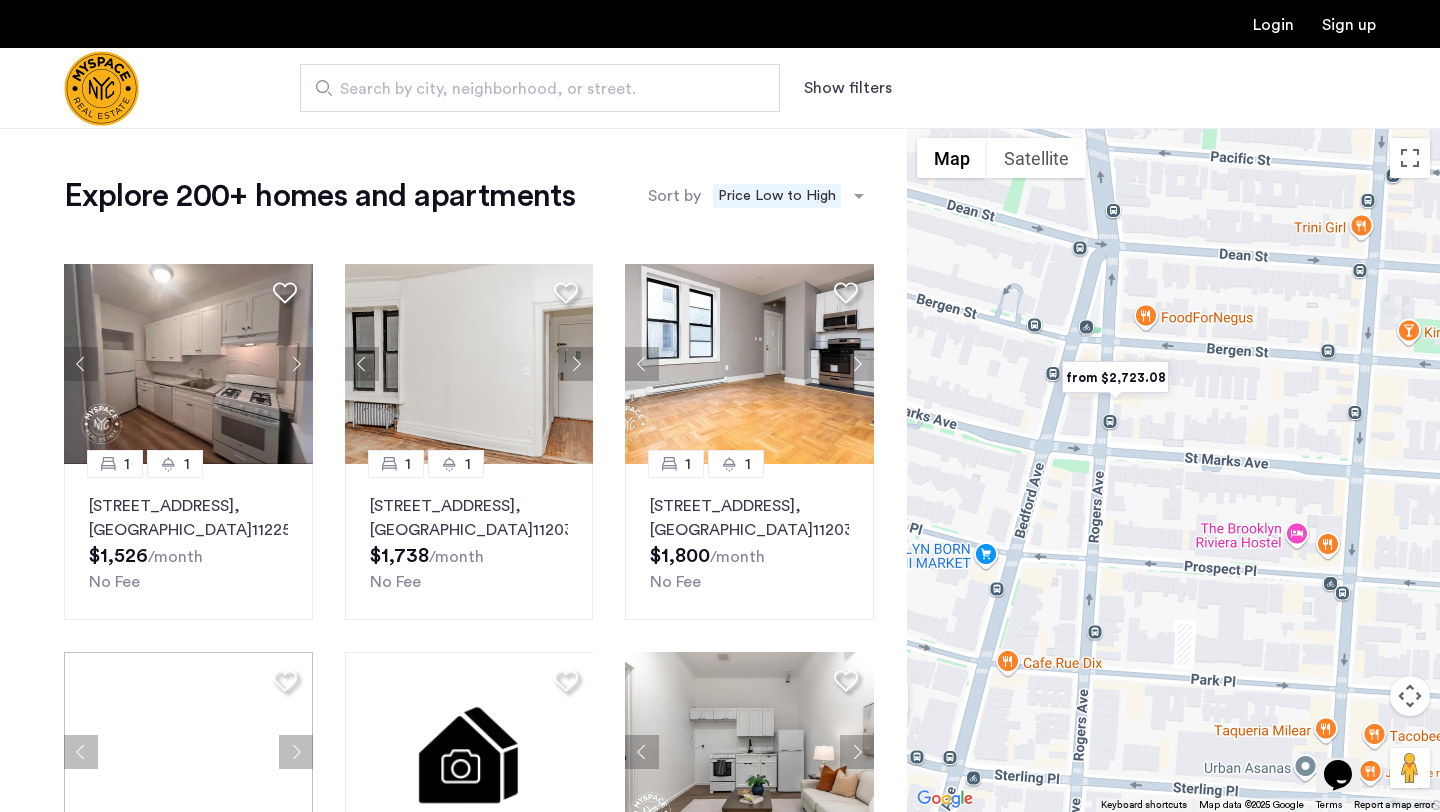 click at bounding box center [1115, 377] 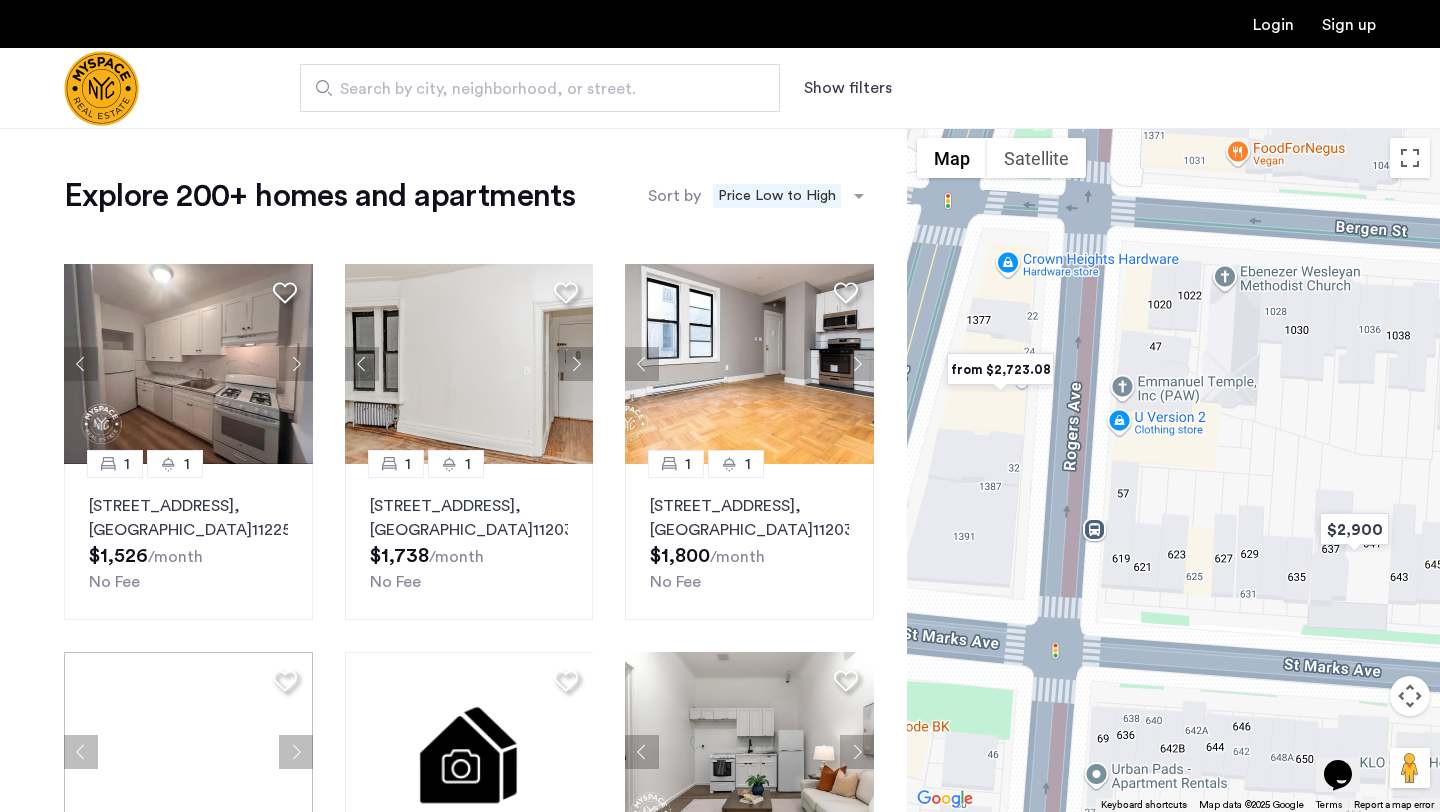 click at bounding box center [1000, 369] 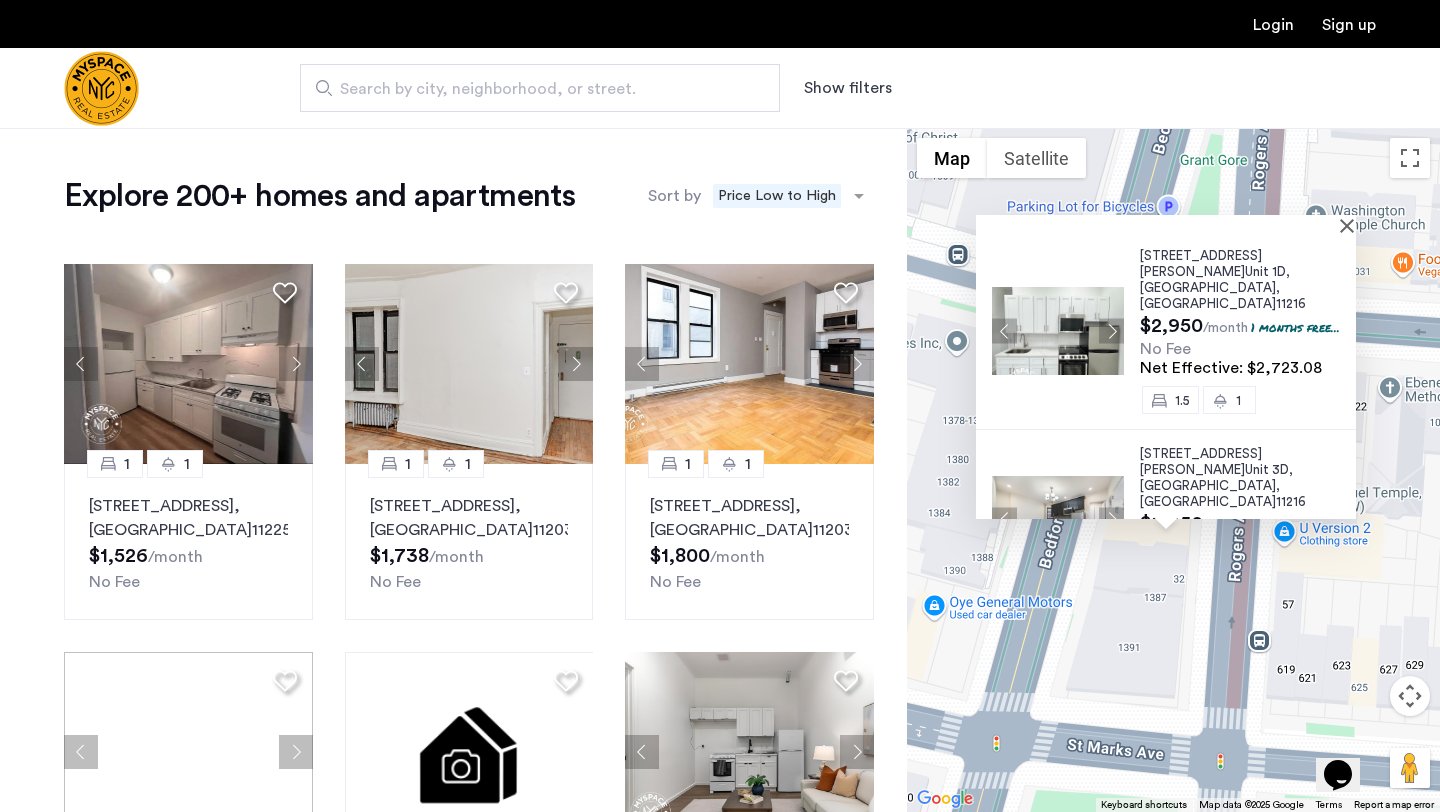 scroll, scrollTop: 31, scrollLeft: 0, axis: vertical 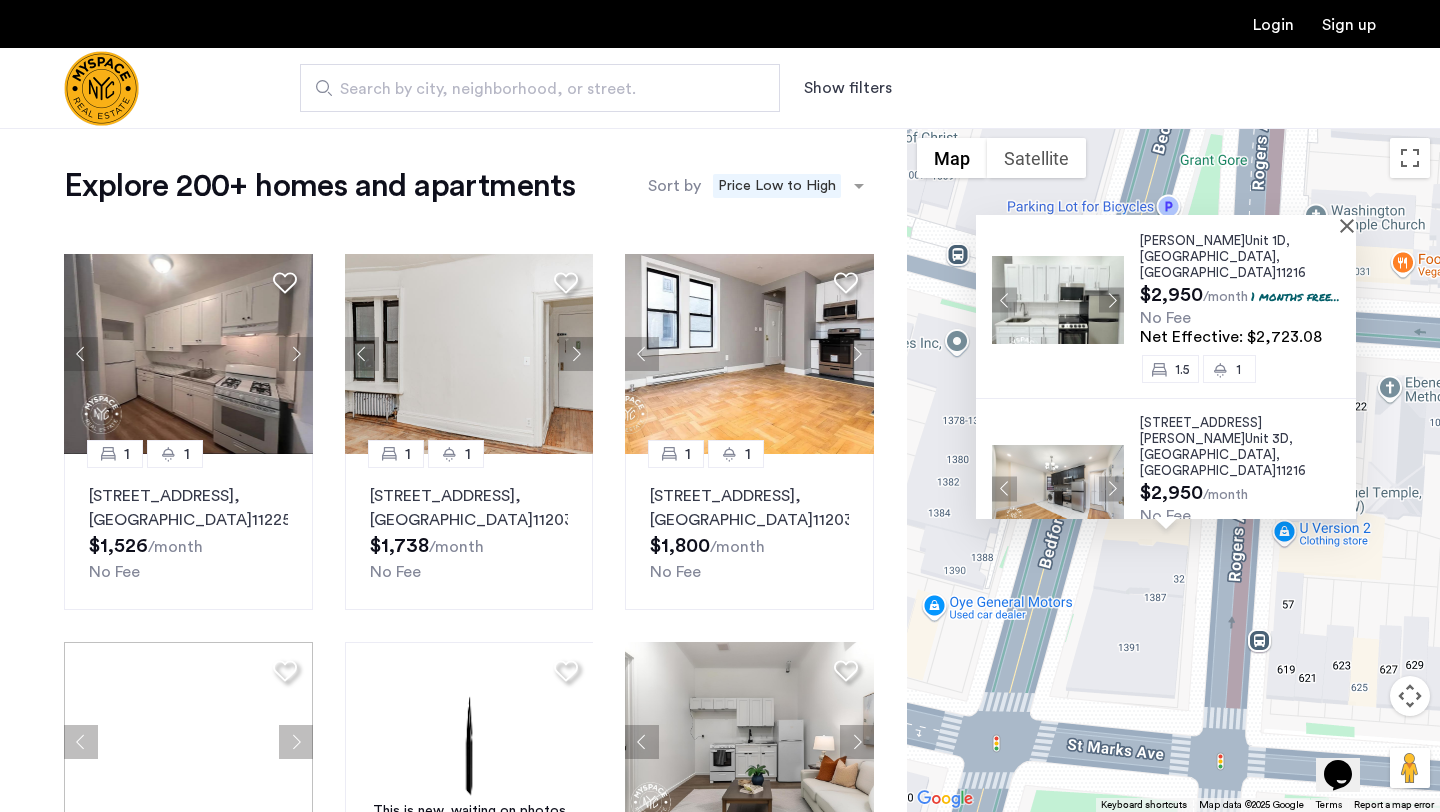 click at bounding box center (1166, 223) 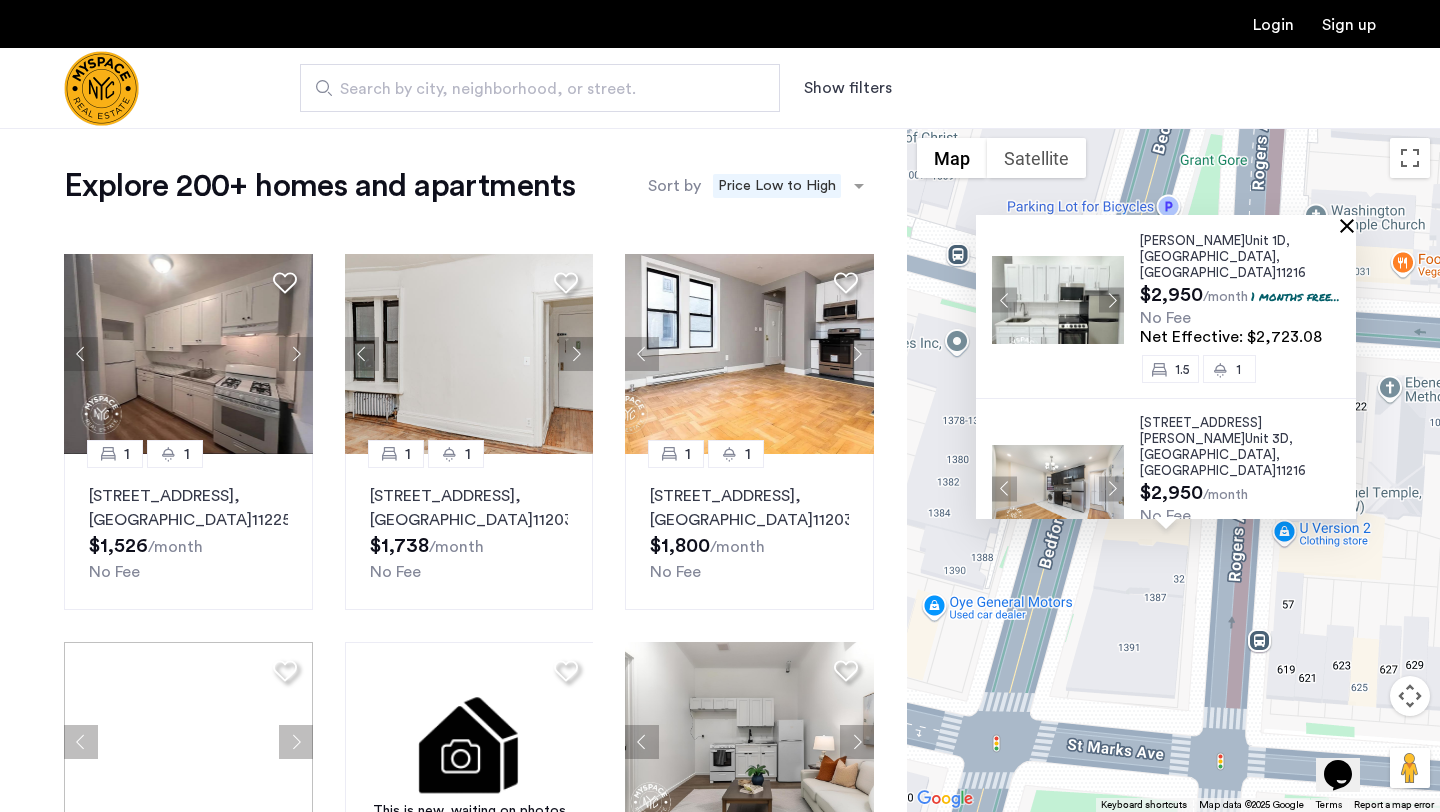 click at bounding box center [1351, 225] 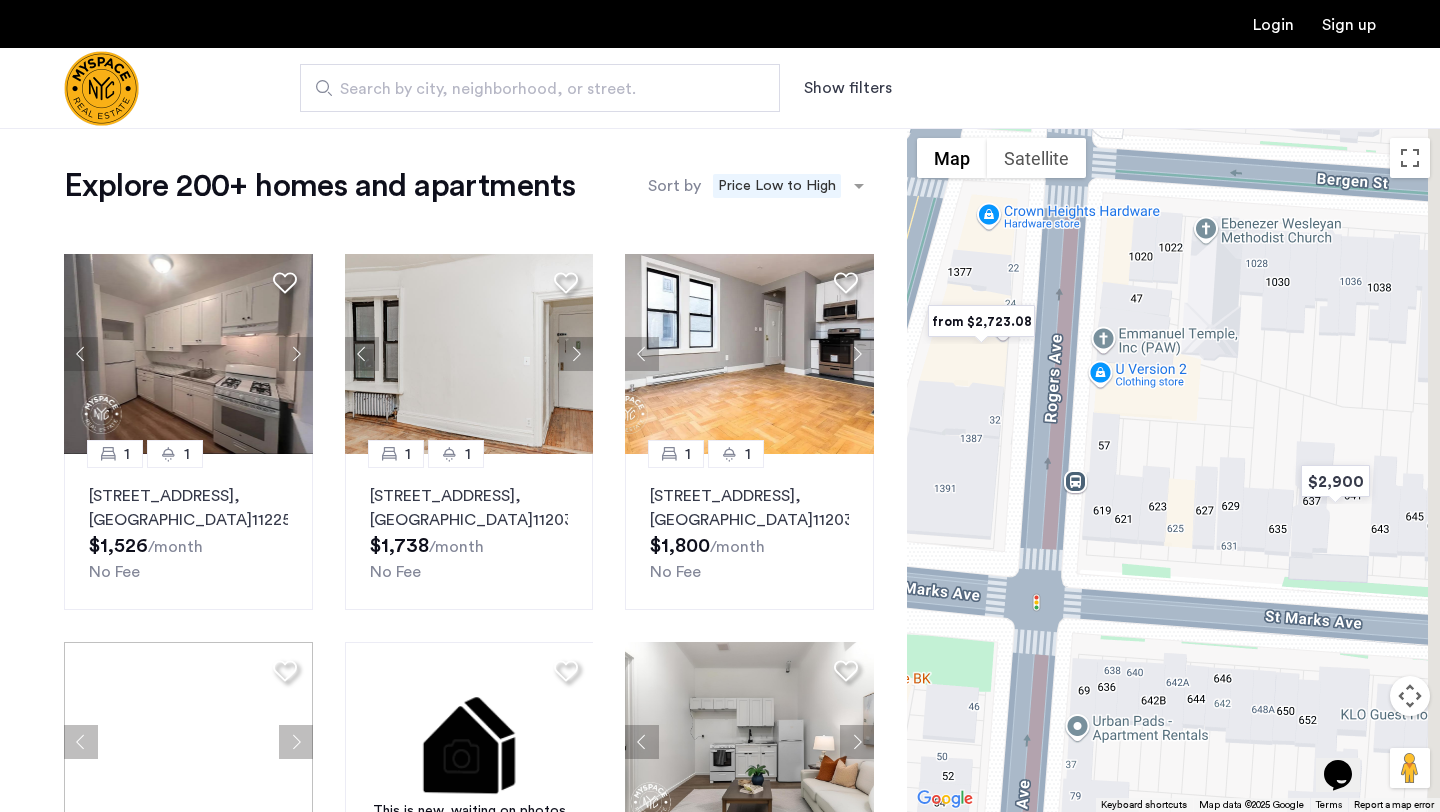 drag, startPoint x: 1280, startPoint y: 478, endPoint x: 1085, endPoint y: 317, distance: 252.87546 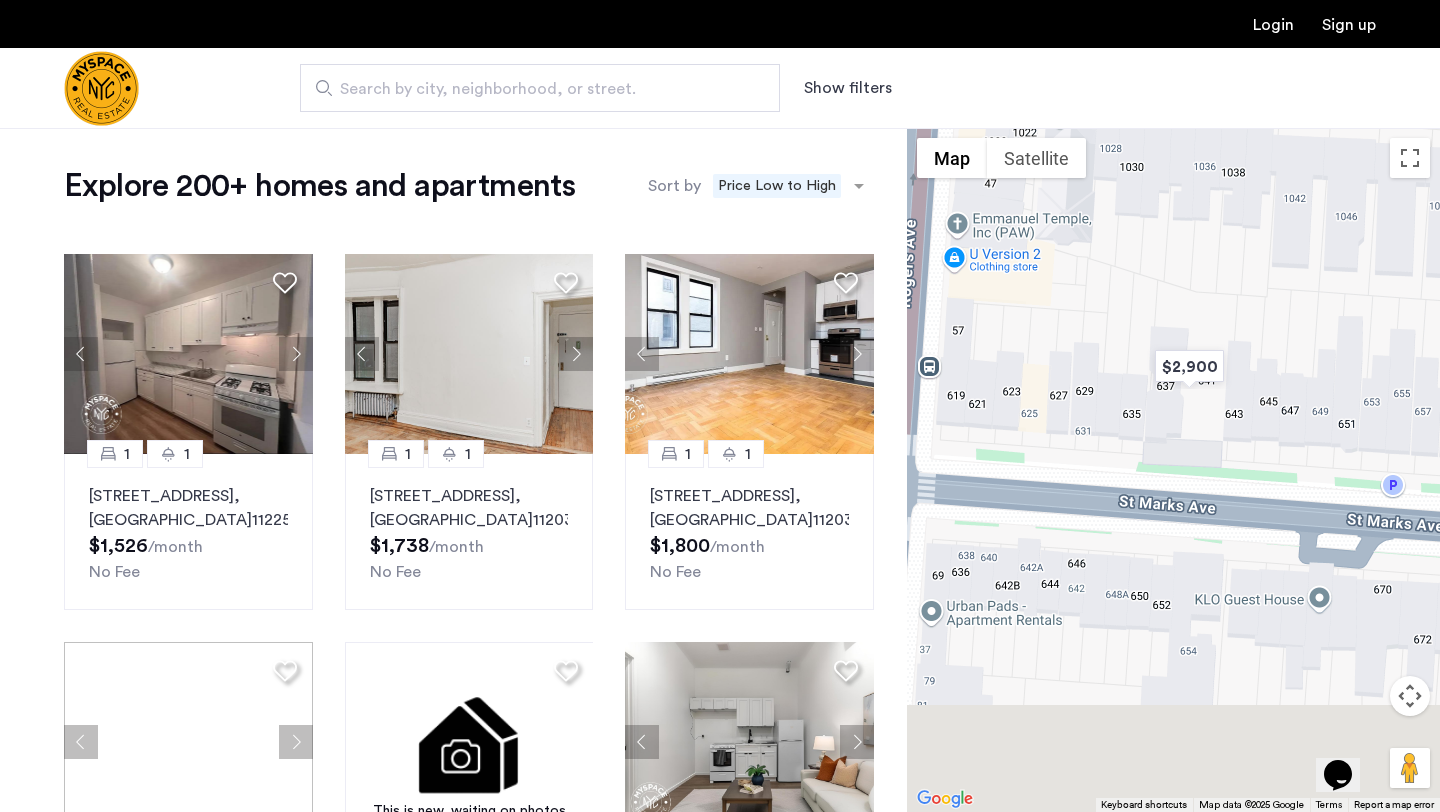 drag, startPoint x: 1175, startPoint y: 469, endPoint x: 976, endPoint y: 348, distance: 232.89912 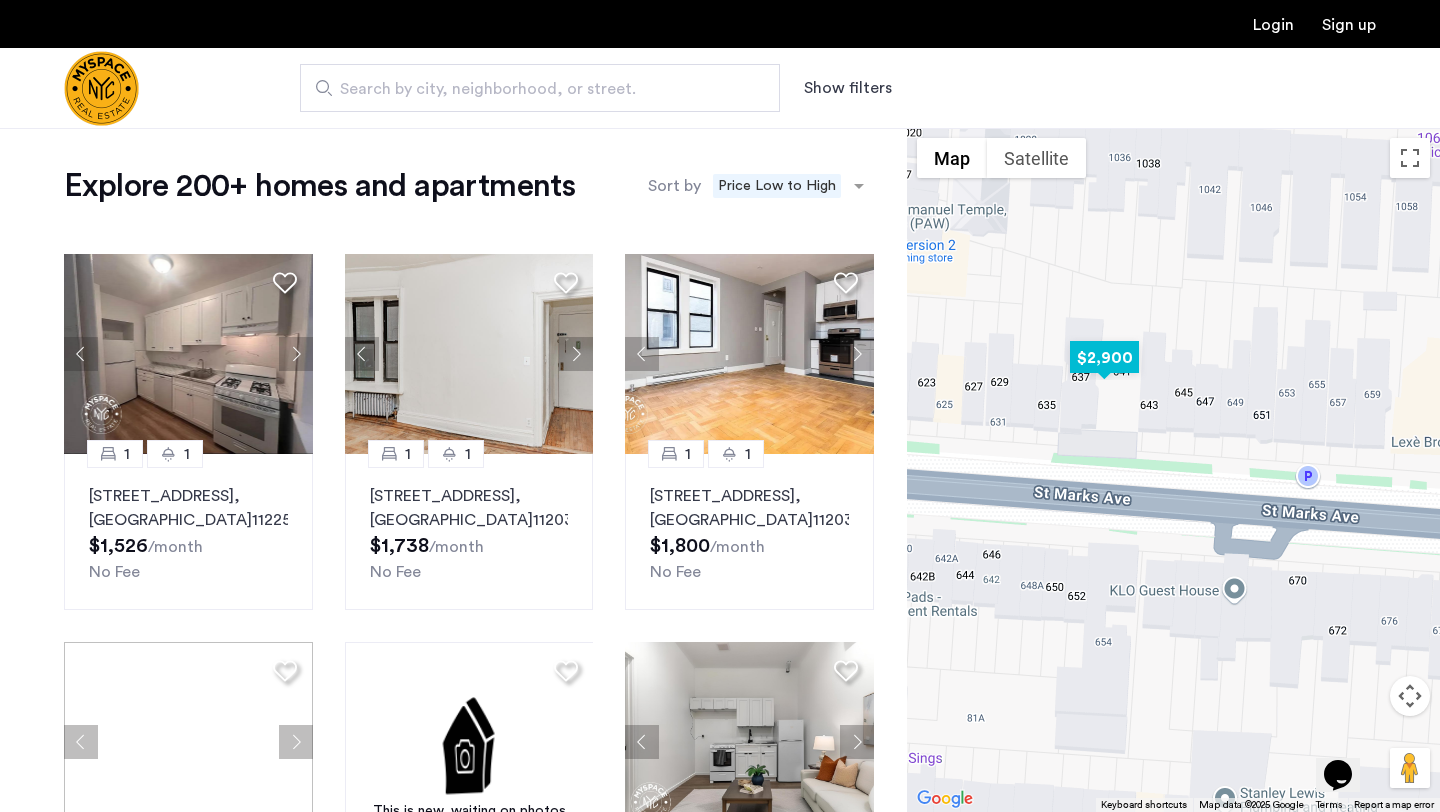 click at bounding box center (1104, 357) 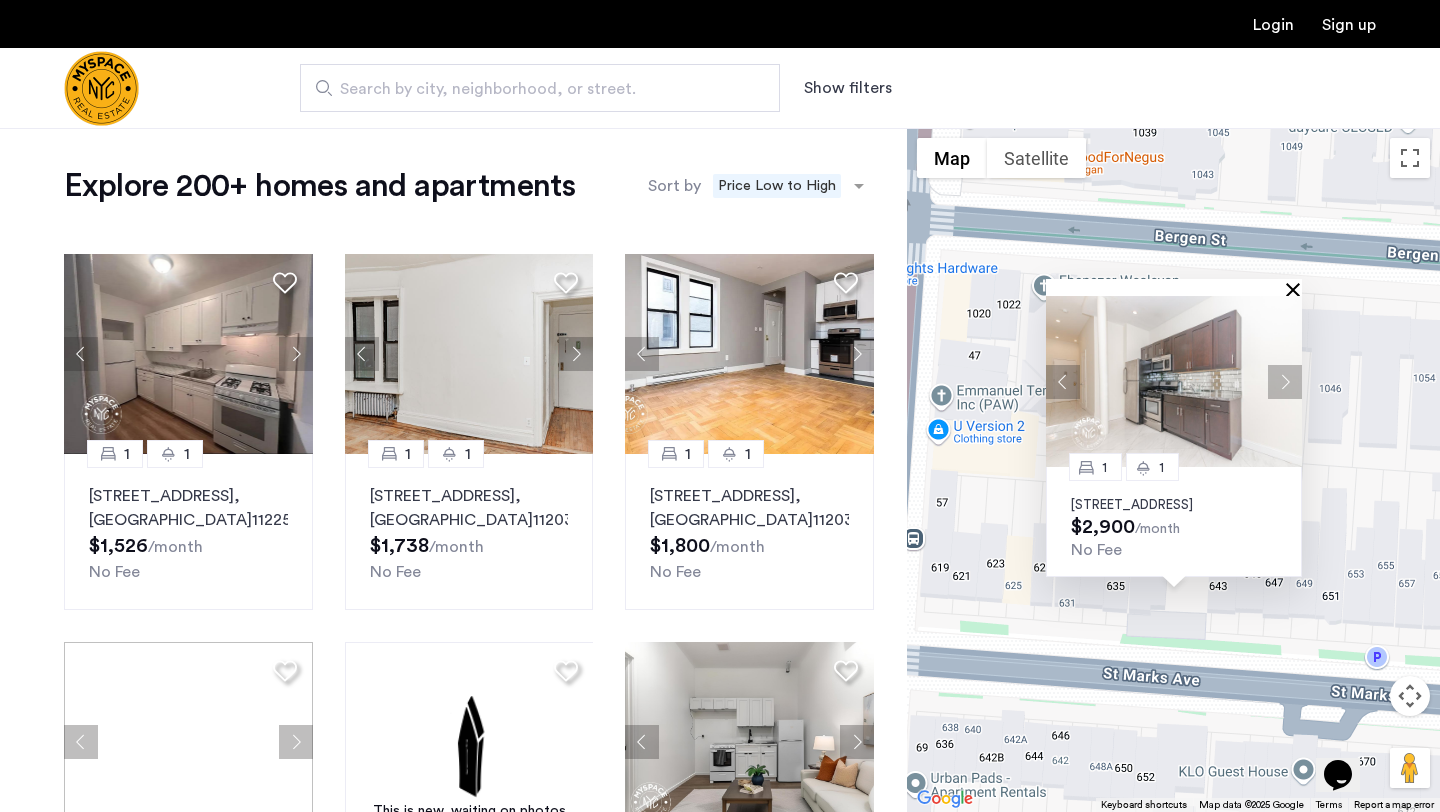 click at bounding box center (1297, 289) 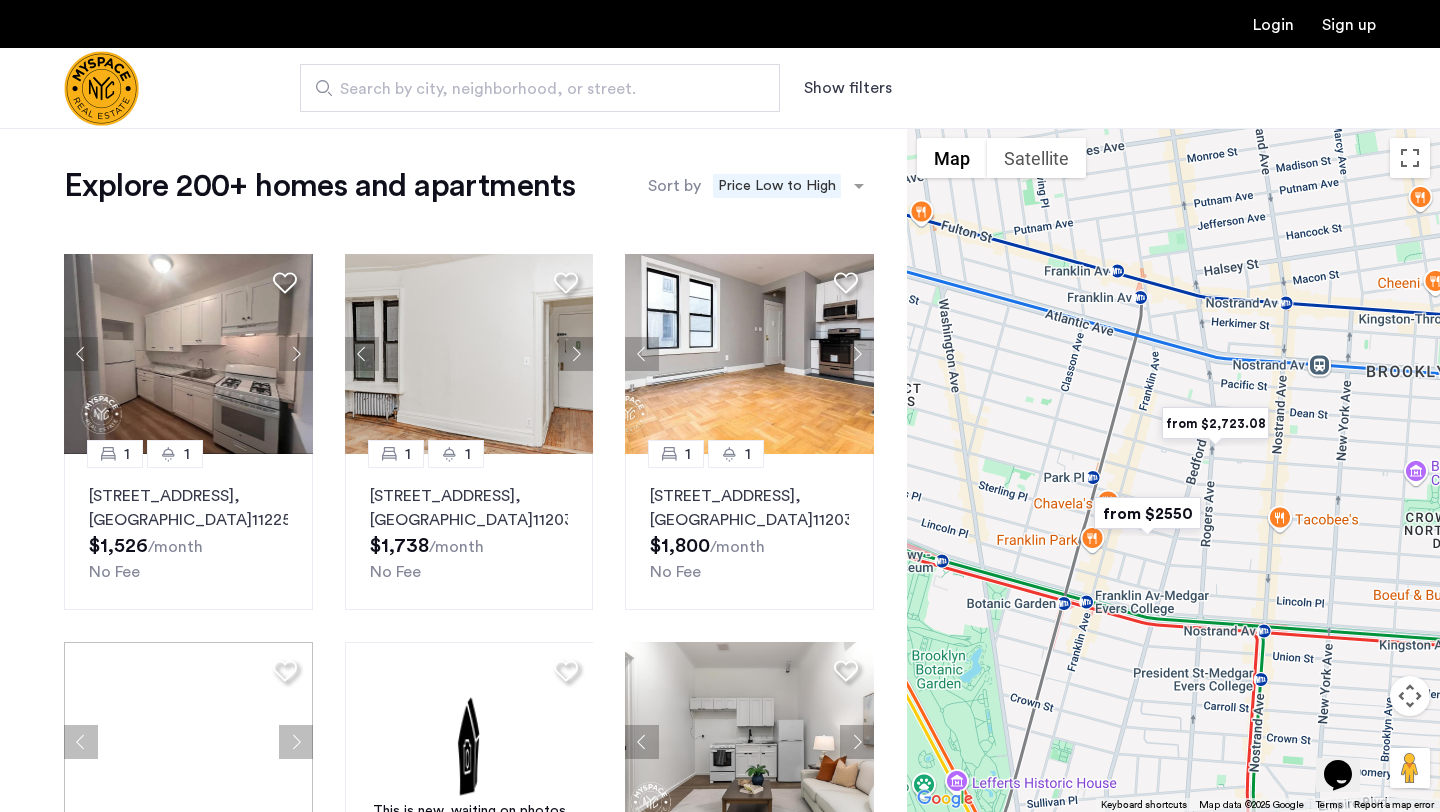 drag, startPoint x: 1093, startPoint y: 532, endPoint x: 1195, endPoint y: 506, distance: 105.26158 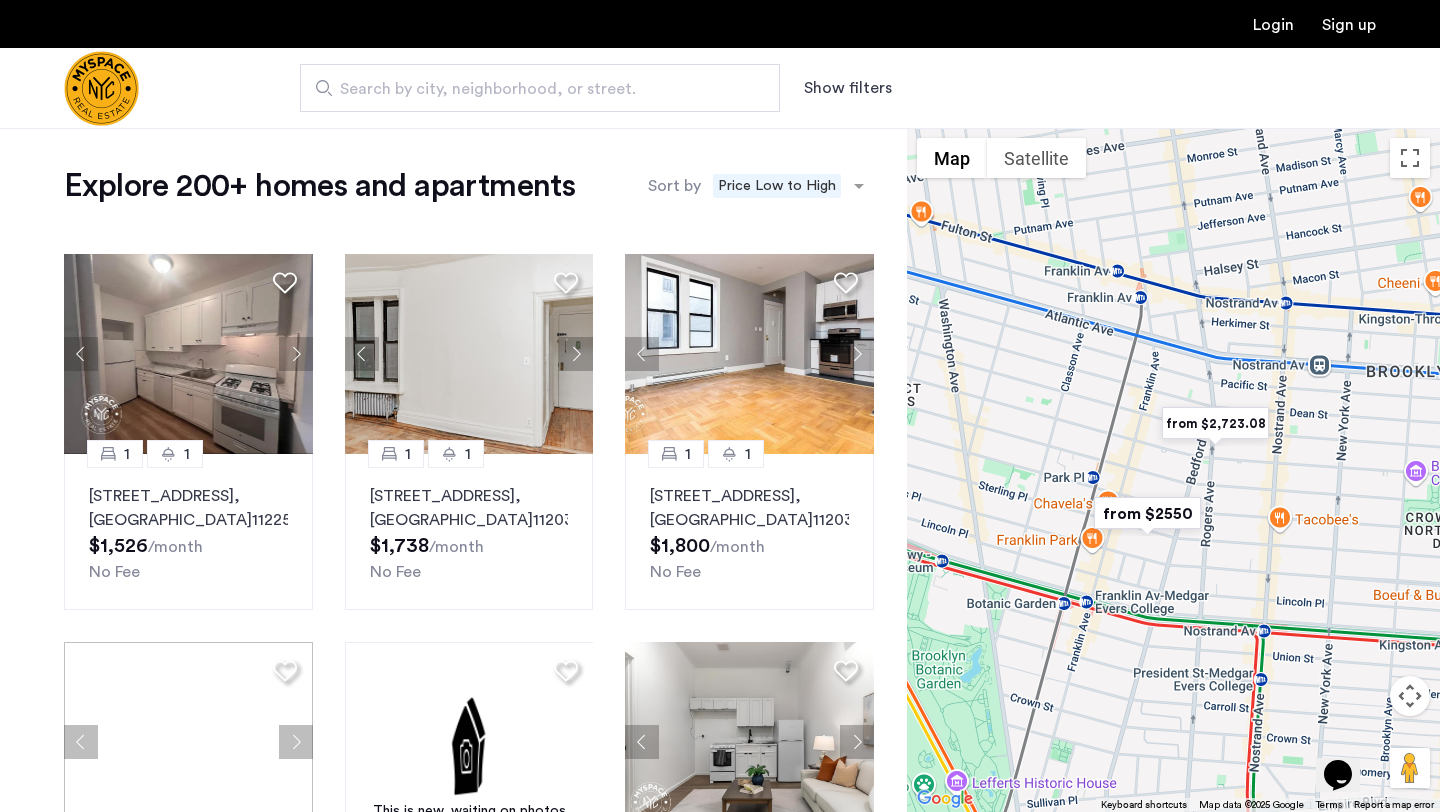 click at bounding box center [1147, 513] 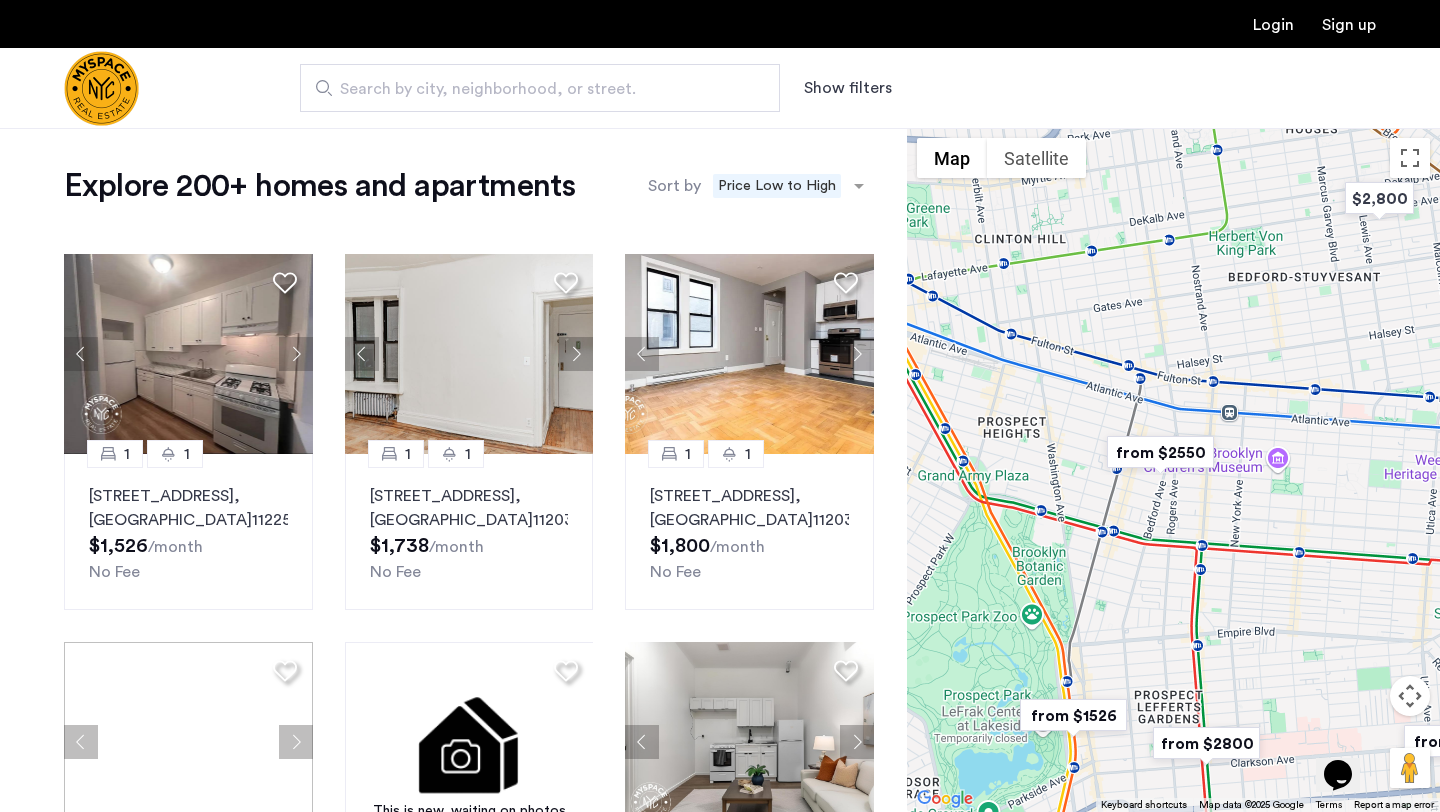 drag, startPoint x: 1211, startPoint y: 592, endPoint x: 1201, endPoint y: 526, distance: 66.75328 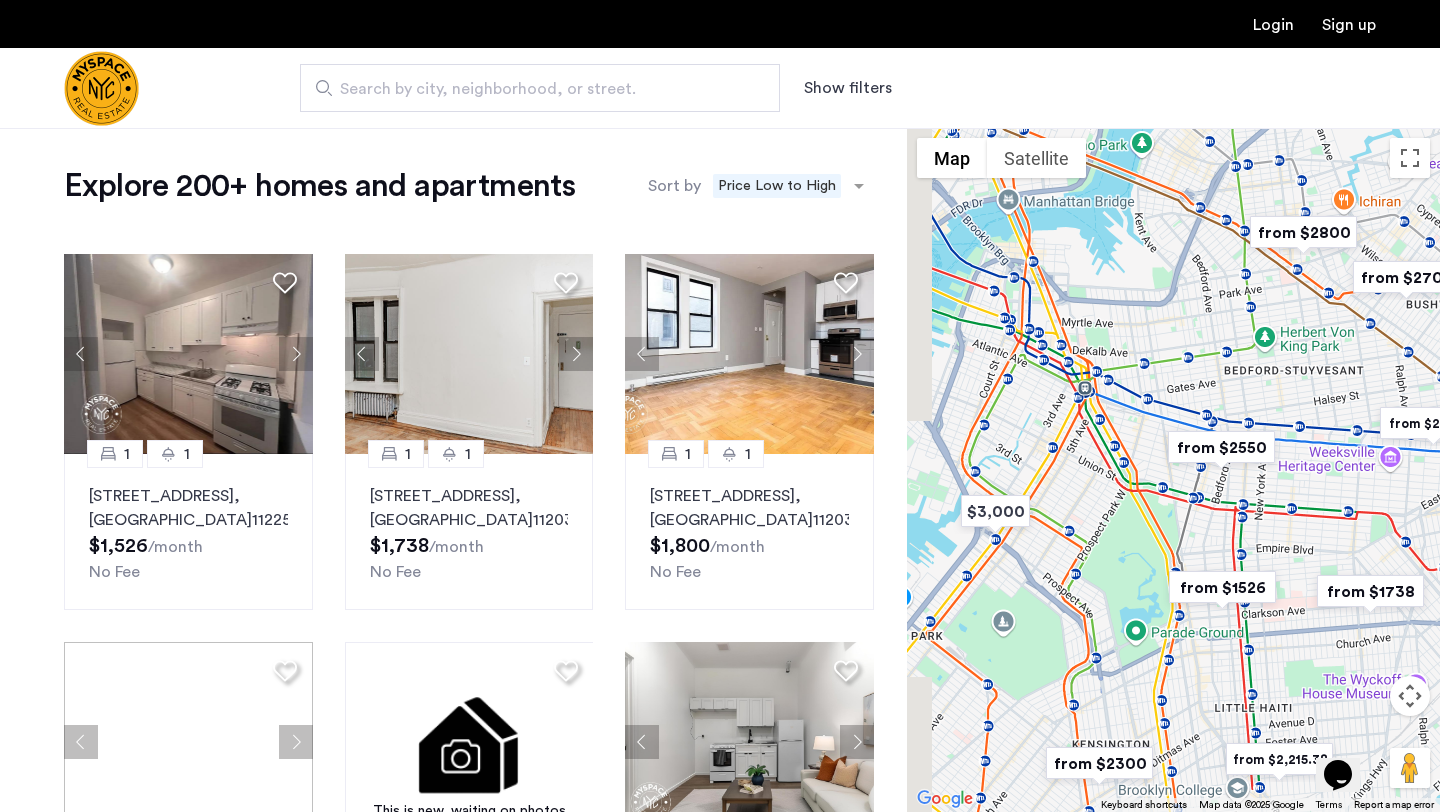 drag, startPoint x: 1155, startPoint y: 540, endPoint x: 1202, endPoint y: 522, distance: 50.32892 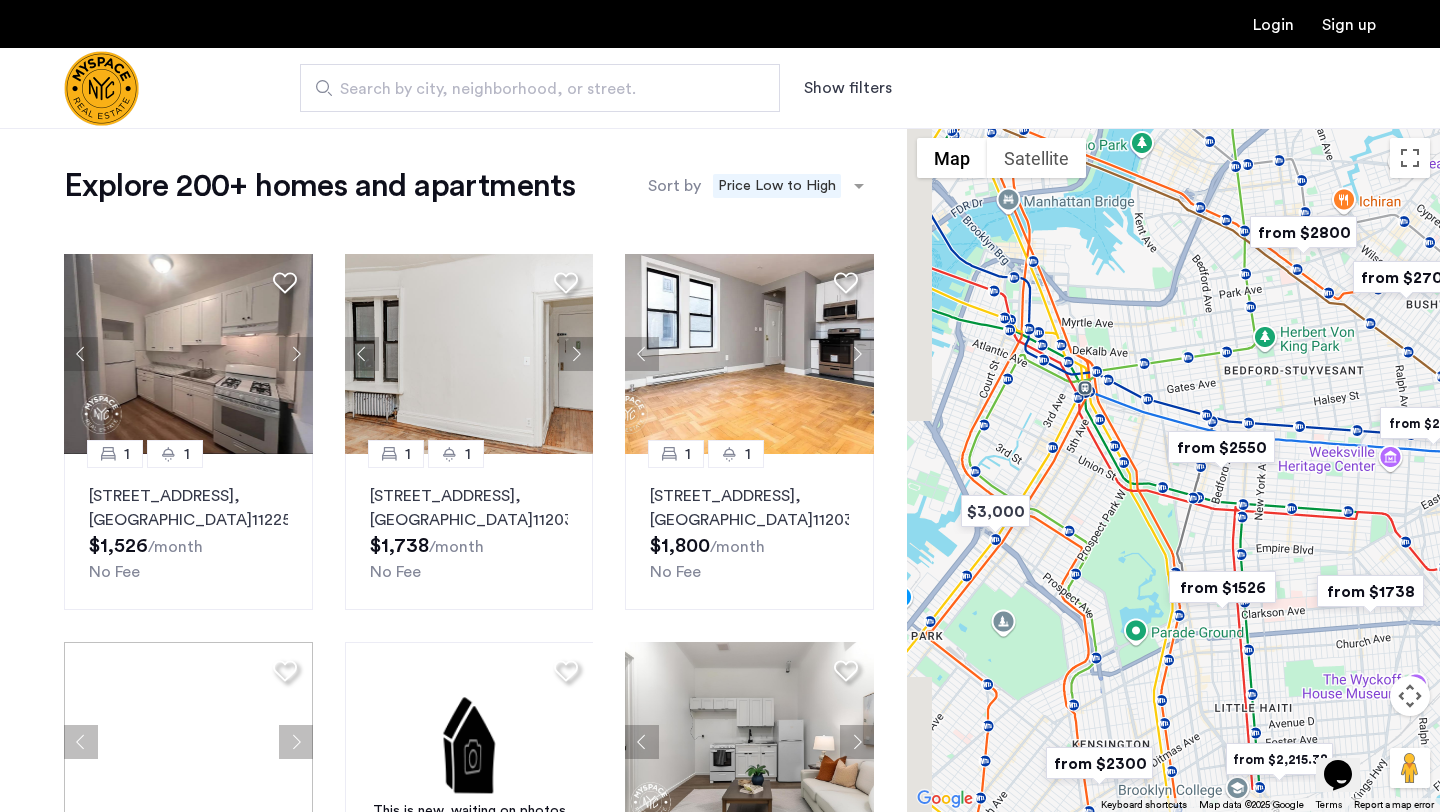 click on "To navigate, press the arrow keys." at bounding box center [1173, 470] 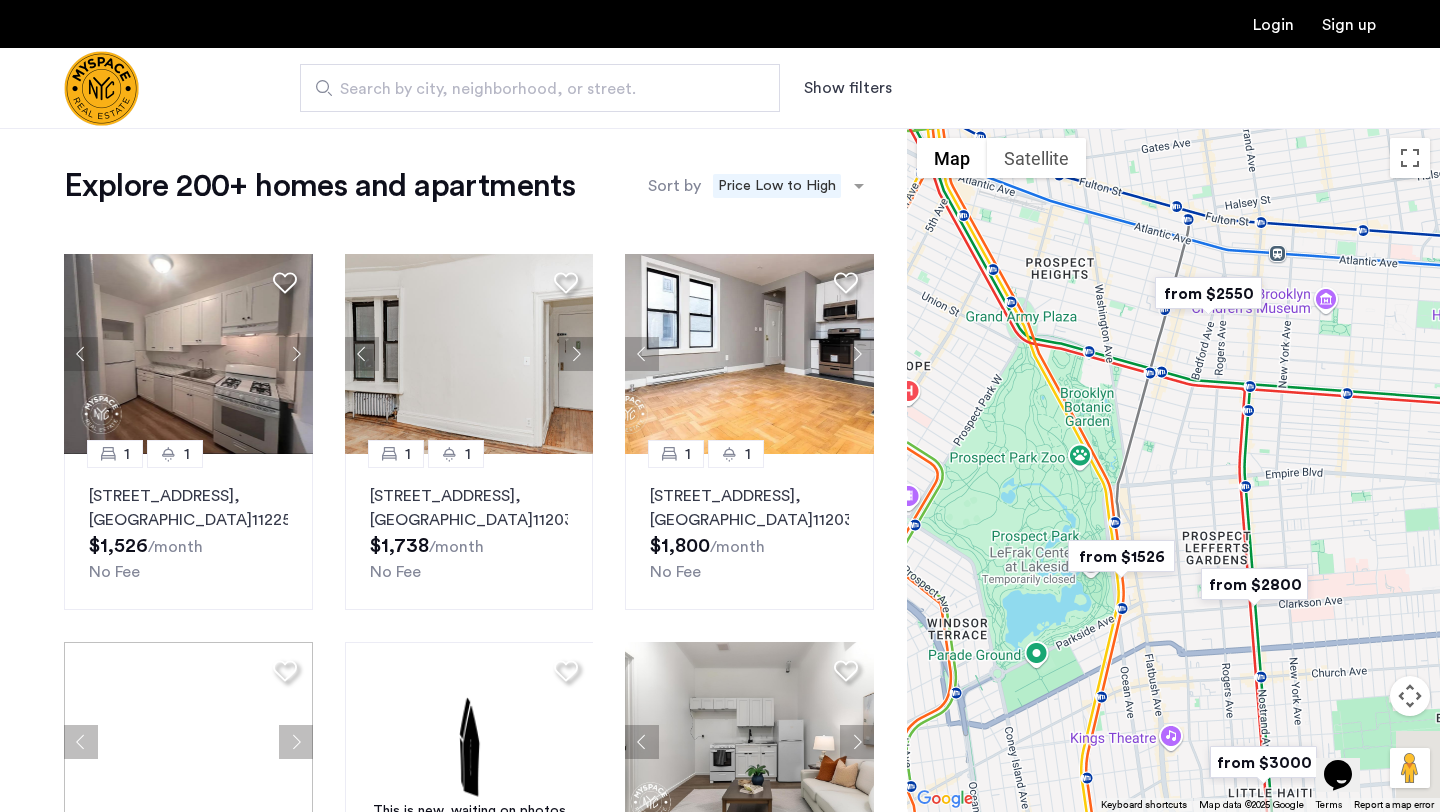 drag, startPoint x: 1264, startPoint y: 573, endPoint x: 1165, endPoint y: 479, distance: 136.5174 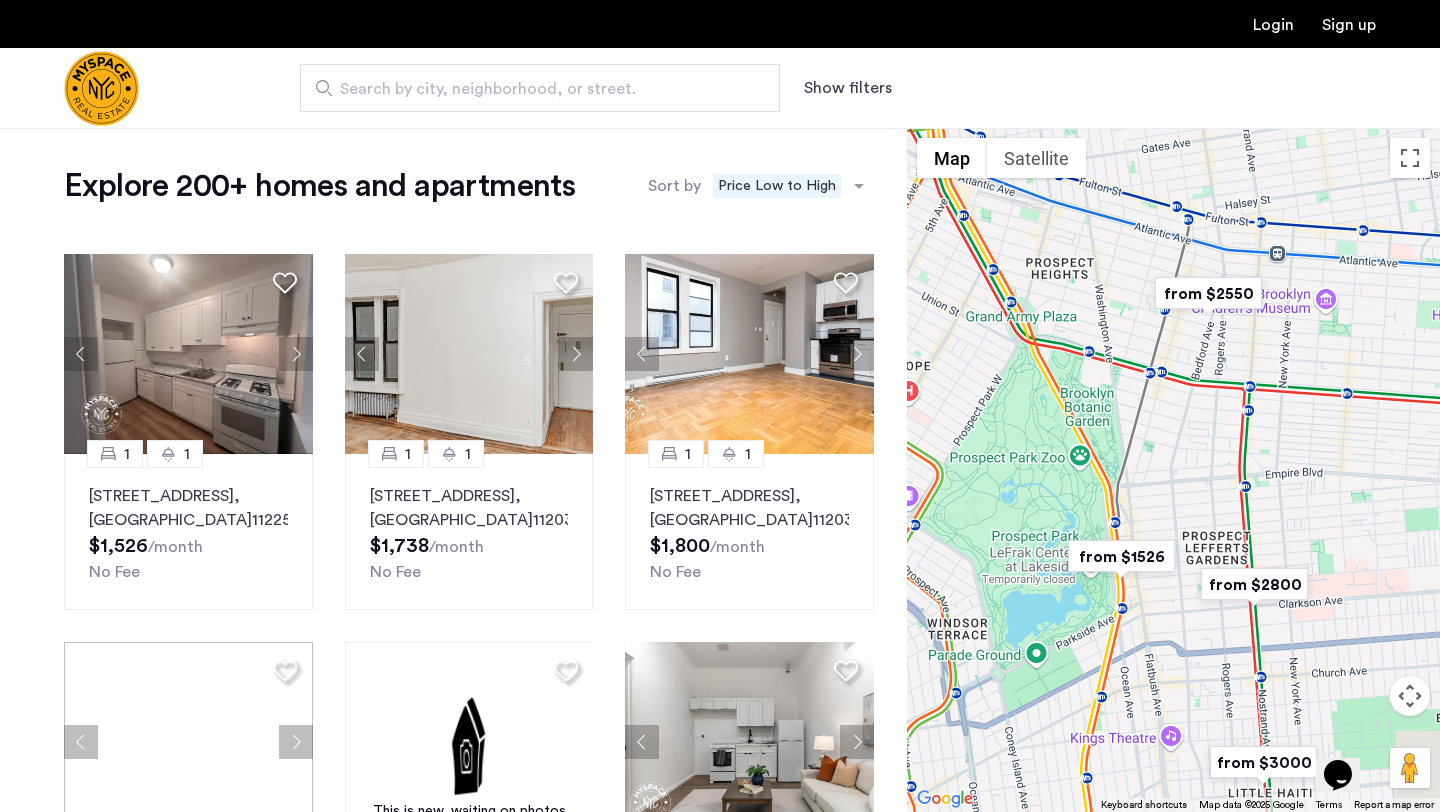 click on "To navigate, press the arrow keys." at bounding box center [1173, 470] 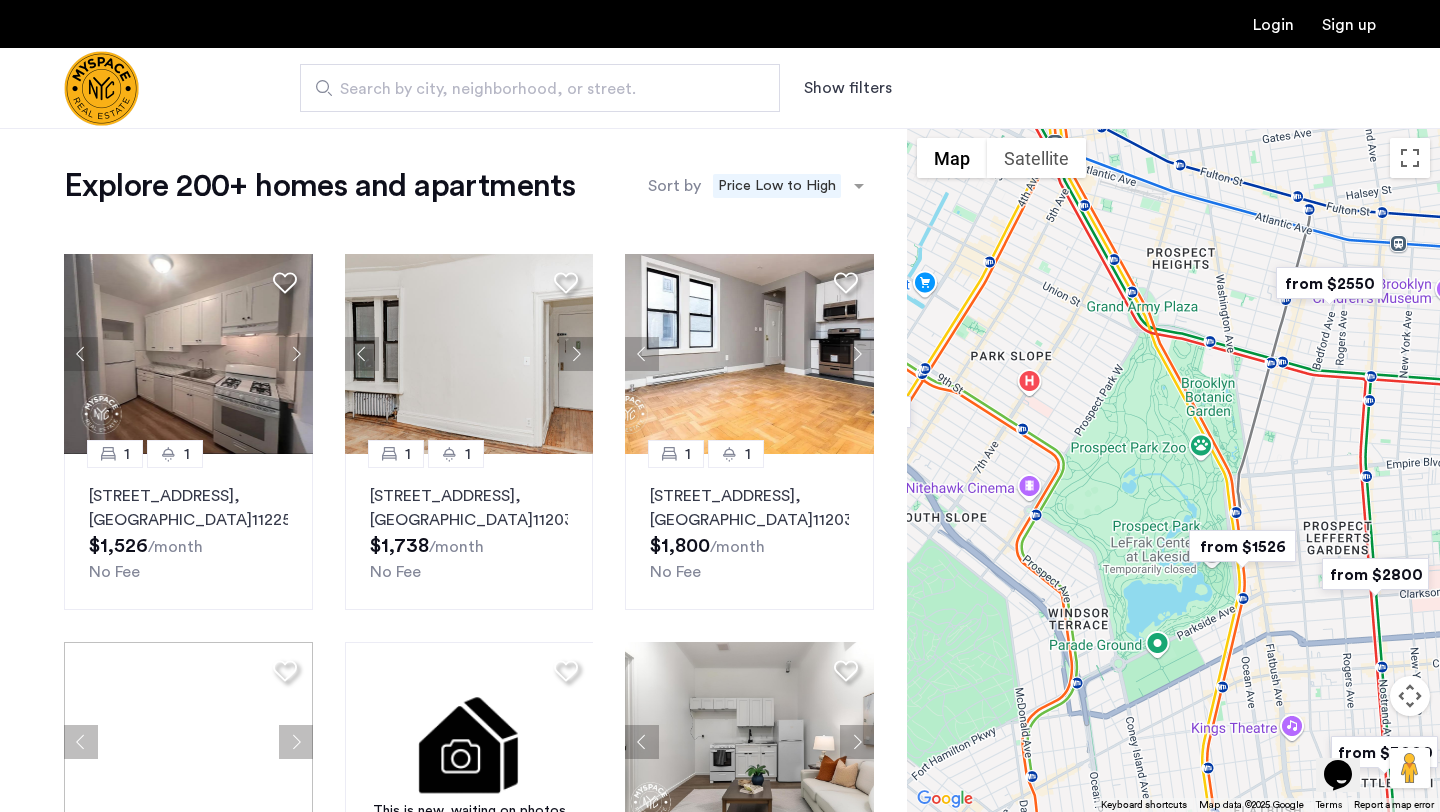 drag, startPoint x: 1165, startPoint y: 479, endPoint x: 1385, endPoint y: 519, distance: 223.6068 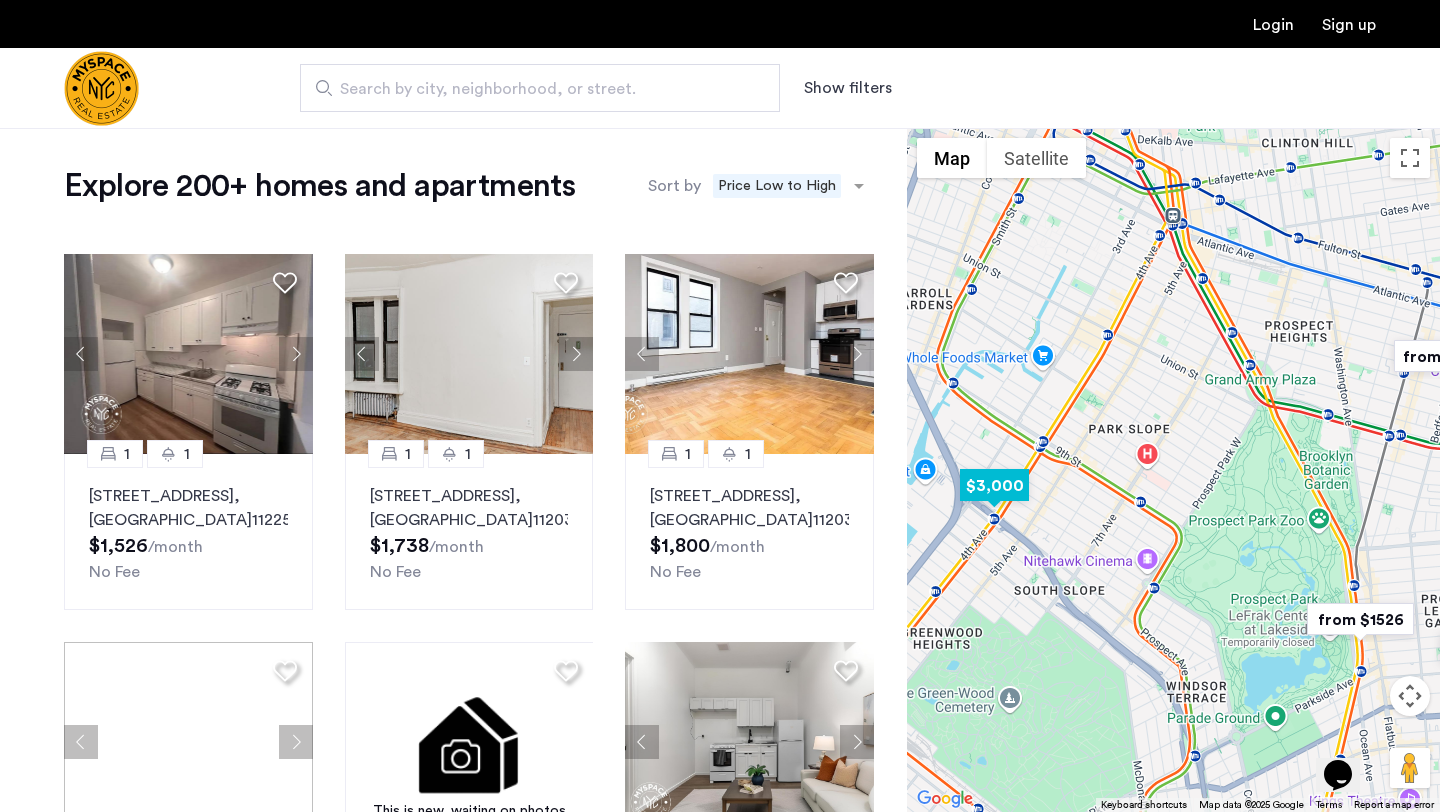 click at bounding box center (994, 485) 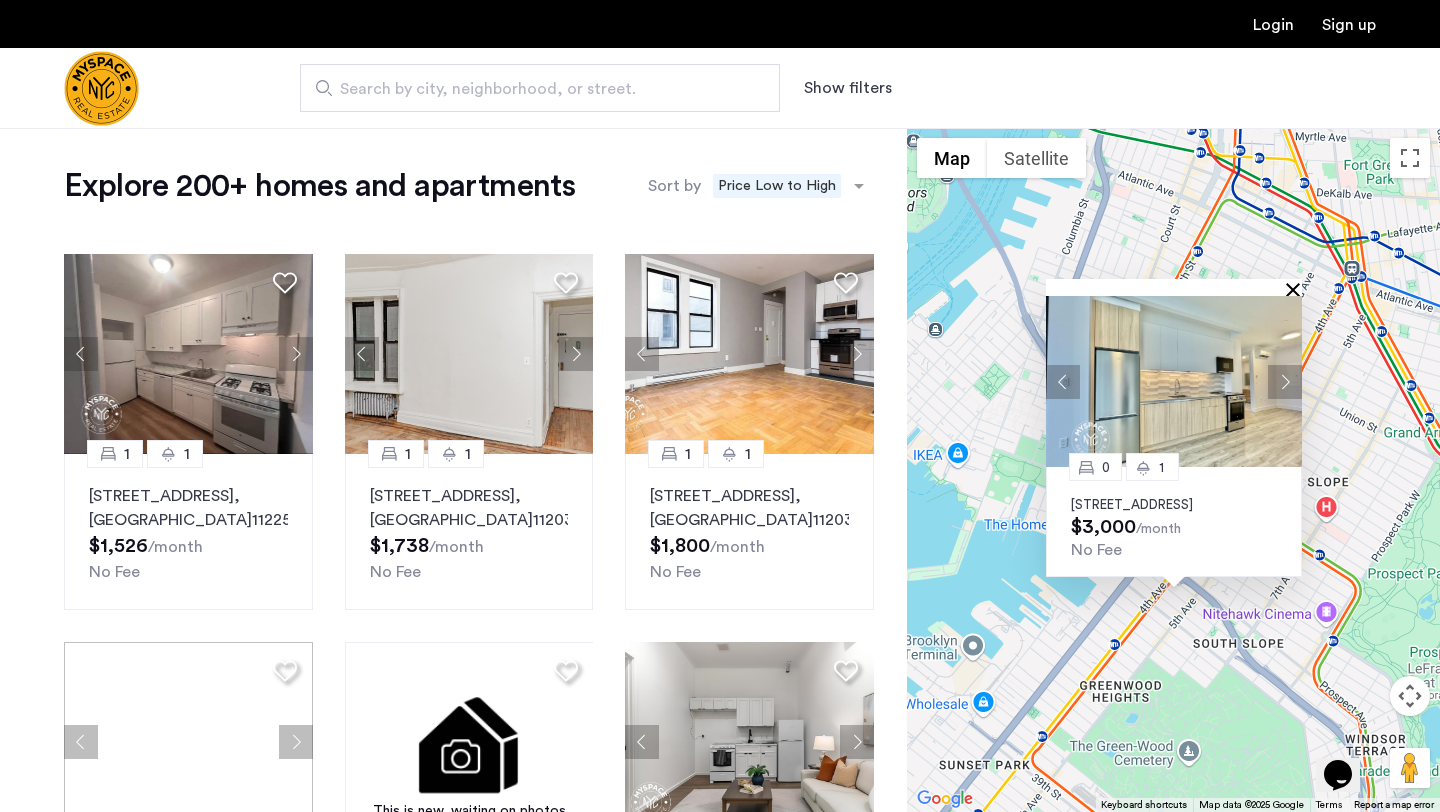 click at bounding box center [1297, 289] 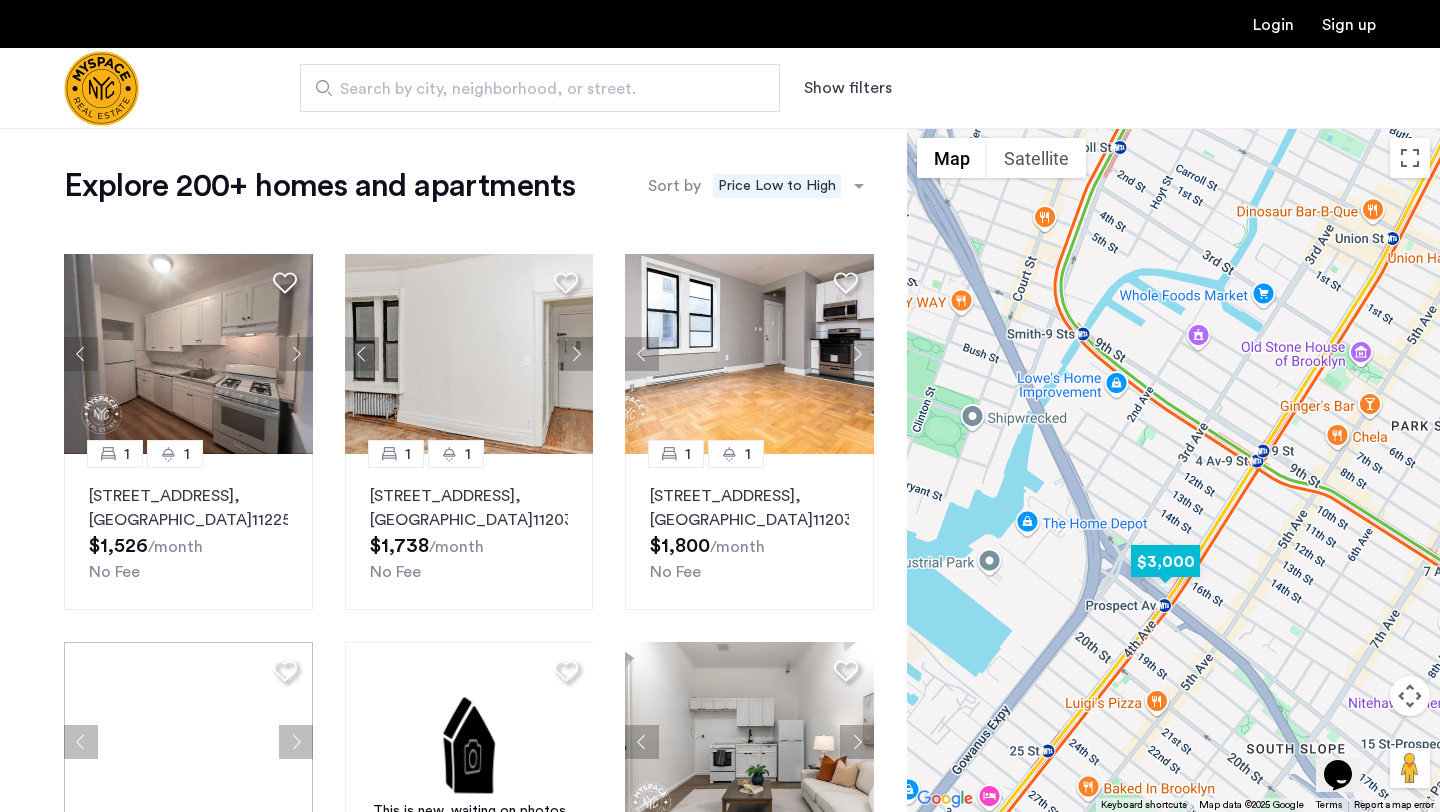 click at bounding box center (1165, 561) 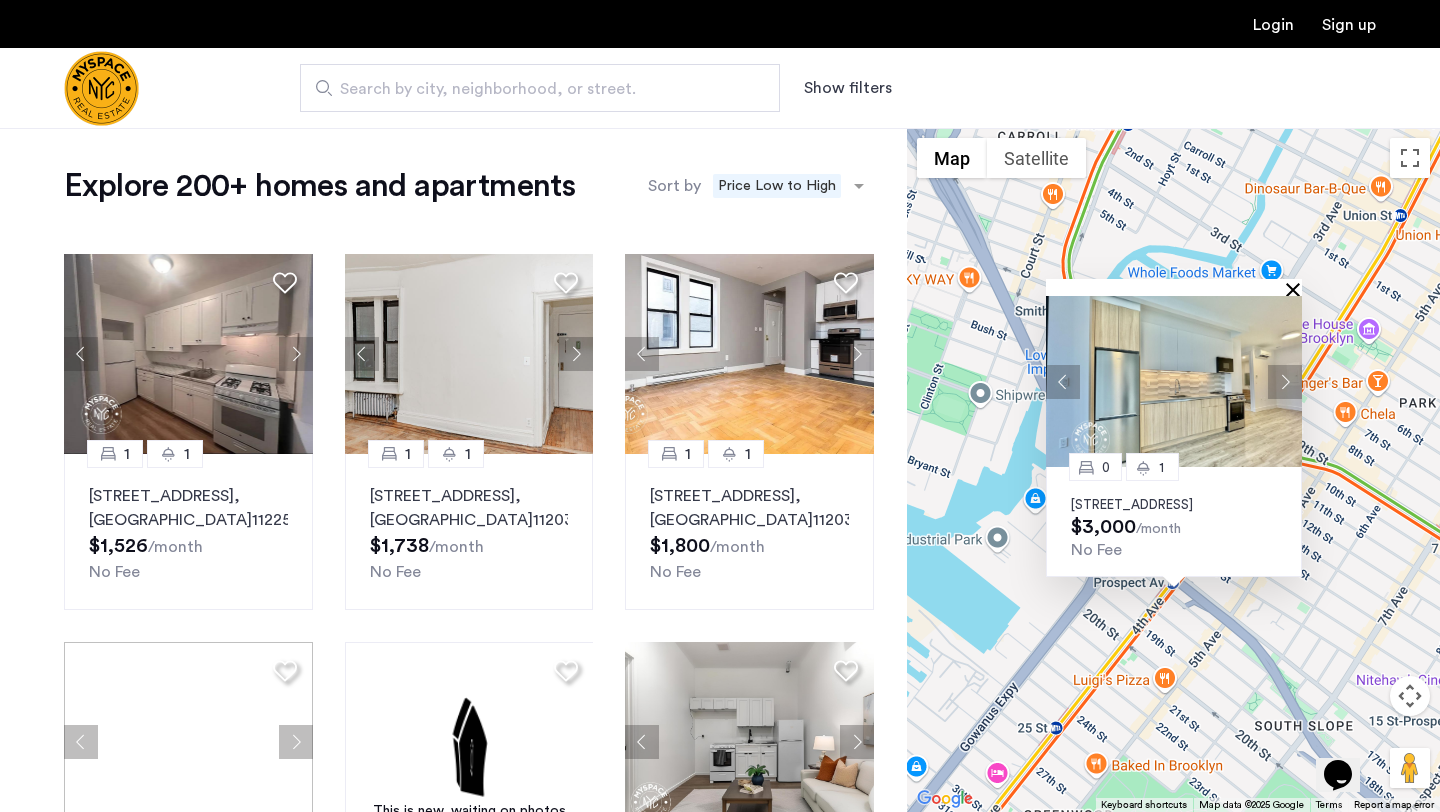 click at bounding box center [1297, 289] 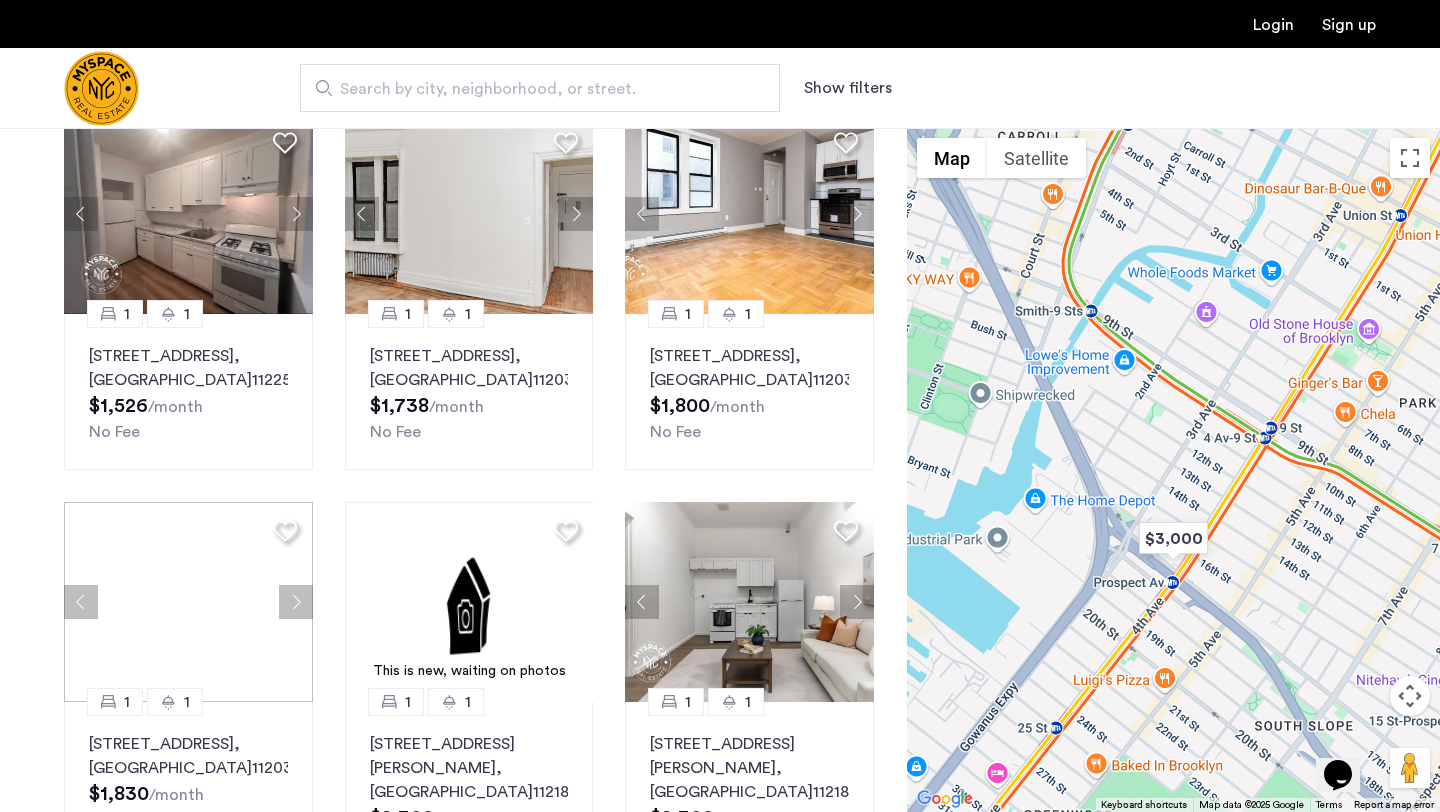 scroll, scrollTop: 142, scrollLeft: 0, axis: vertical 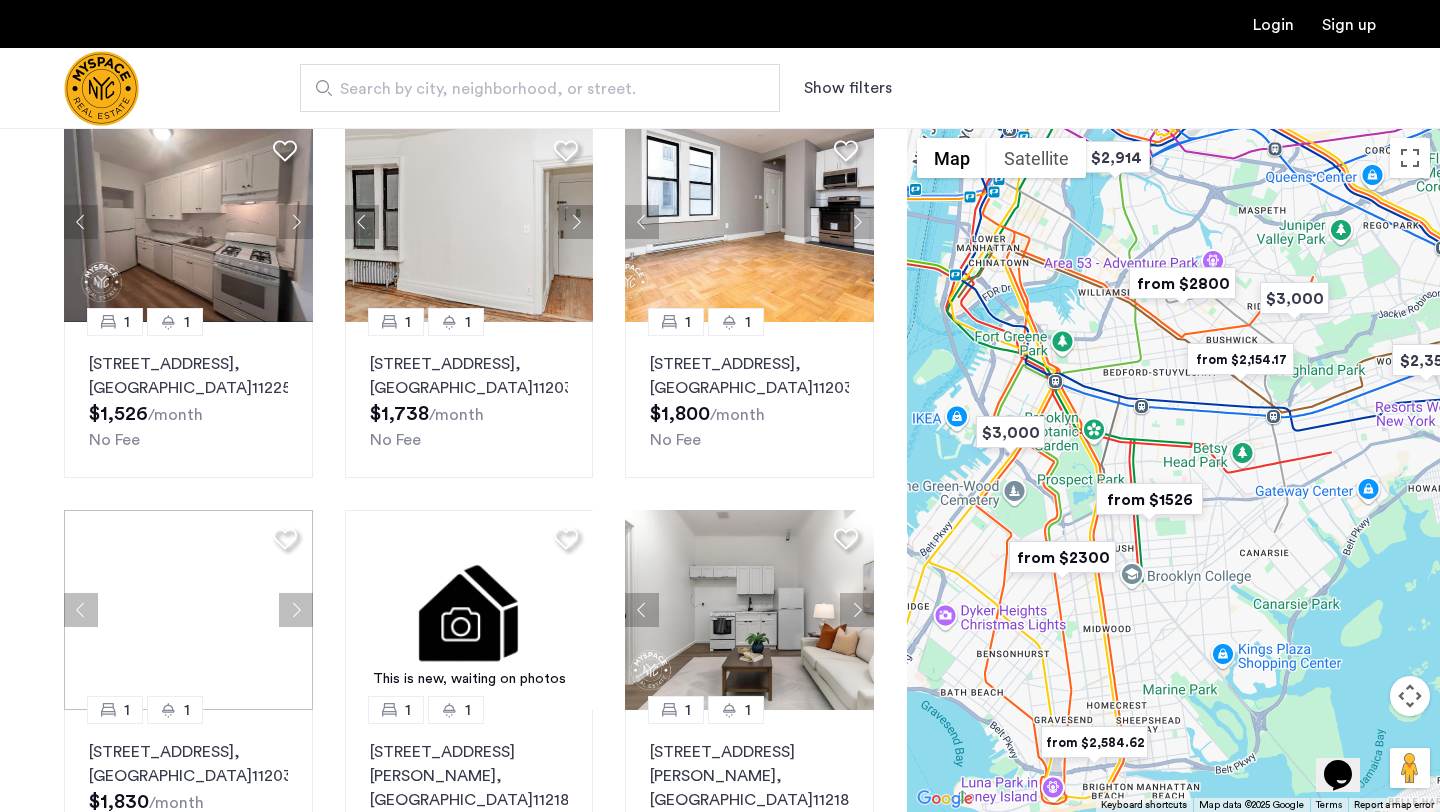 drag, startPoint x: 1277, startPoint y: 535, endPoint x: 1136, endPoint y: 474, distance: 153.62943 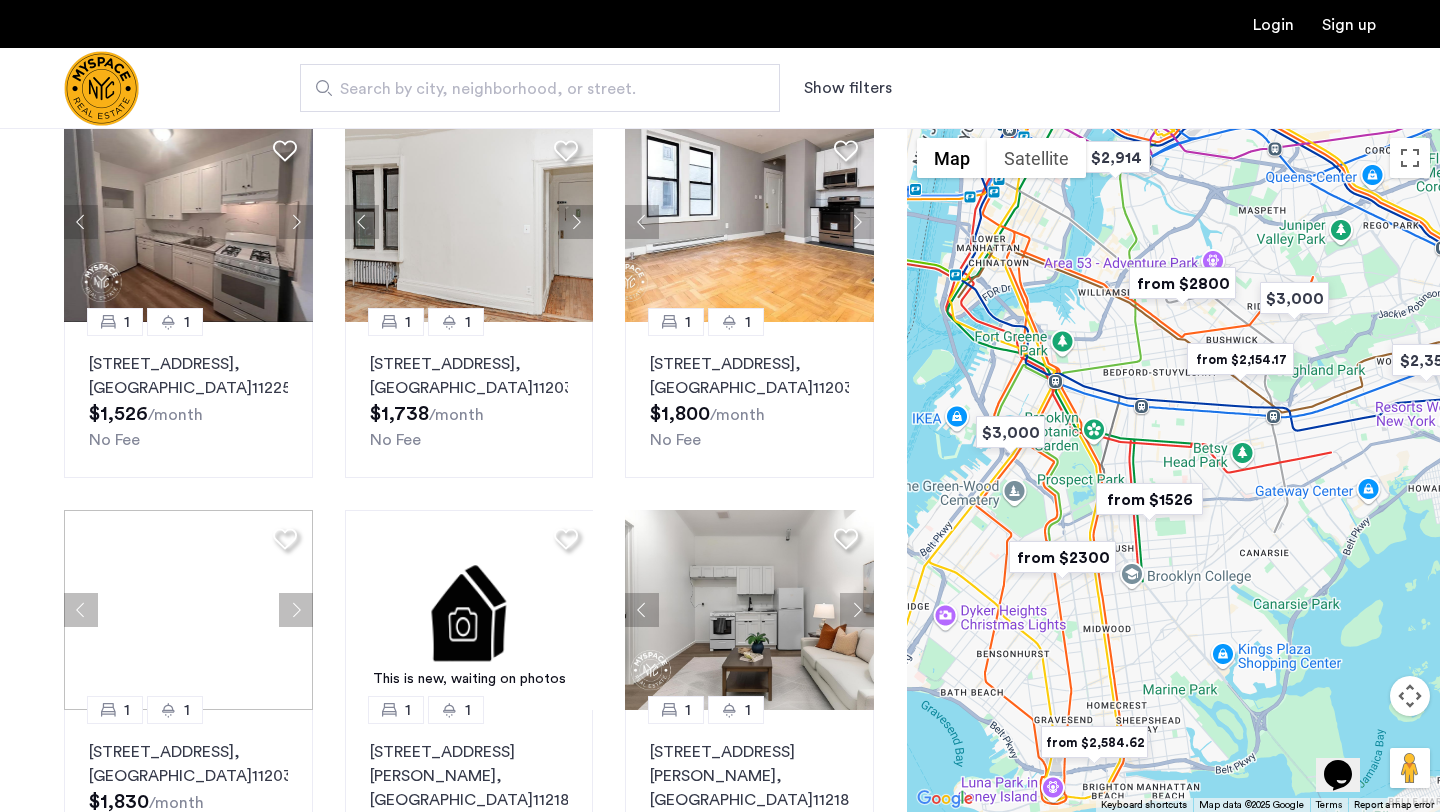 click at bounding box center (1149, 499) 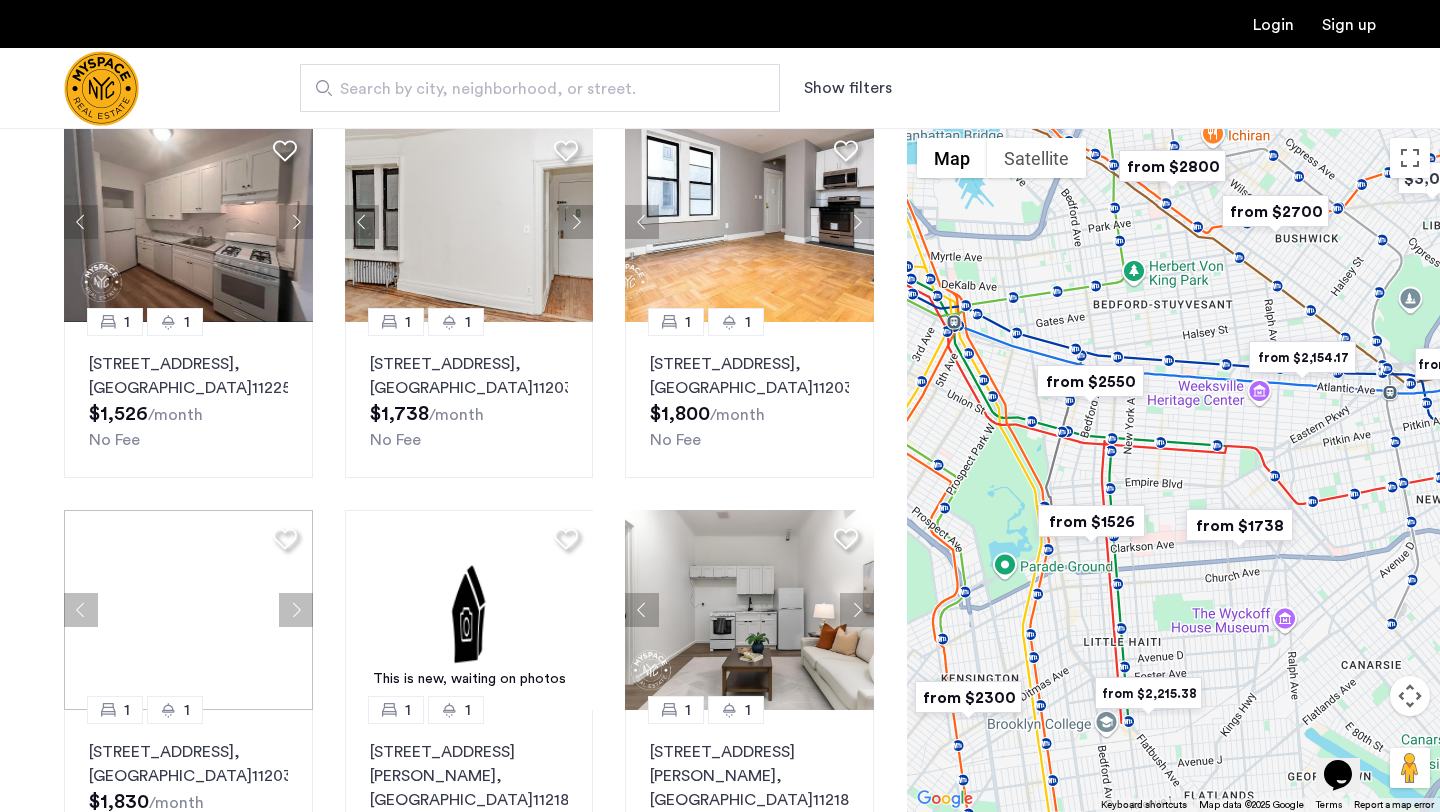 drag, startPoint x: 1203, startPoint y: 443, endPoint x: 1137, endPoint y: 537, distance: 114.85643 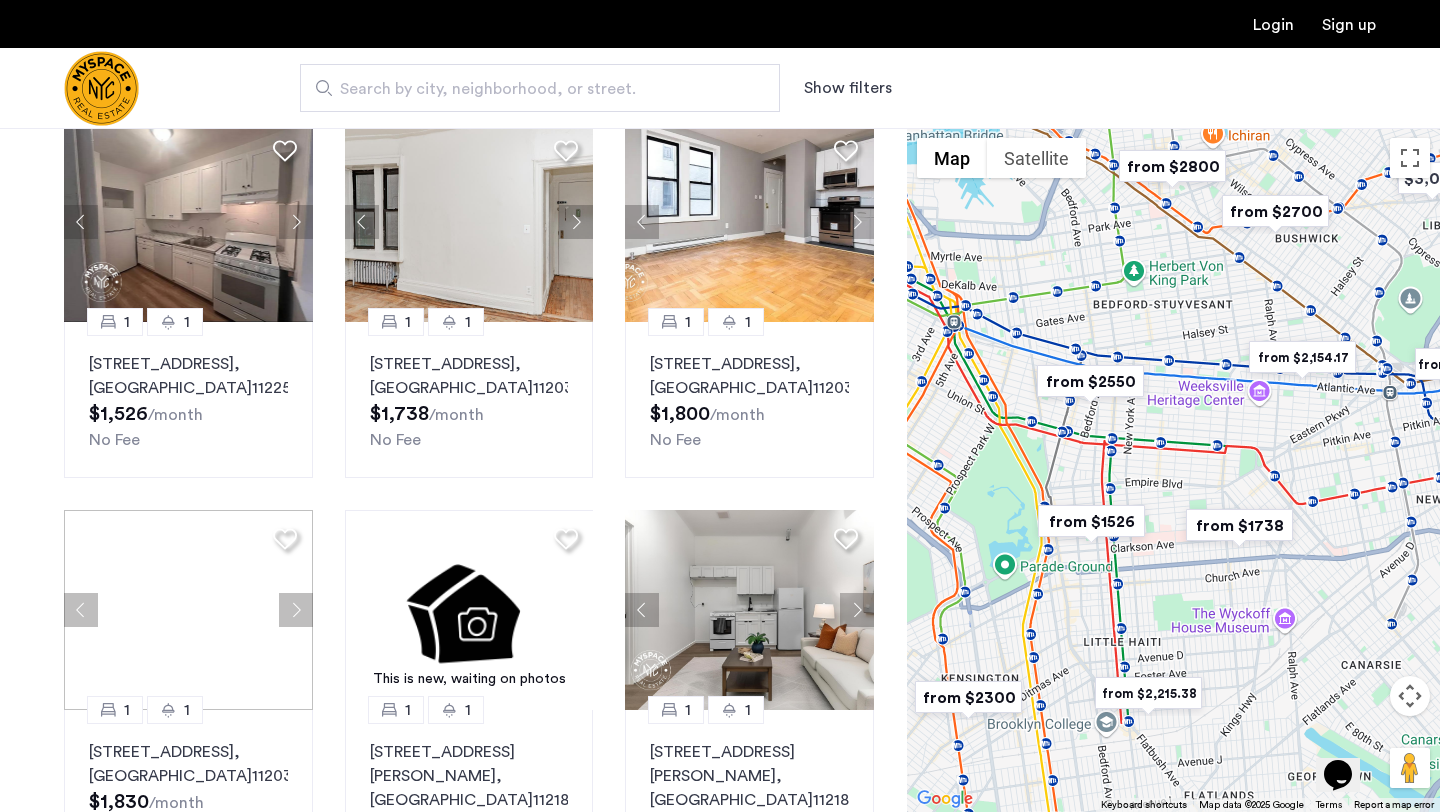 click at bounding box center [1091, 521] 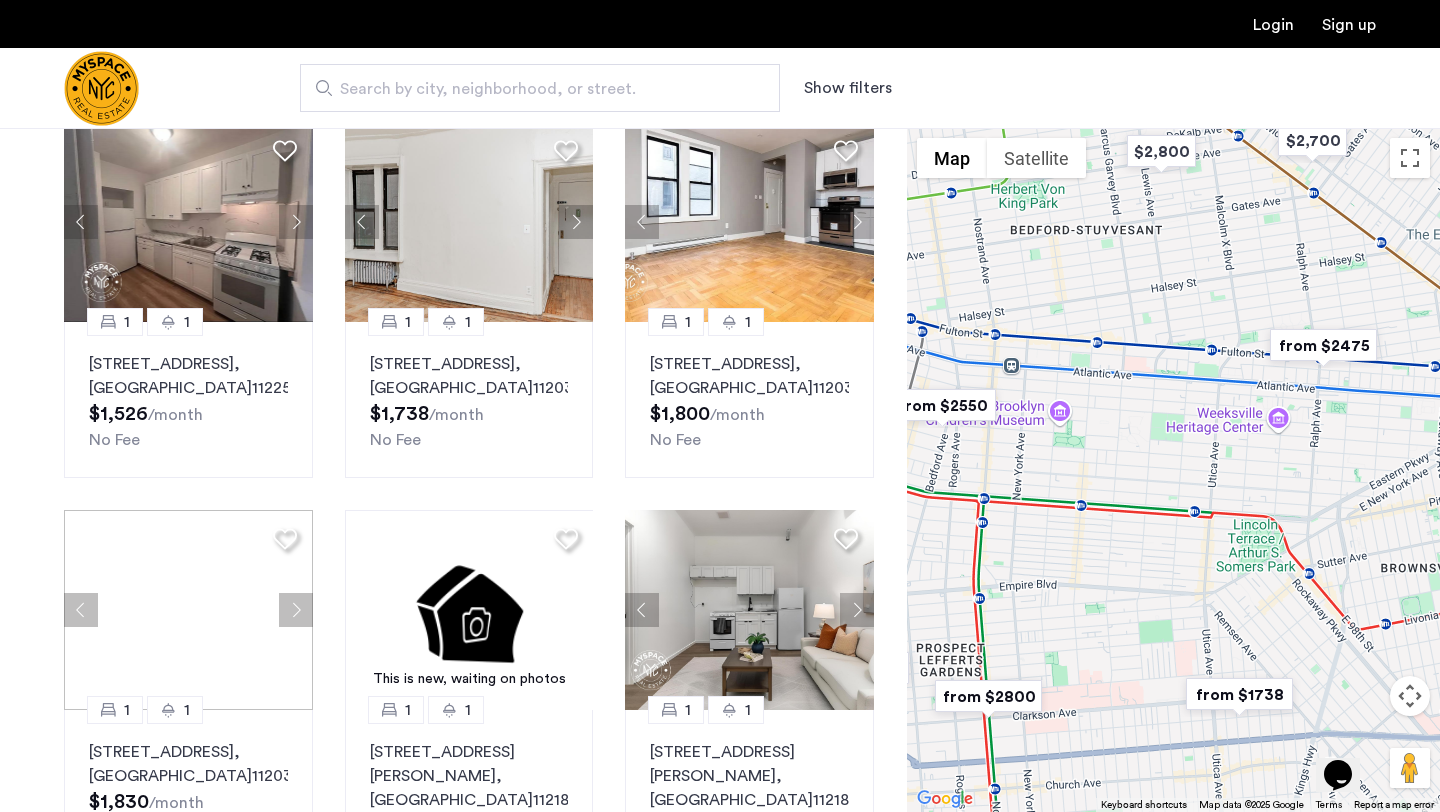 drag, startPoint x: 1226, startPoint y: 497, endPoint x: 1225, endPoint y: 638, distance: 141.00354 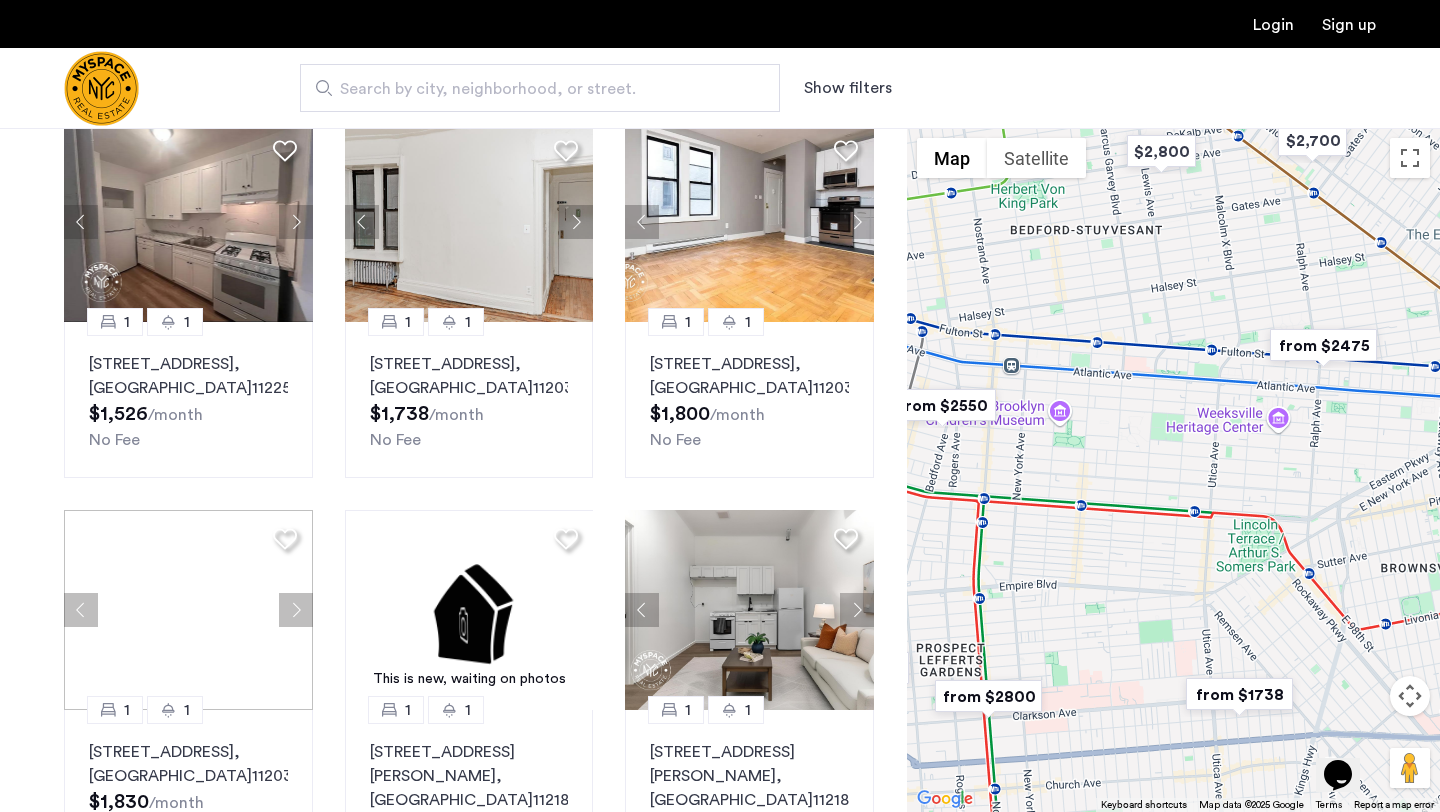 click on "To navigate, press the arrow keys." at bounding box center (1173, 470) 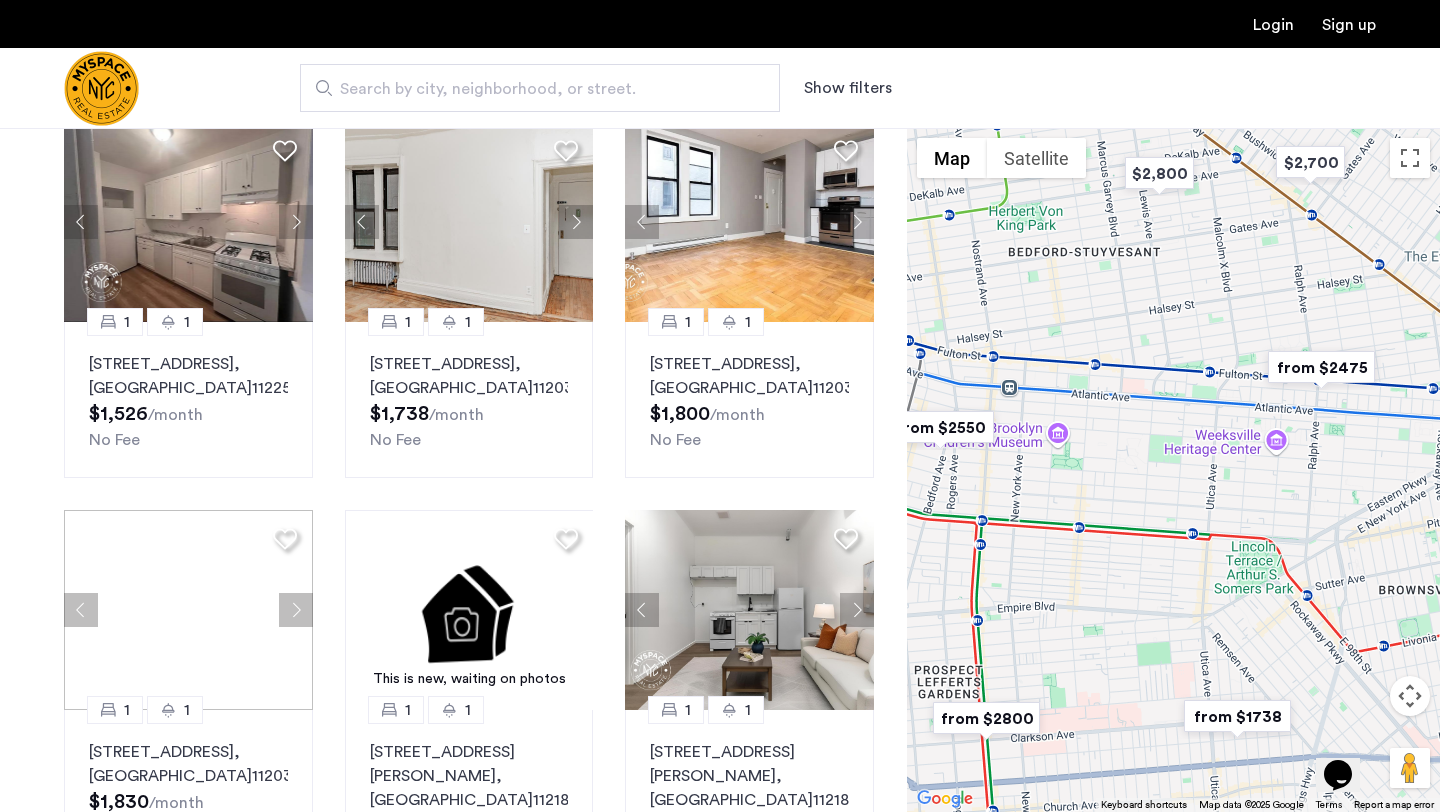 click at bounding box center (1321, 367) 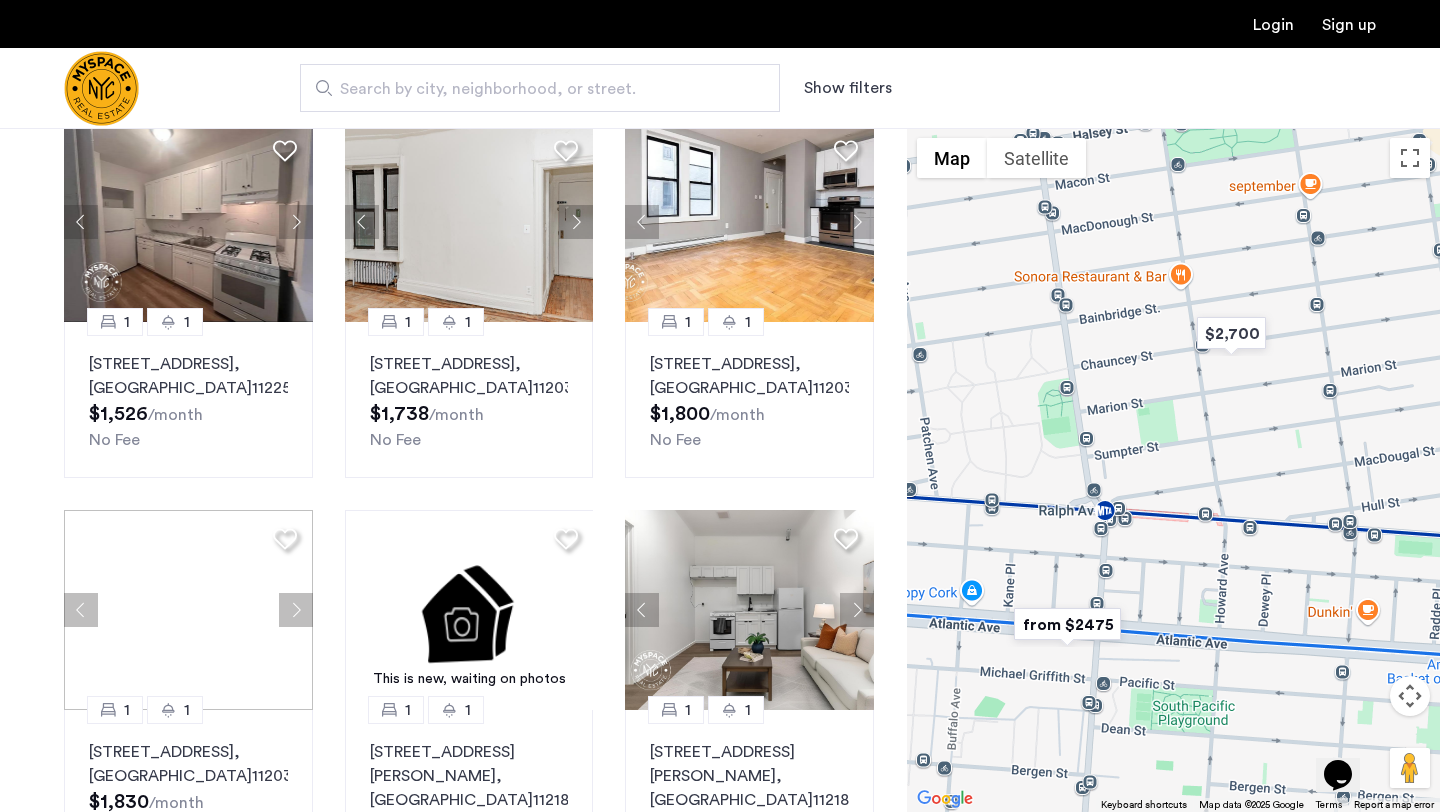 click at bounding box center (1067, 624) 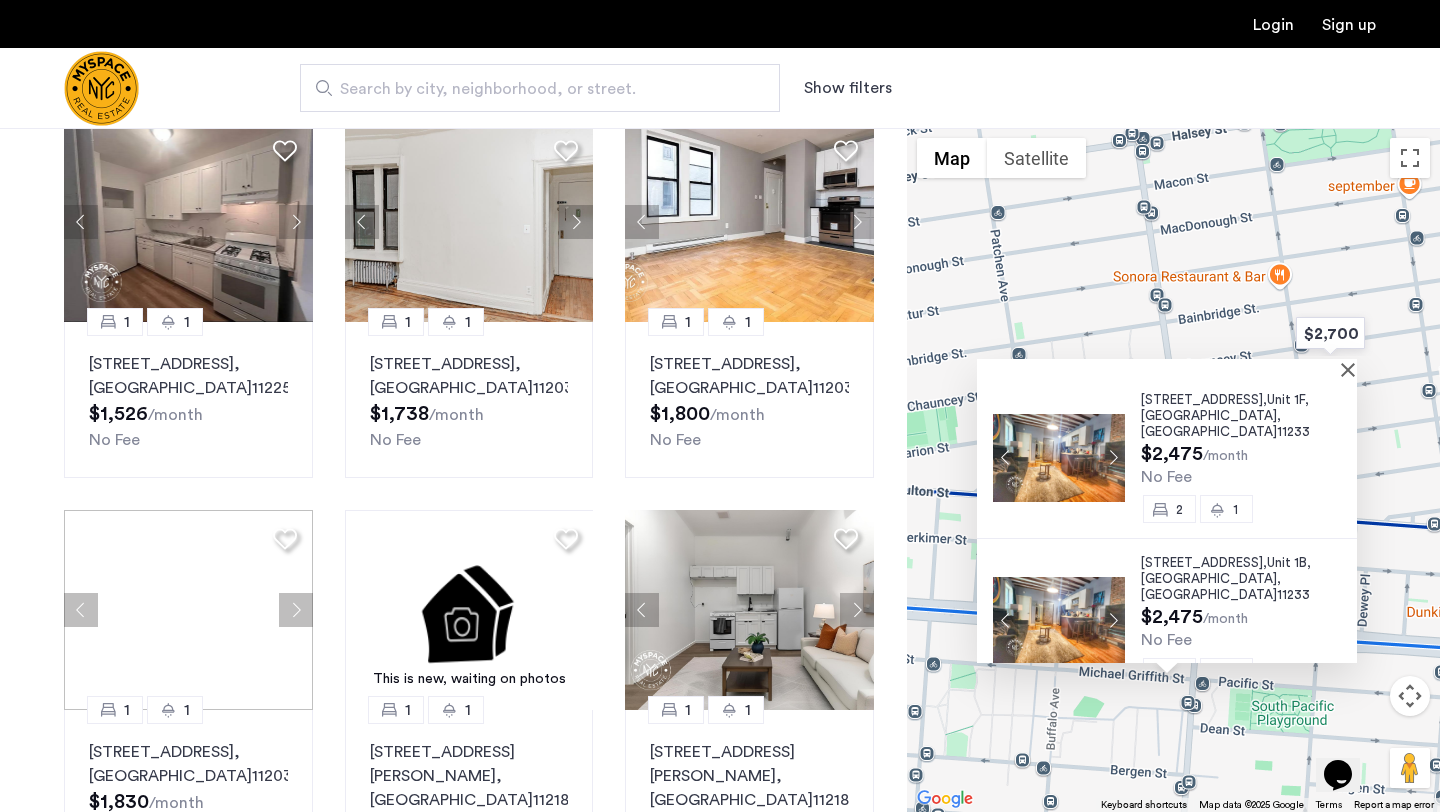 scroll, scrollTop: 11, scrollLeft: 0, axis: vertical 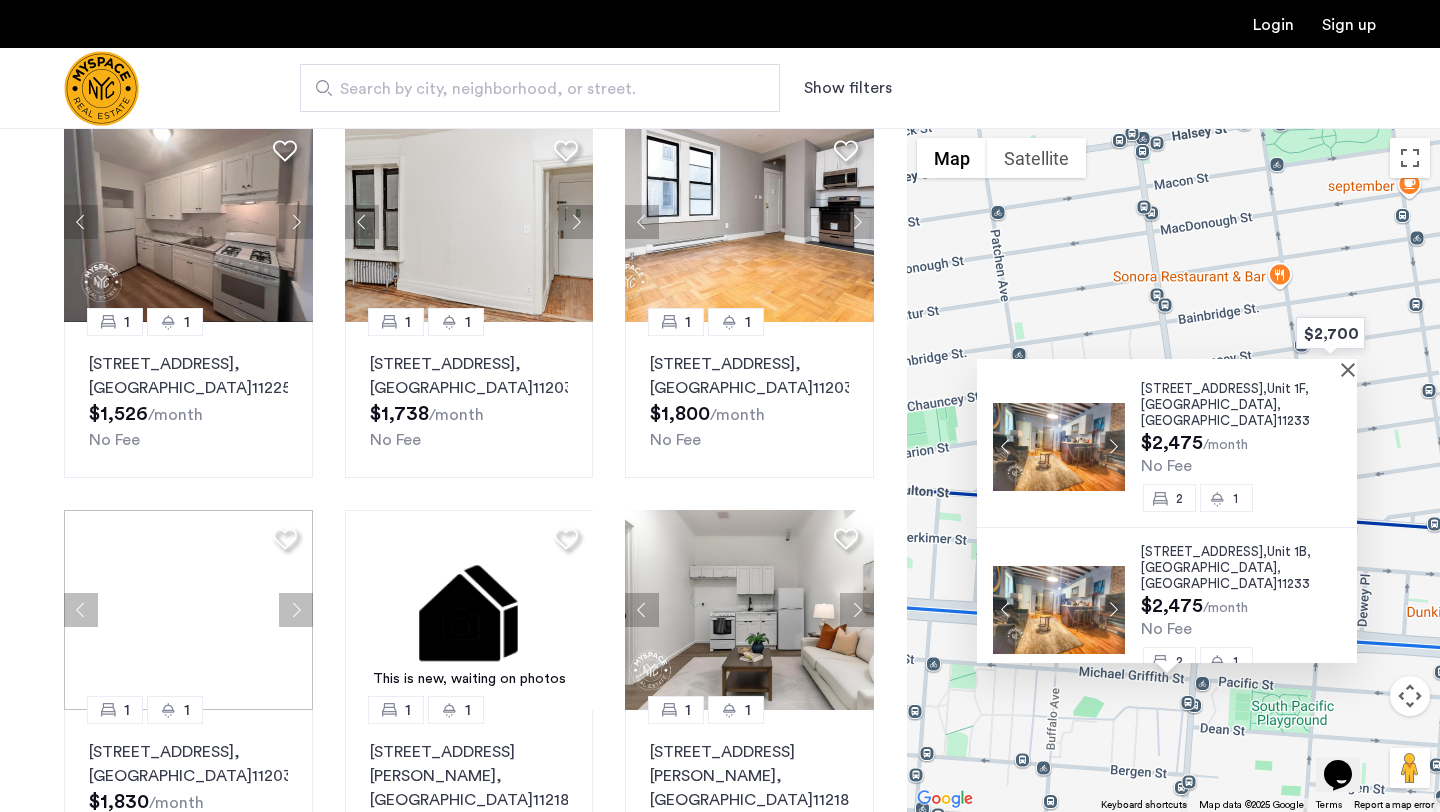 click at bounding box center (1167, 367) 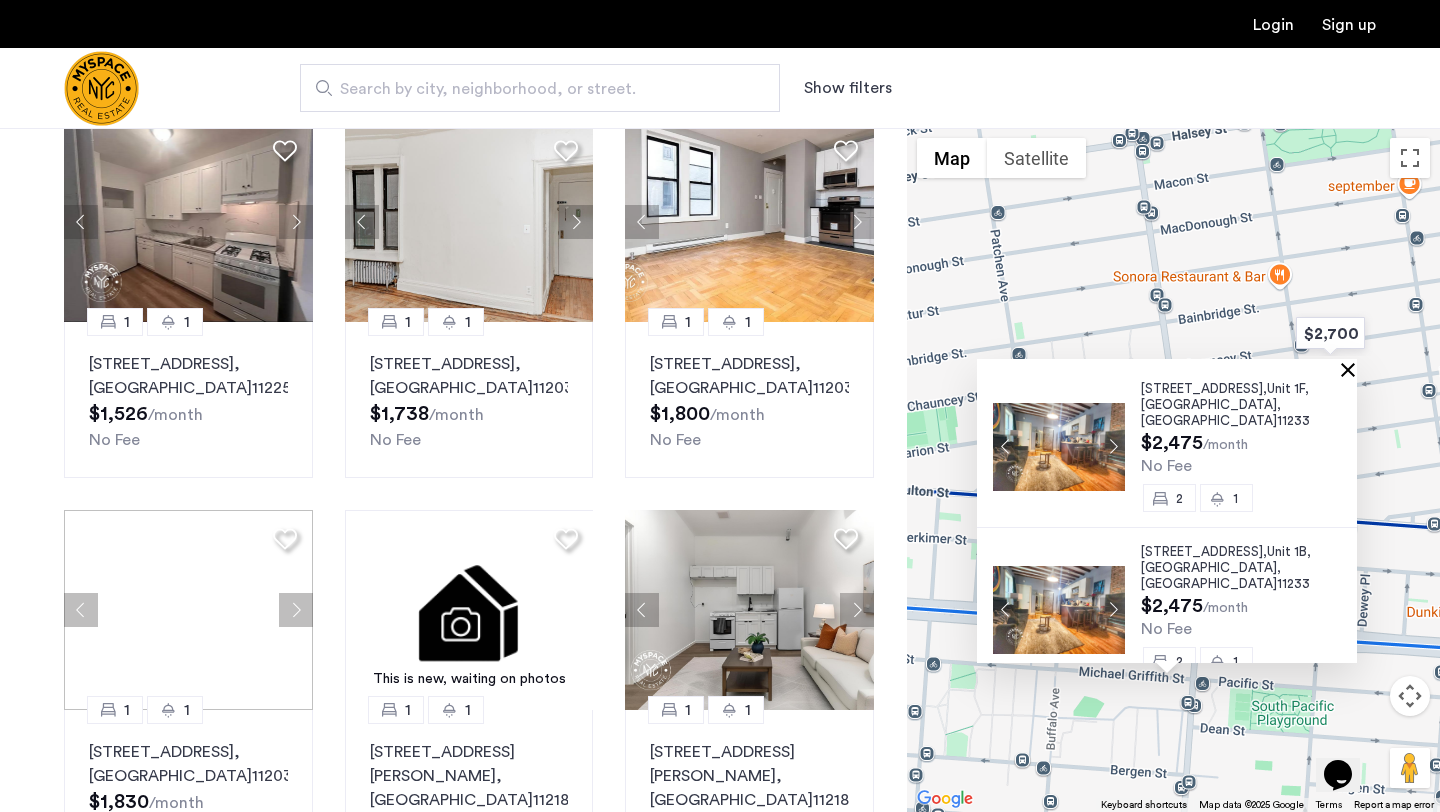 click at bounding box center [1352, 369] 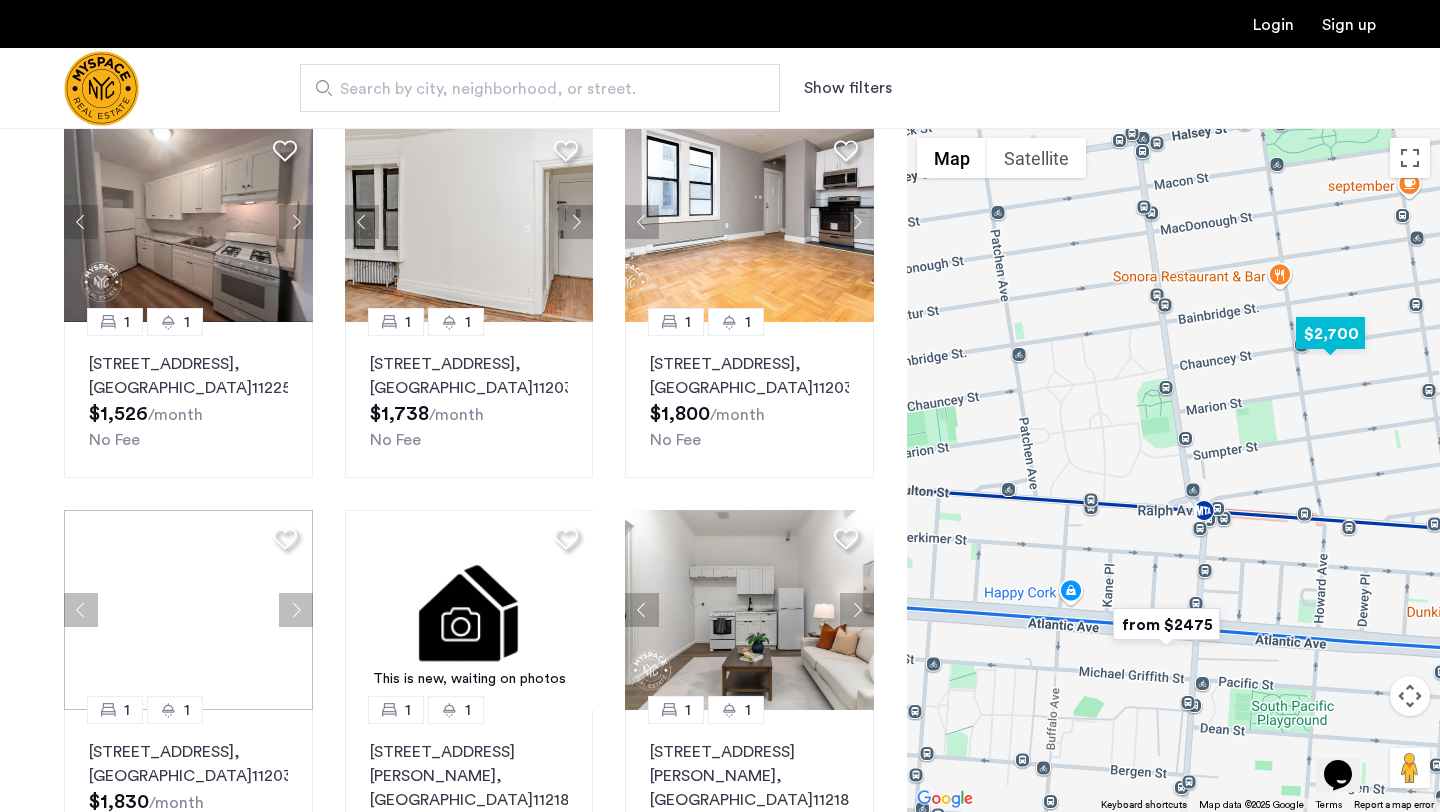click at bounding box center [1330, 333] 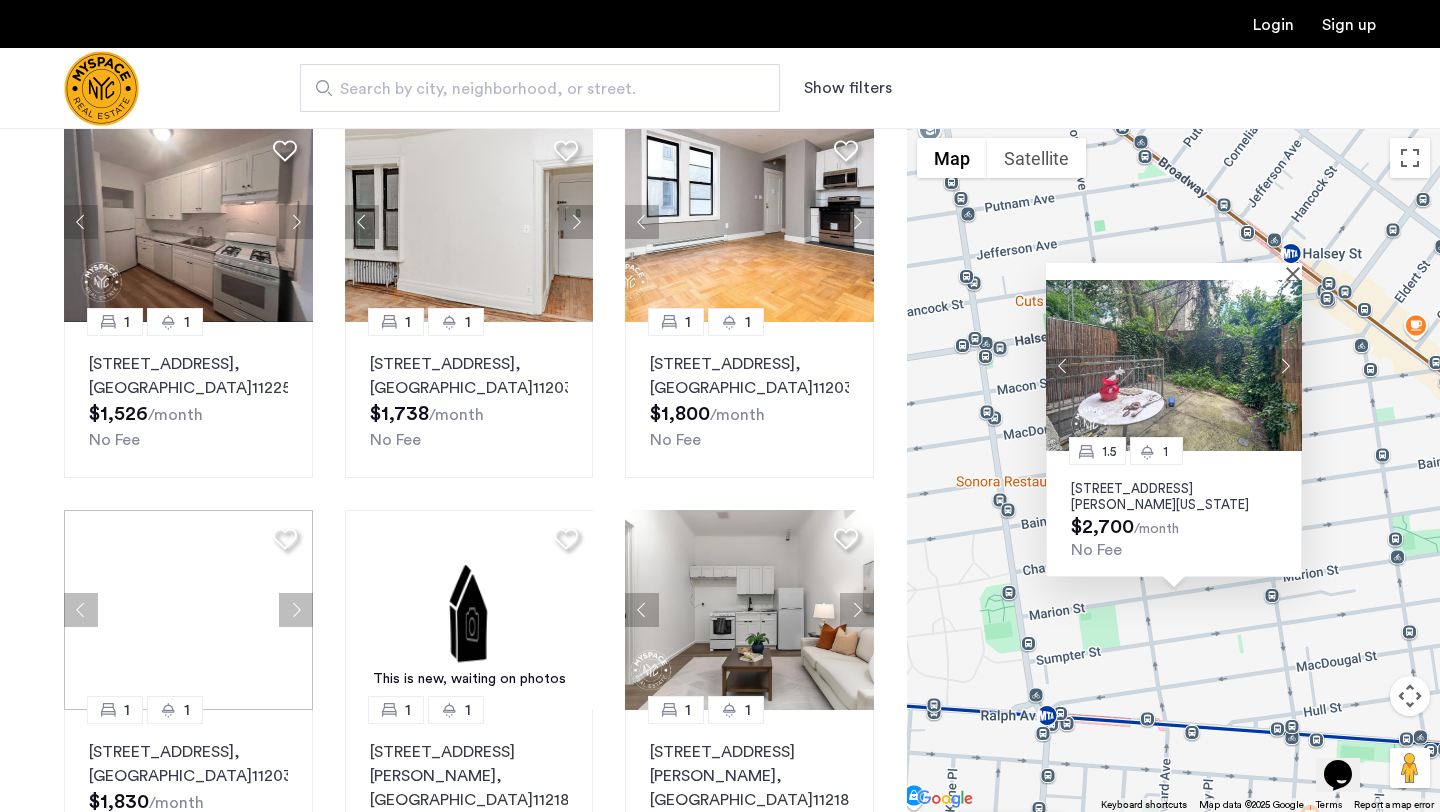 click at bounding box center [1174, 365] 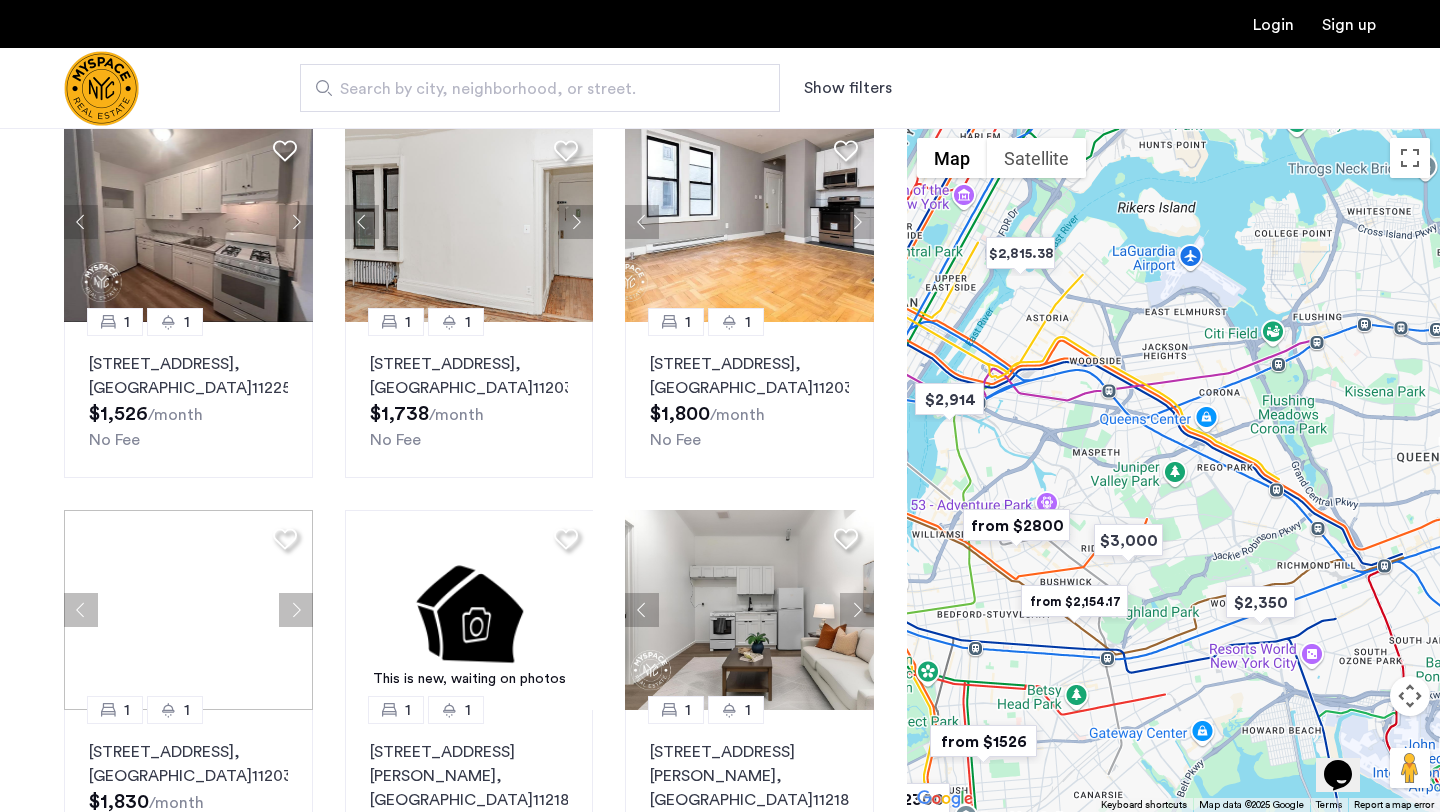 drag, startPoint x: 1103, startPoint y: 378, endPoint x: 1196, endPoint y: 450, distance: 117.61378 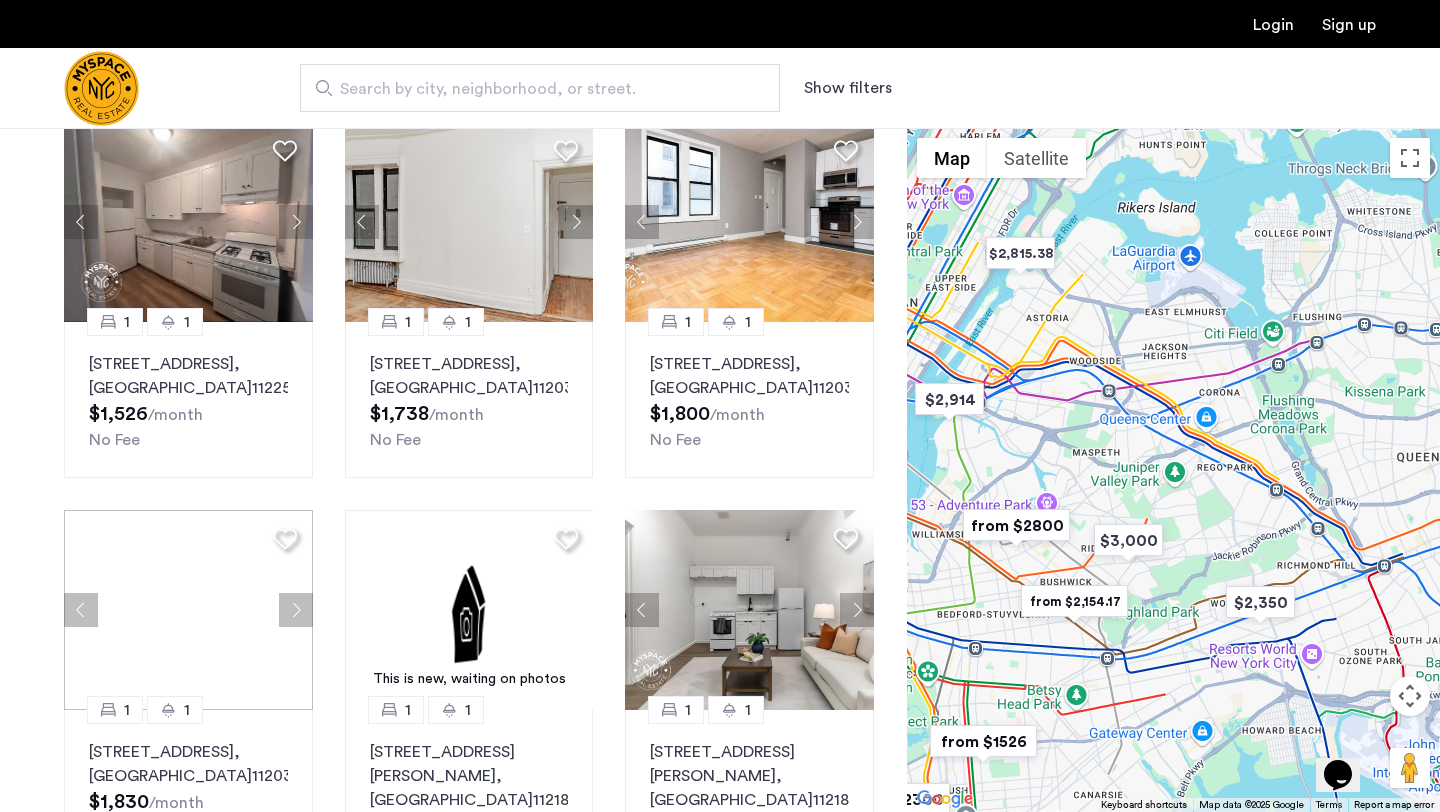 click at bounding box center [1173, 470] 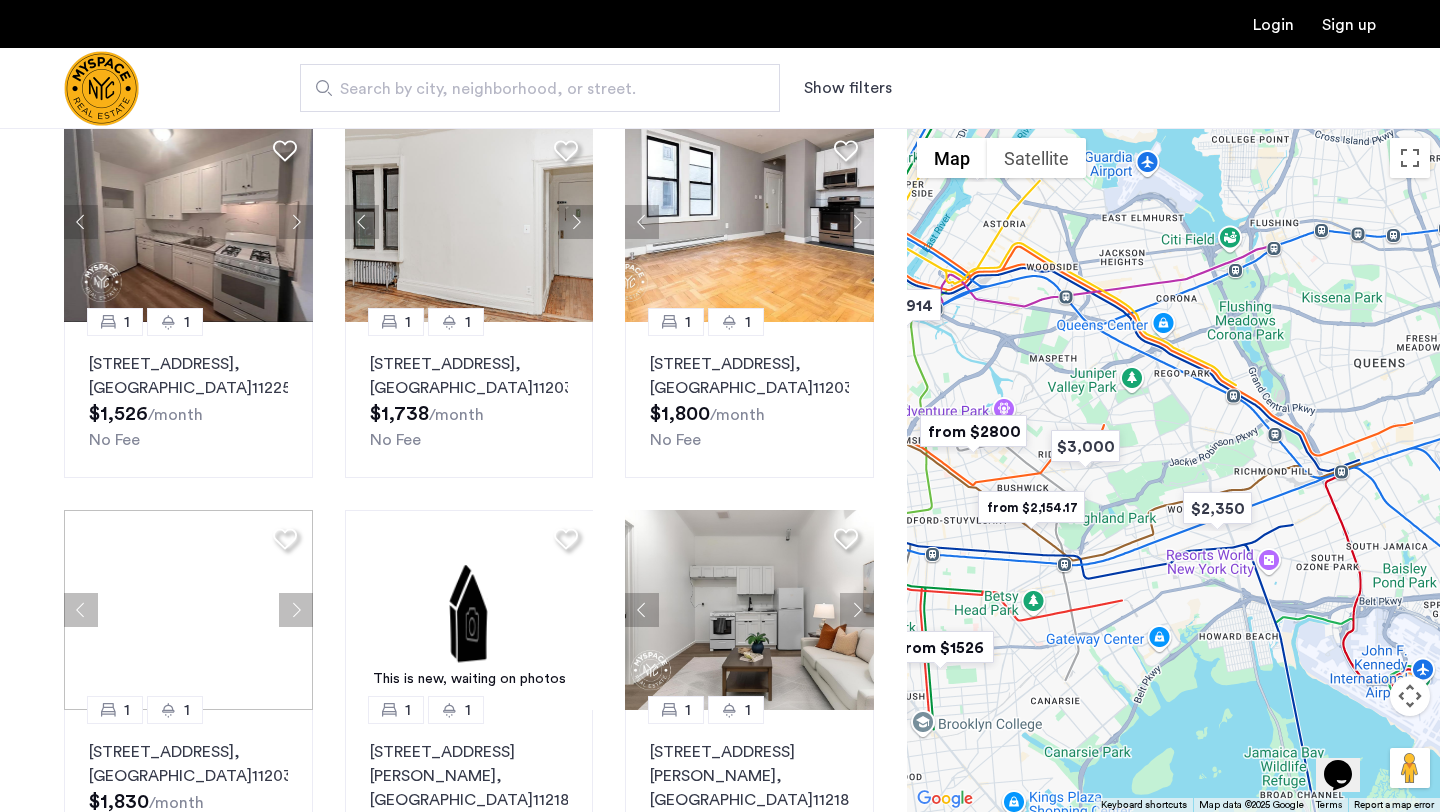 drag, startPoint x: 1208, startPoint y: 543, endPoint x: 1152, endPoint y: 431, distance: 125.21981 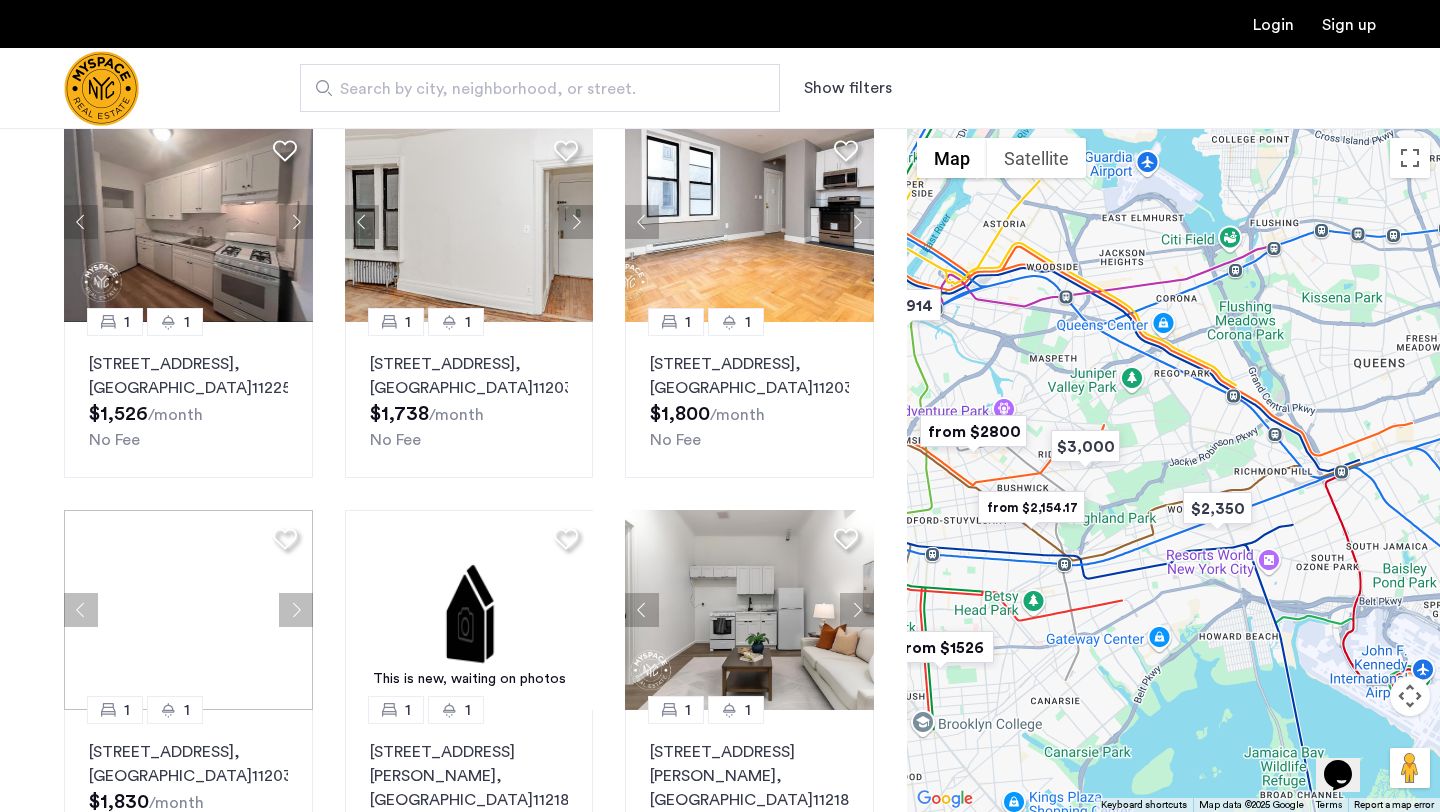 click at bounding box center (1173, 470) 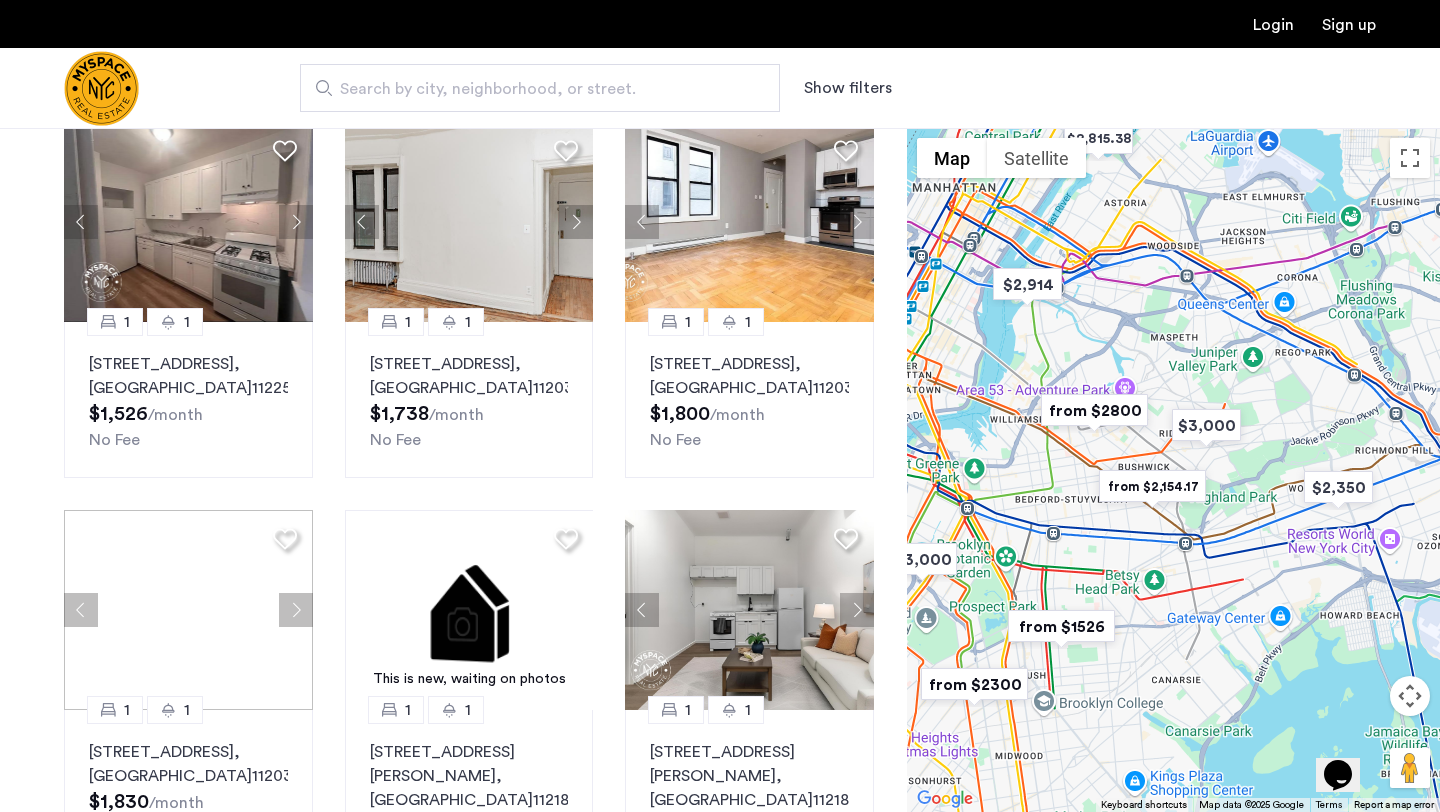 drag, startPoint x: 1076, startPoint y: 493, endPoint x: 1211, endPoint y: 476, distance: 136.06616 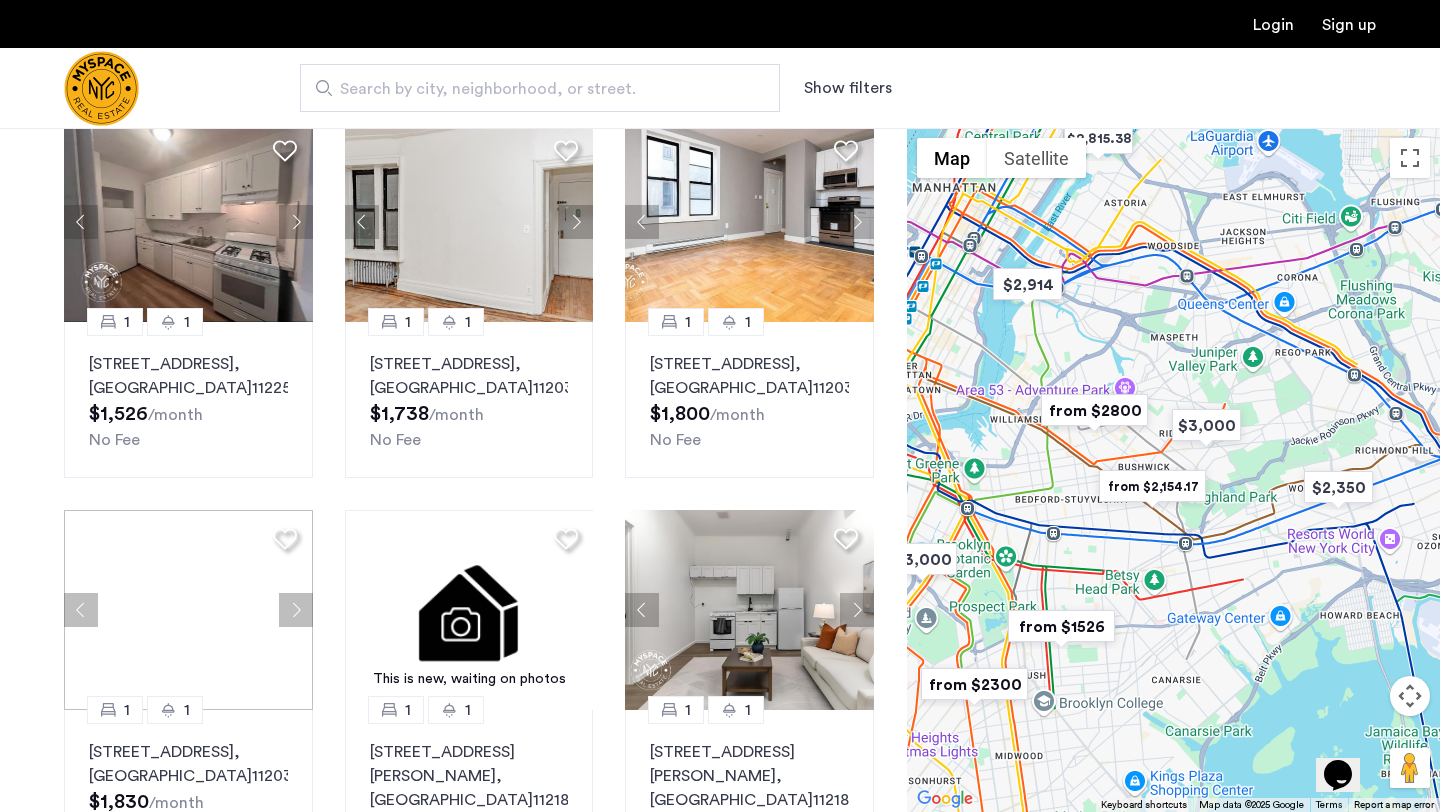 click at bounding box center (1152, 486) 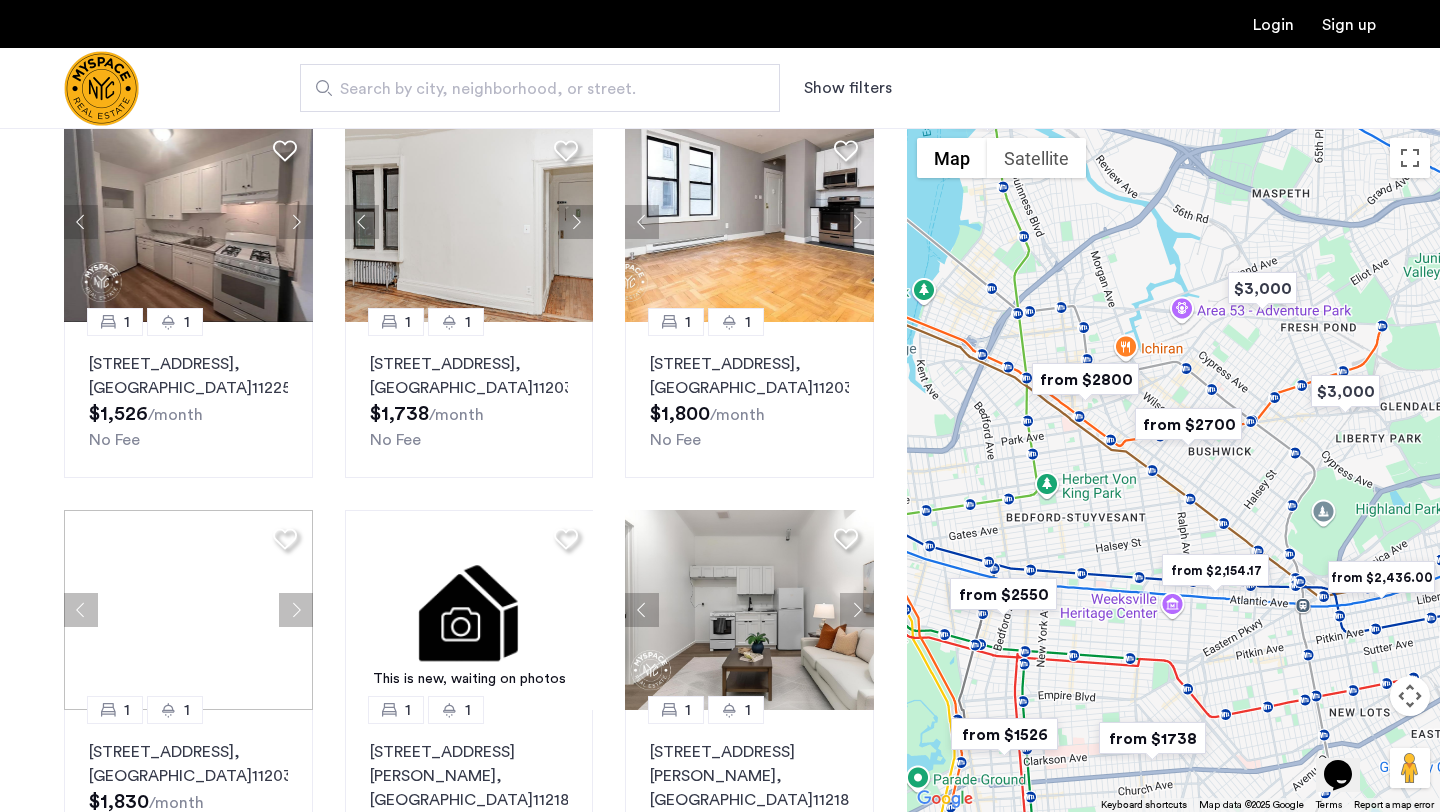 drag, startPoint x: 1113, startPoint y: 457, endPoint x: 1251, endPoint y: 454, distance: 138.03261 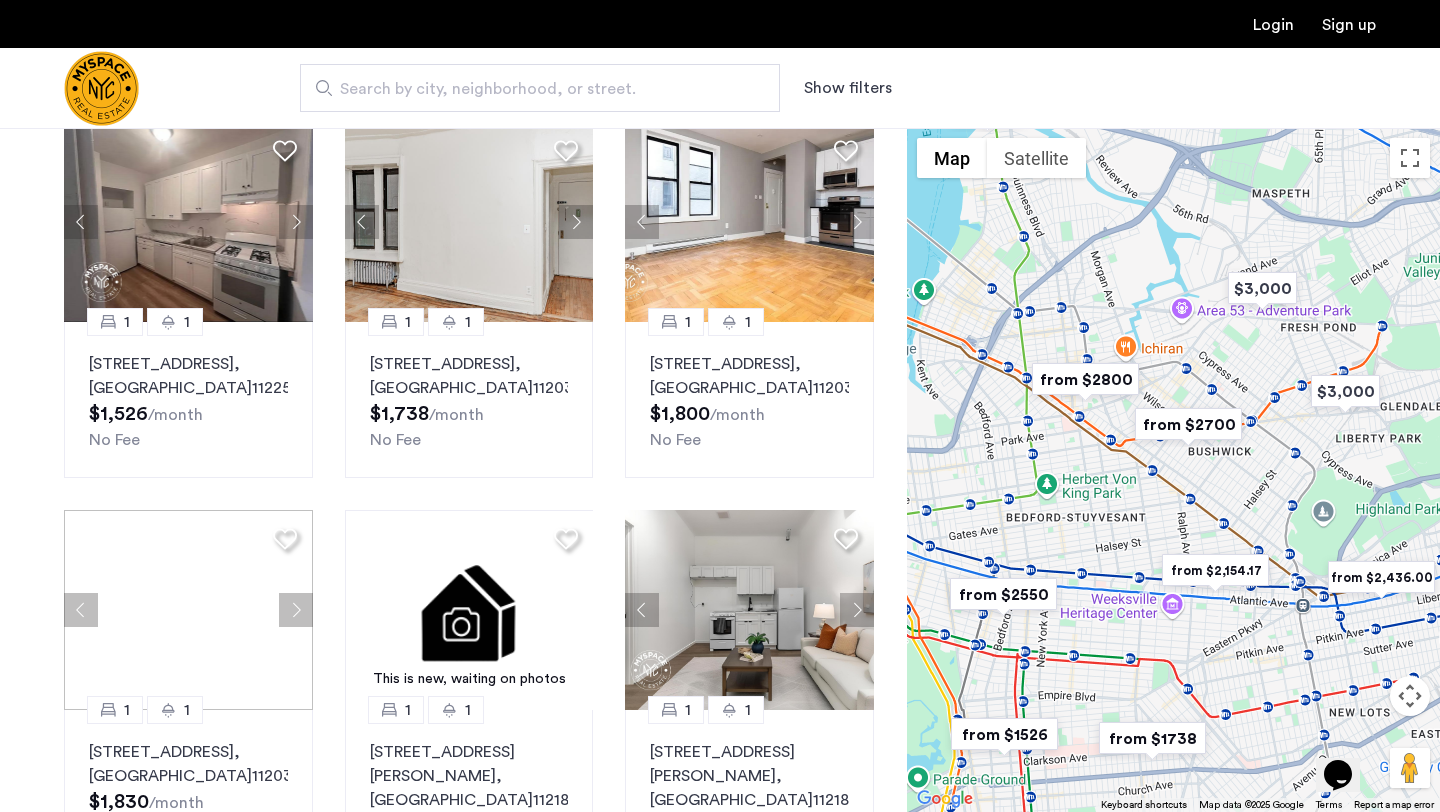 click at bounding box center [1173, 470] 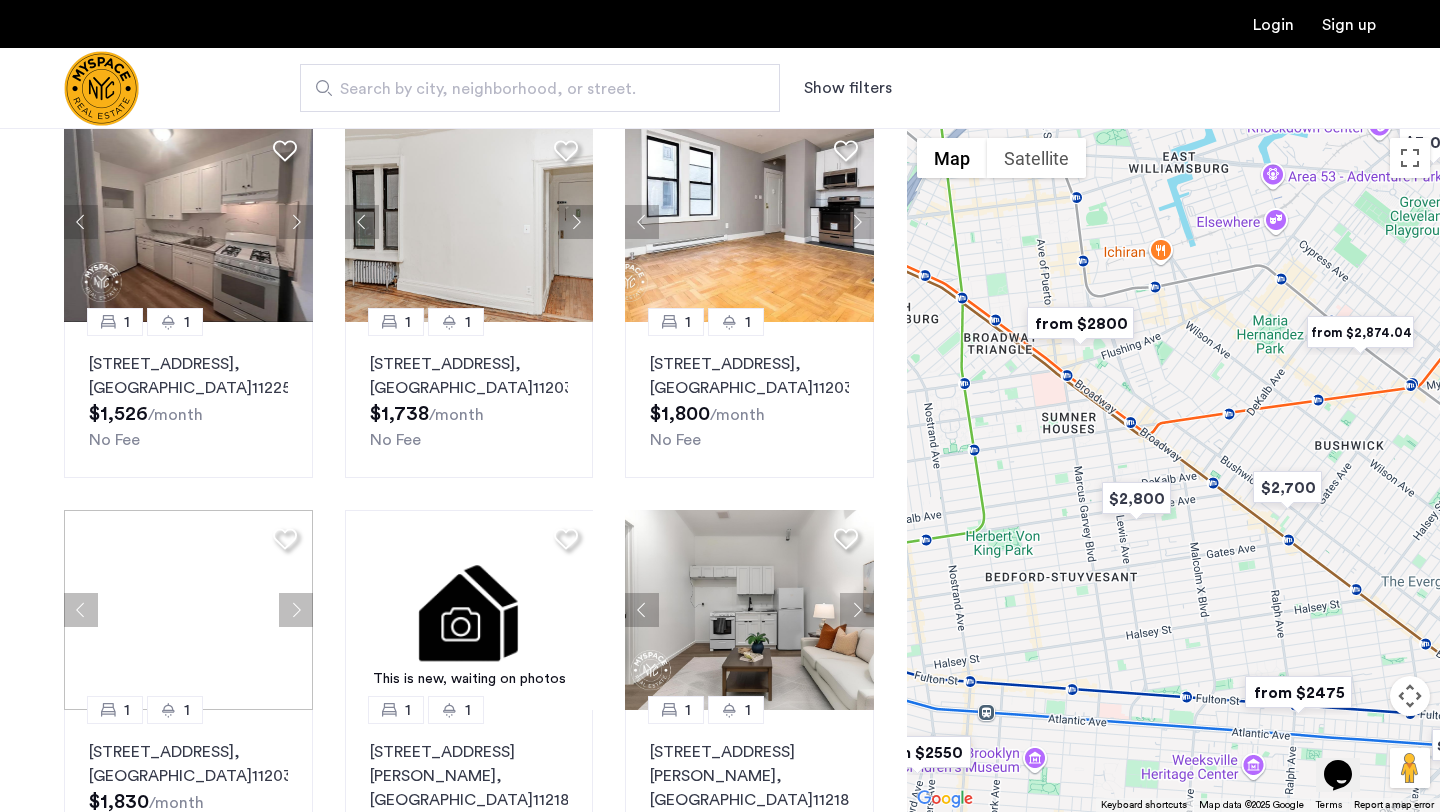 drag, startPoint x: 1147, startPoint y: 416, endPoint x: 1320, endPoint y: 416, distance: 173 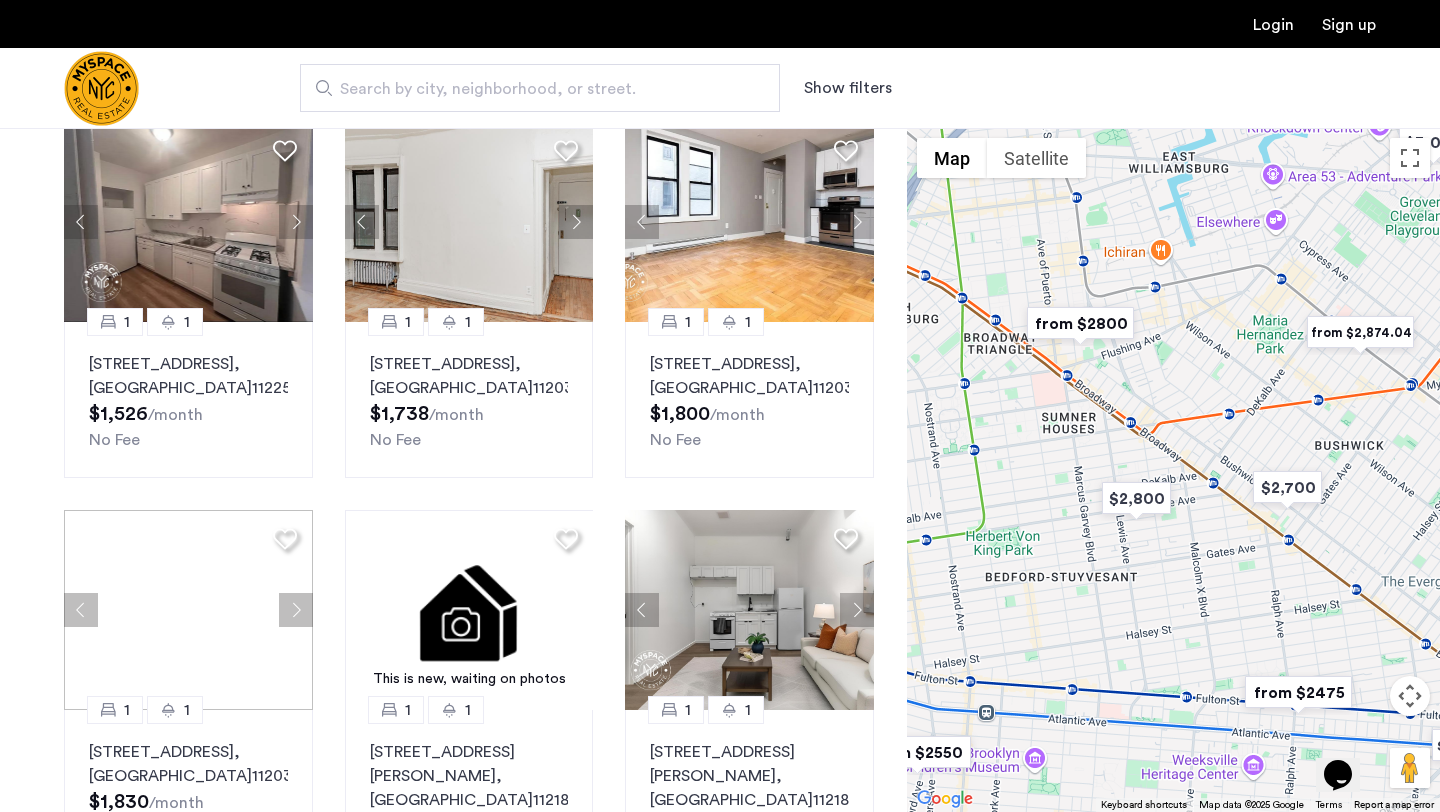 click at bounding box center [1173, 470] 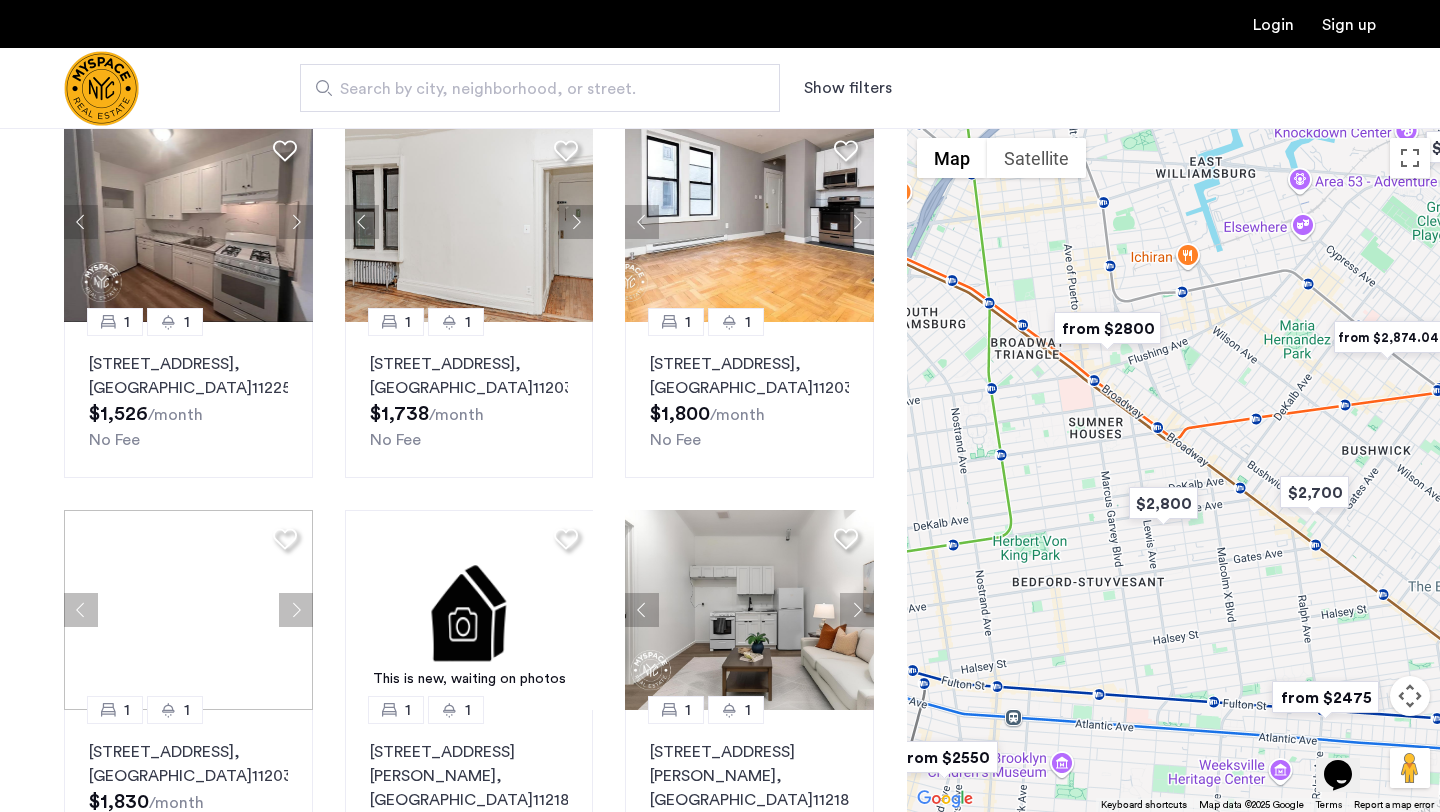click at bounding box center (1107, 328) 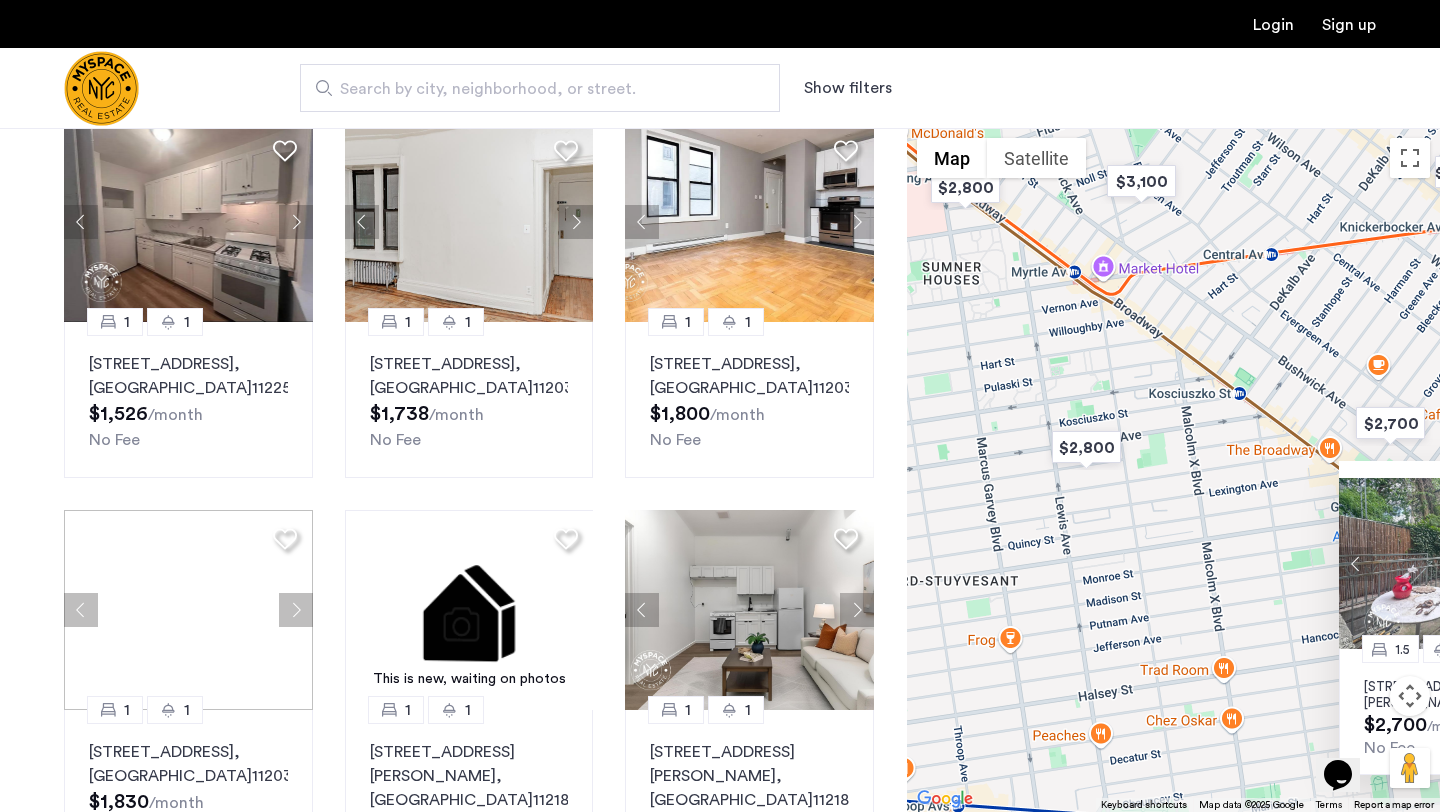 drag, startPoint x: 1065, startPoint y: 465, endPoint x: 1305, endPoint y: 530, distance: 248.64633 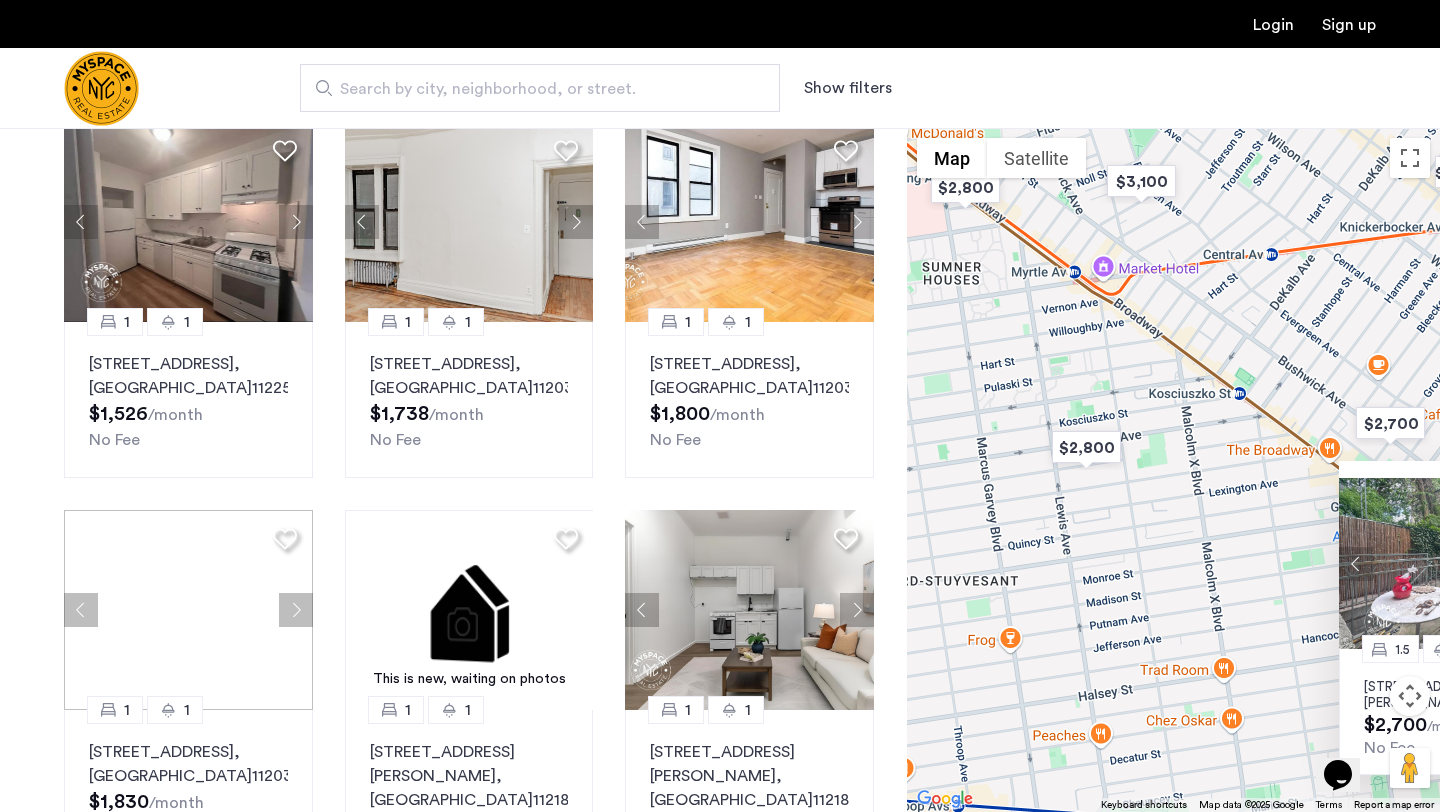 click on "1.5 1  [STREET_ADDRESS][PERSON_NAME][US_STATE]  $2,700  /month No Fee" at bounding box center [1173, 470] 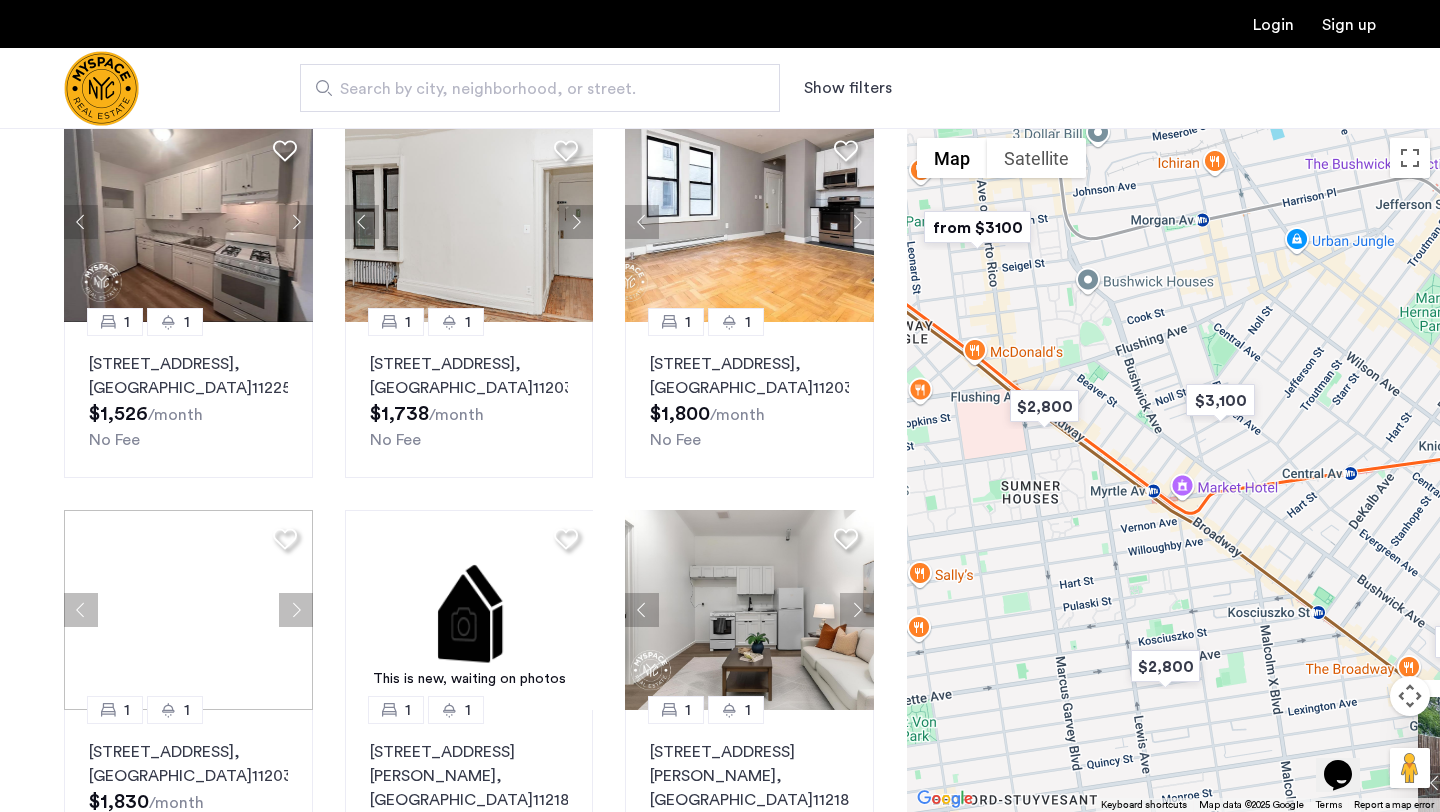 drag, startPoint x: 1305, startPoint y: 530, endPoint x: 1384, endPoint y: 666, distance: 157.28 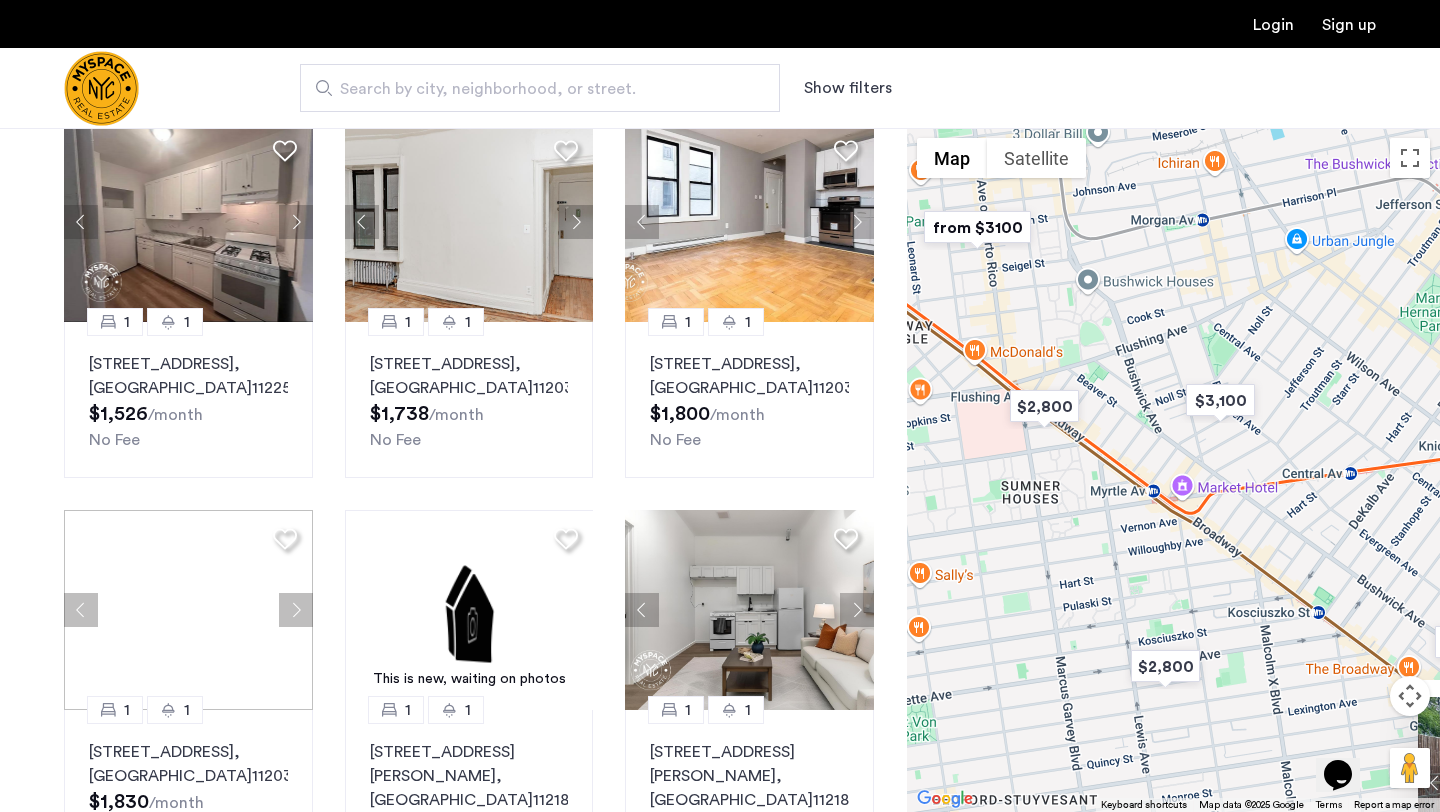 click on "1.5 1  [STREET_ADDRESS][PERSON_NAME][US_STATE]  $2,700  /month No Fee" at bounding box center [1173, 470] 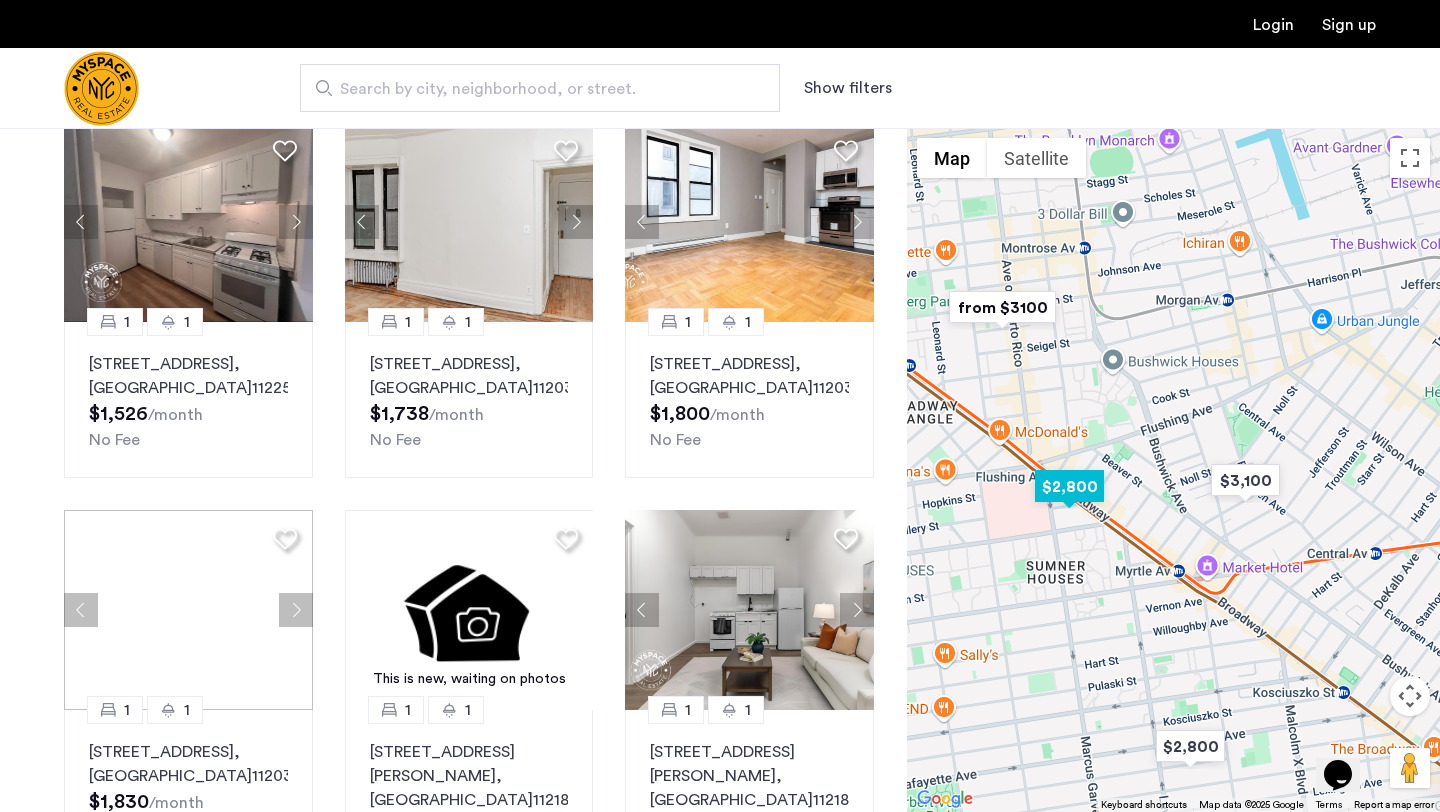 click at bounding box center [1069, 486] 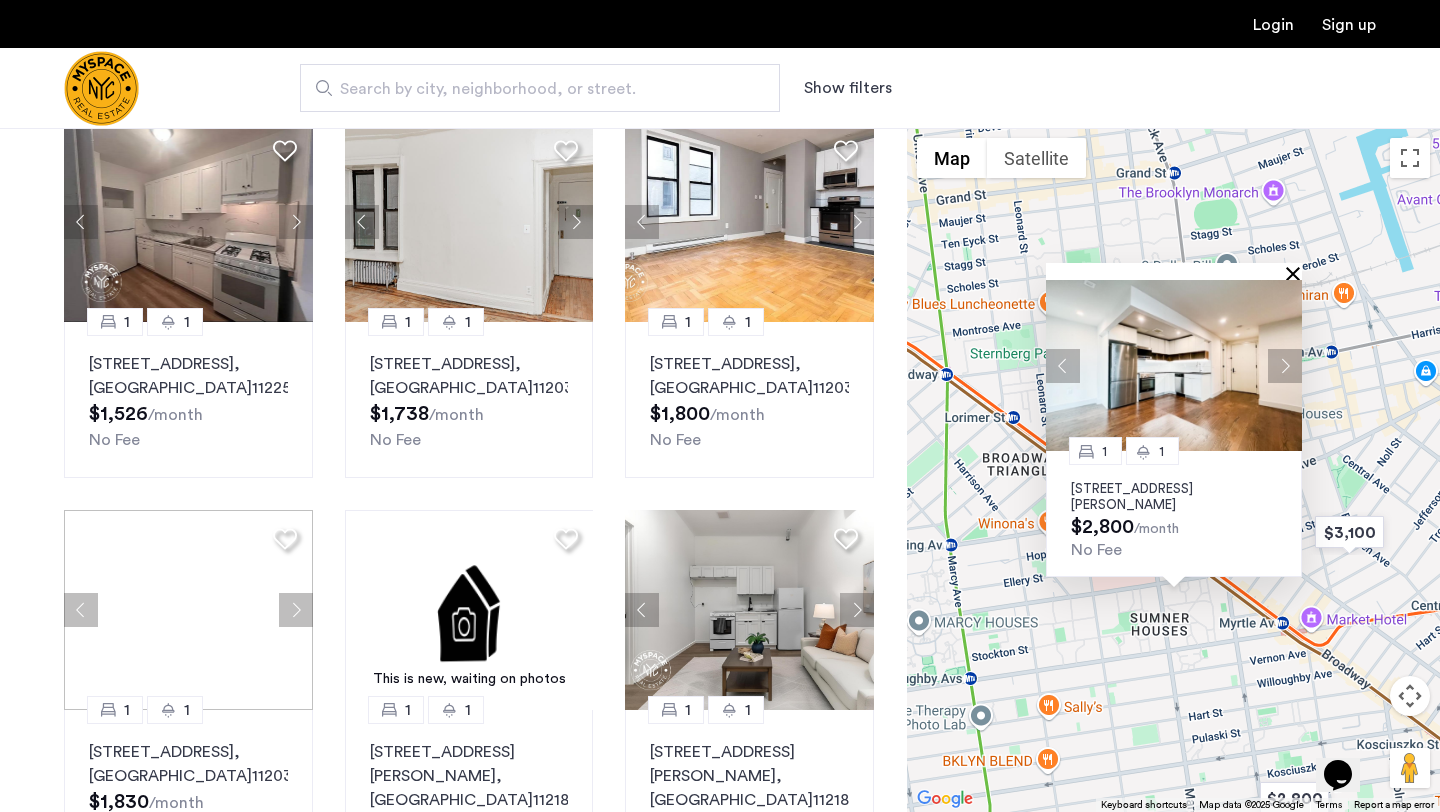 click at bounding box center (1297, 273) 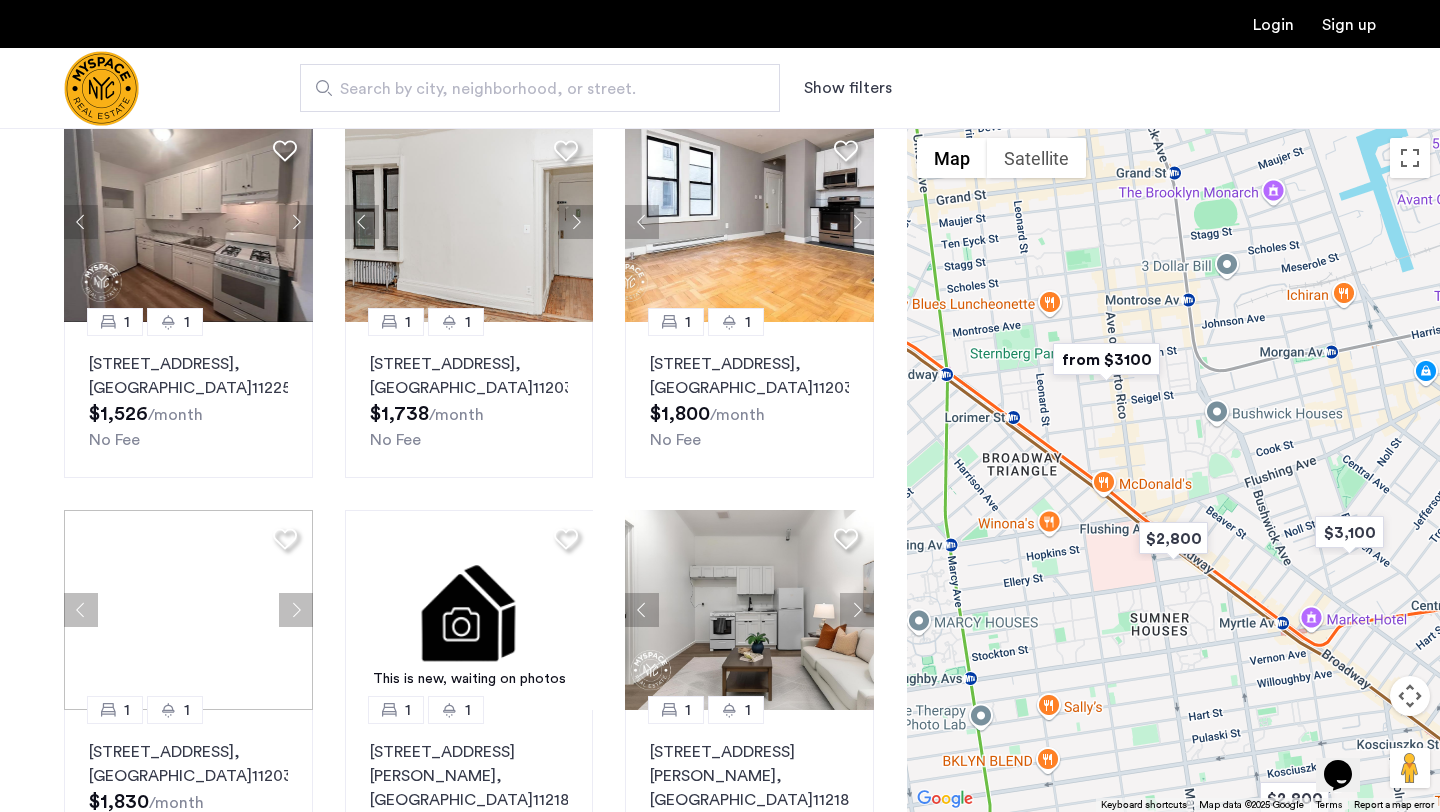 click at bounding box center [1106, 359] 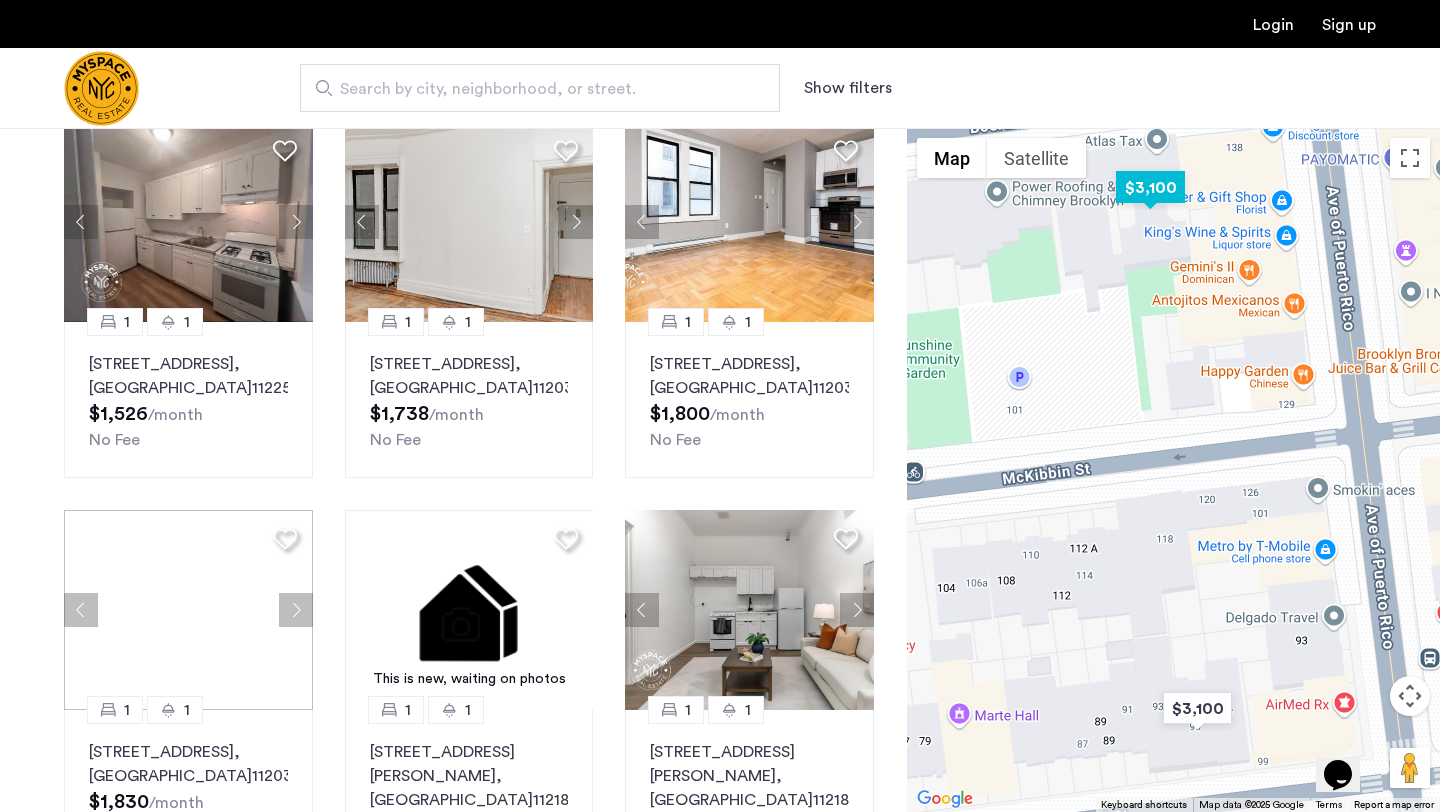 click at bounding box center [1150, 187] 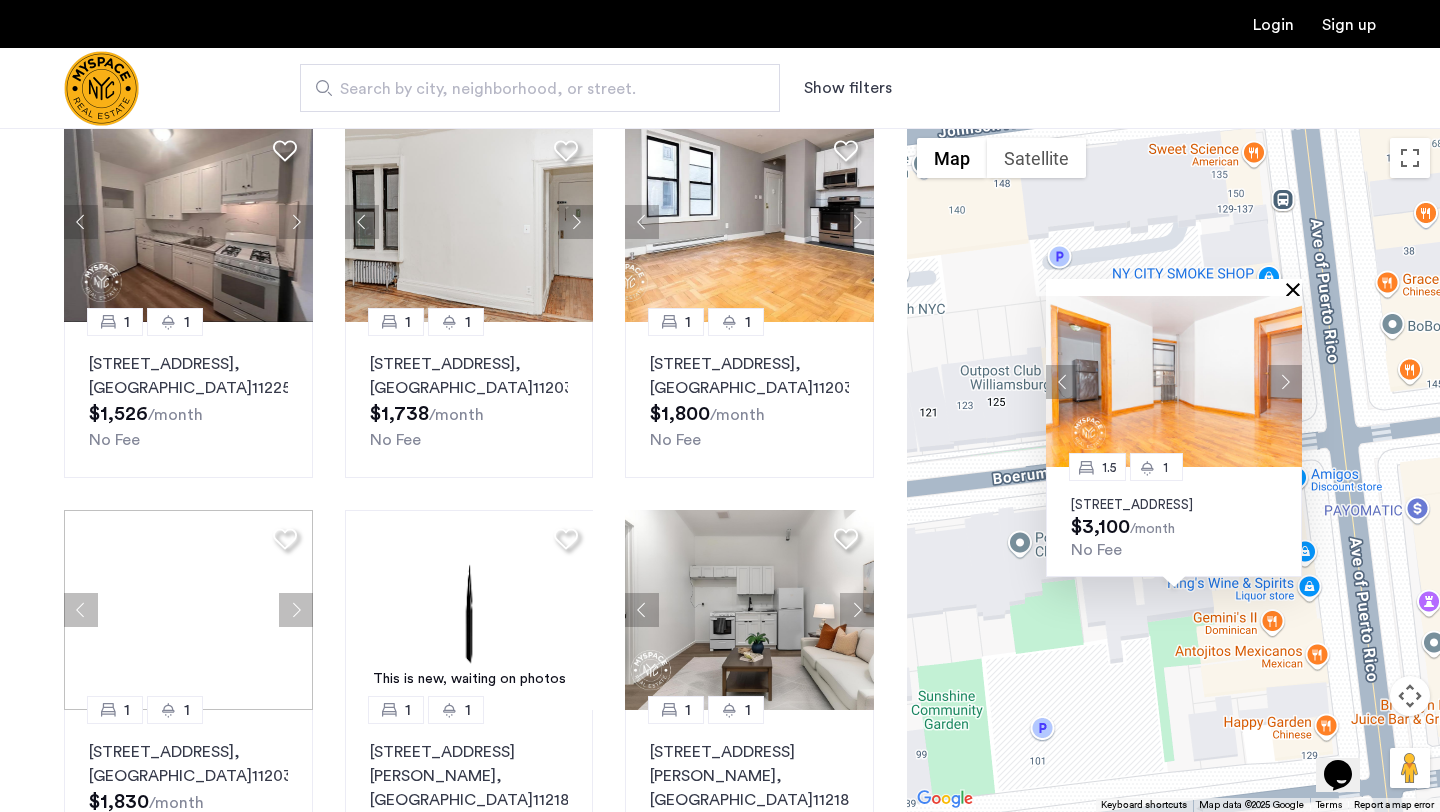 click at bounding box center (1297, 289) 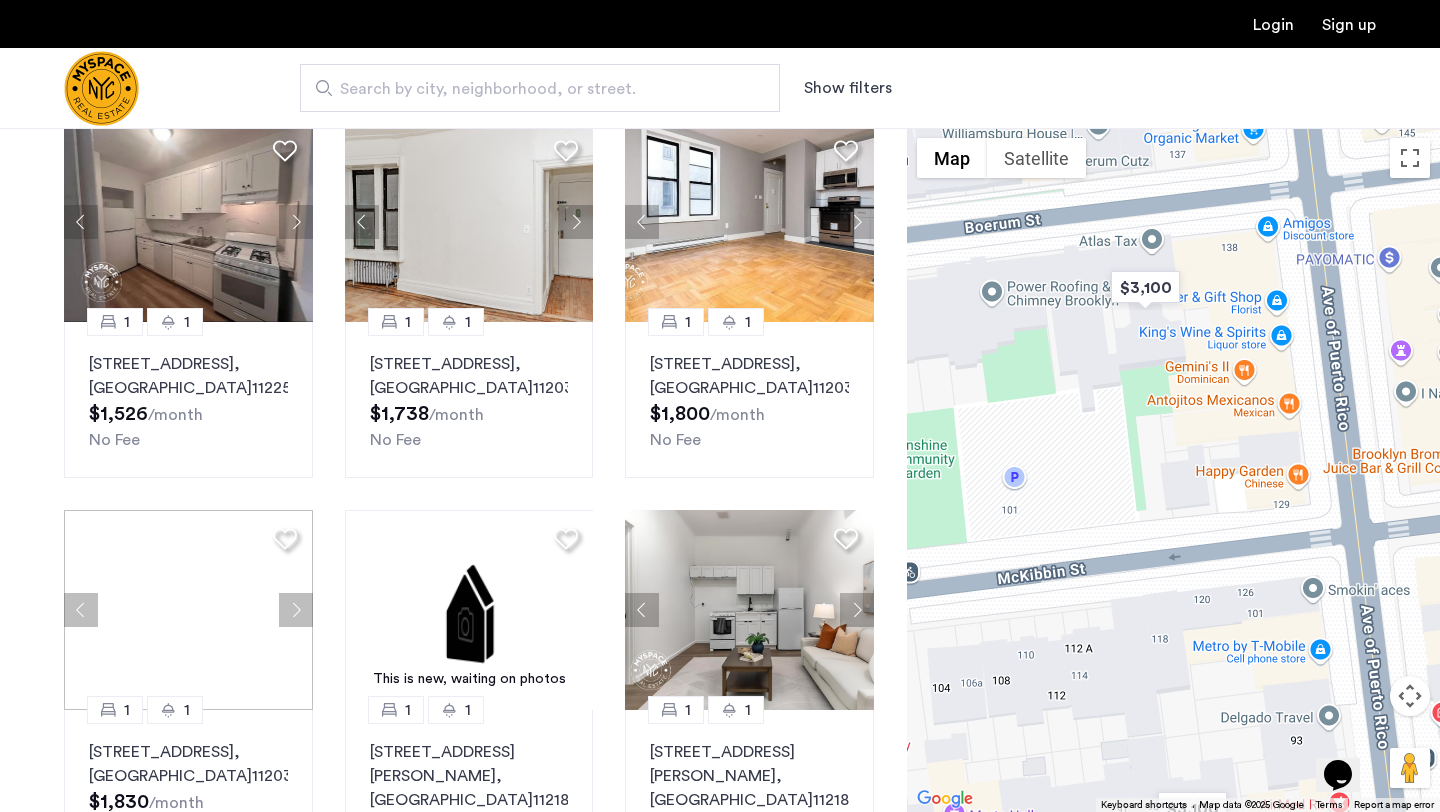 drag, startPoint x: 1199, startPoint y: 629, endPoint x: 1169, endPoint y: 370, distance: 260.73166 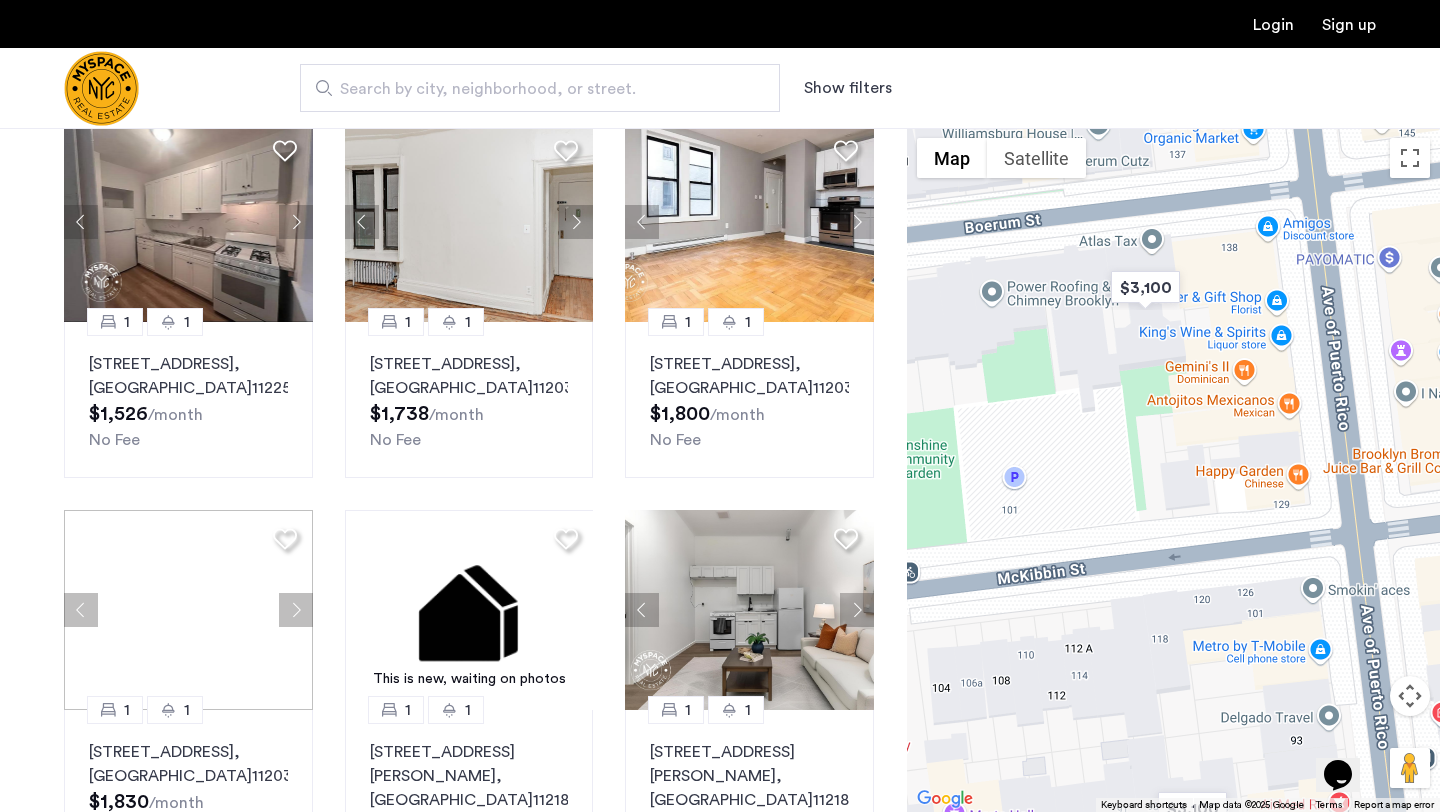 click at bounding box center (1173, 470) 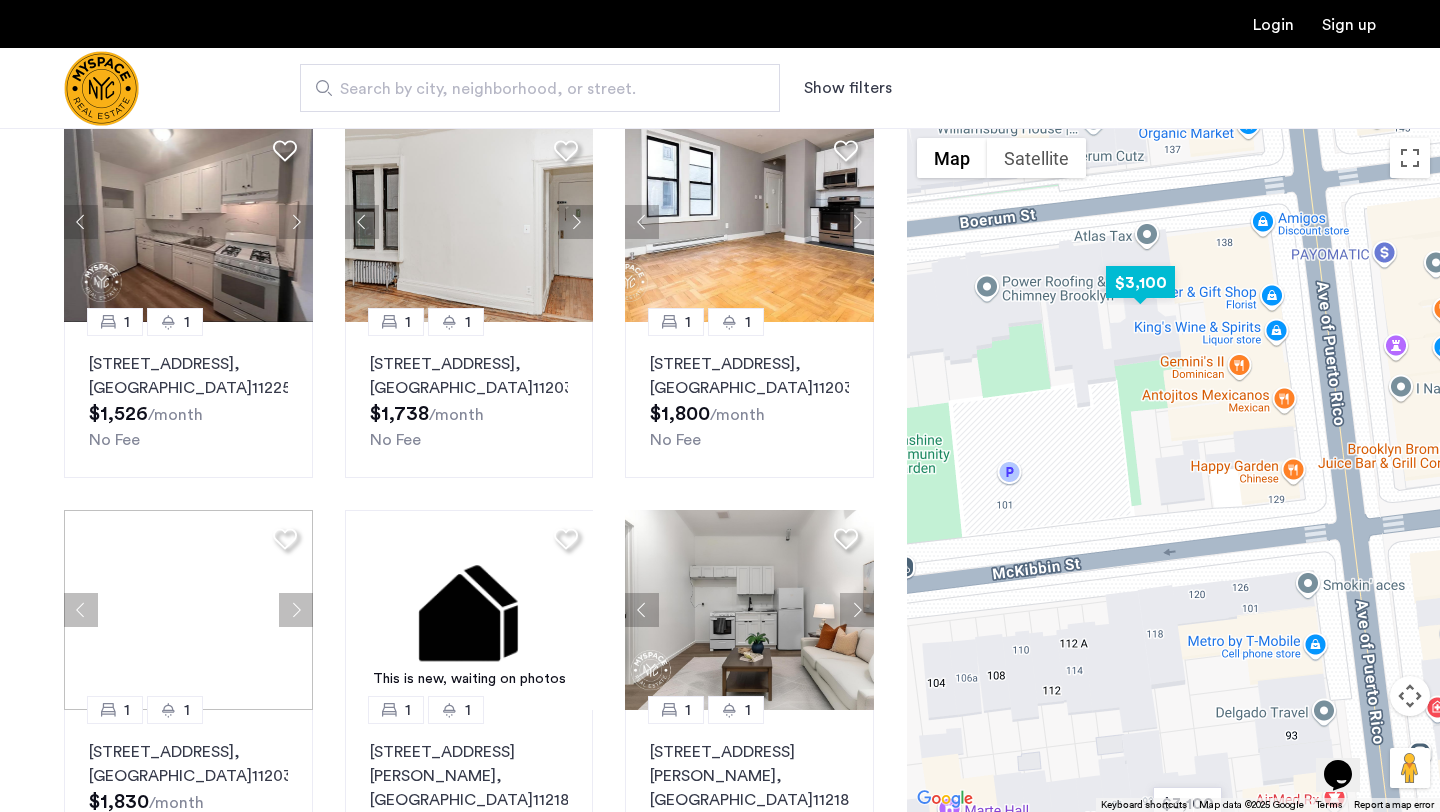 click at bounding box center [1140, 282] 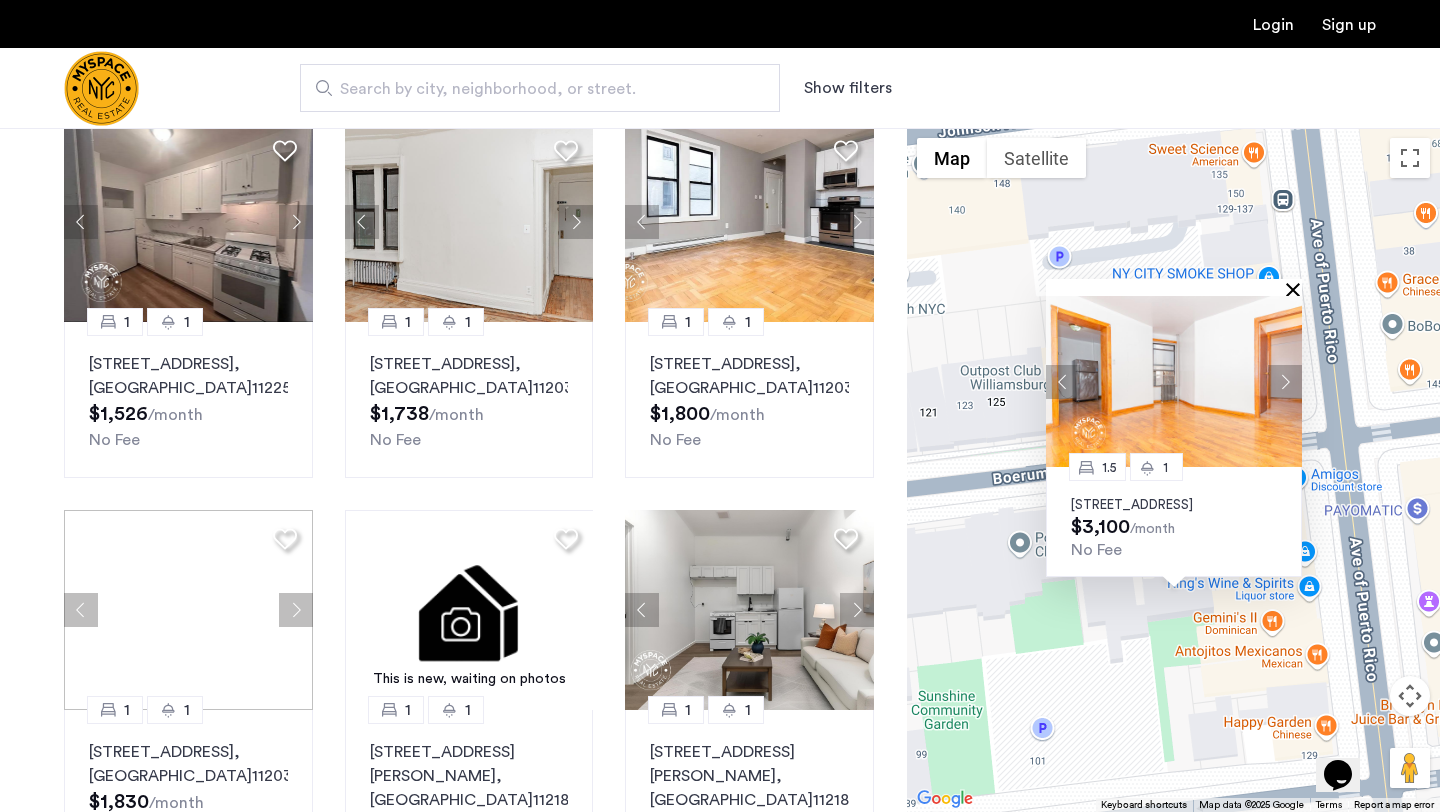 click at bounding box center (1297, 289) 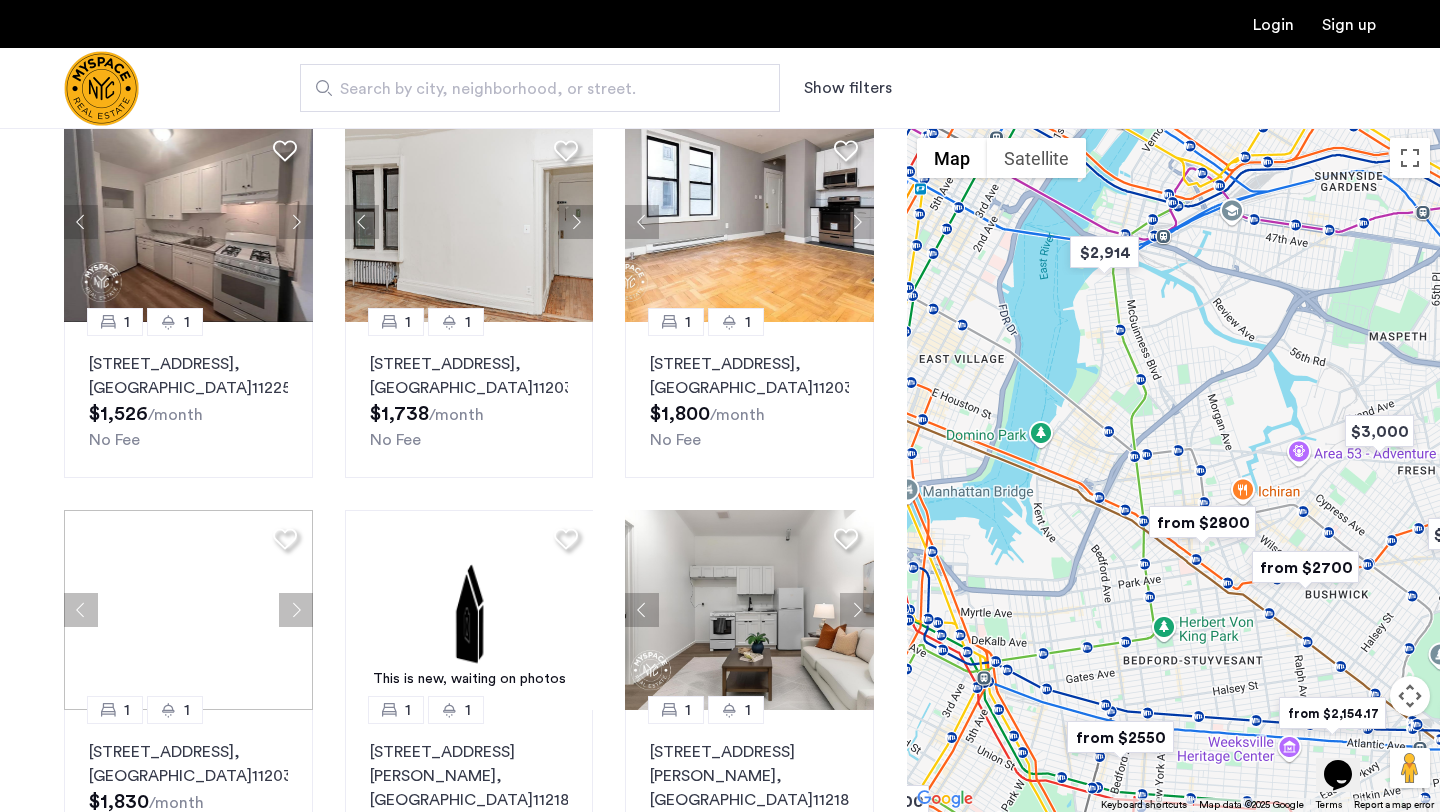 drag, startPoint x: 1165, startPoint y: 380, endPoint x: 1209, endPoint y: 461, distance: 92.17918 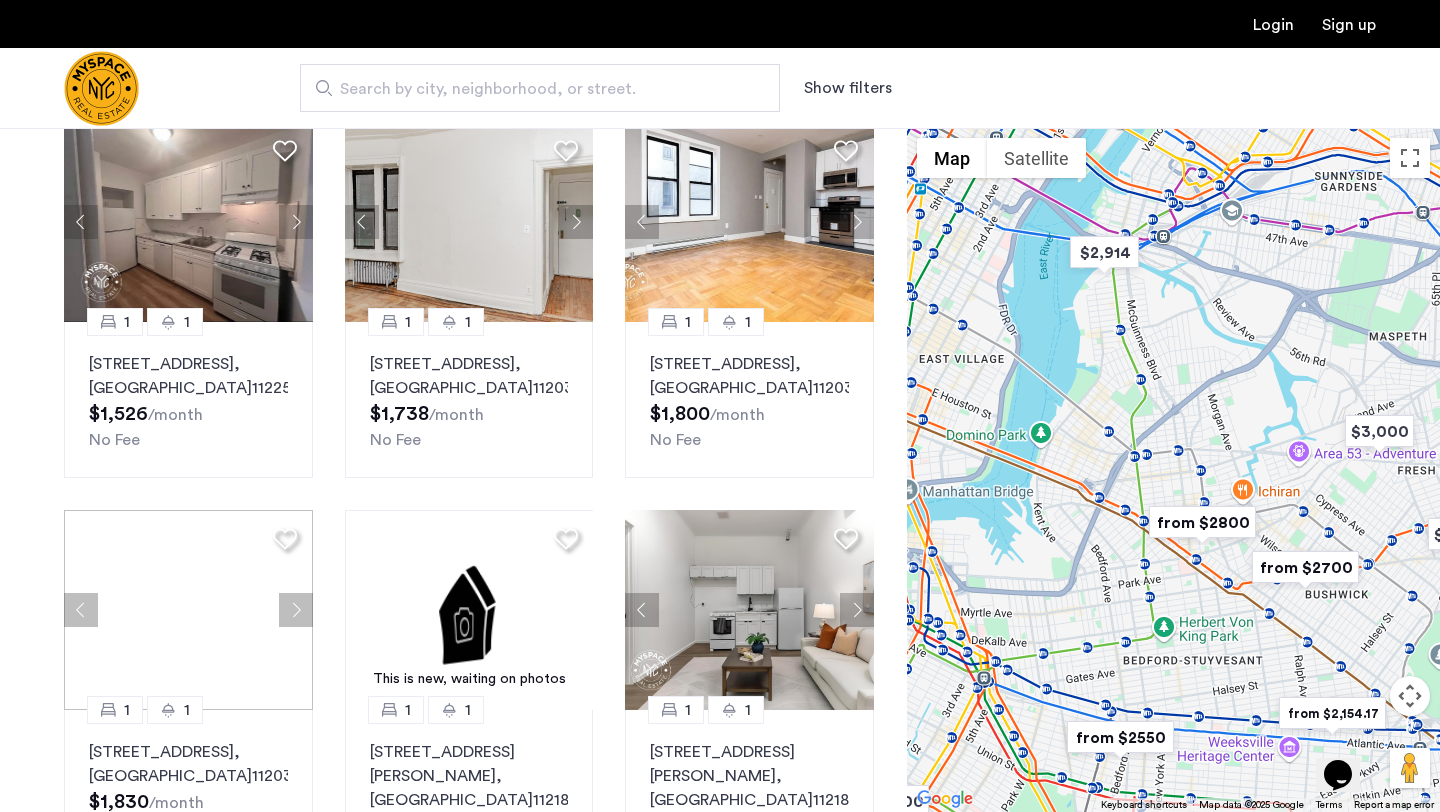 click at bounding box center [1173, 470] 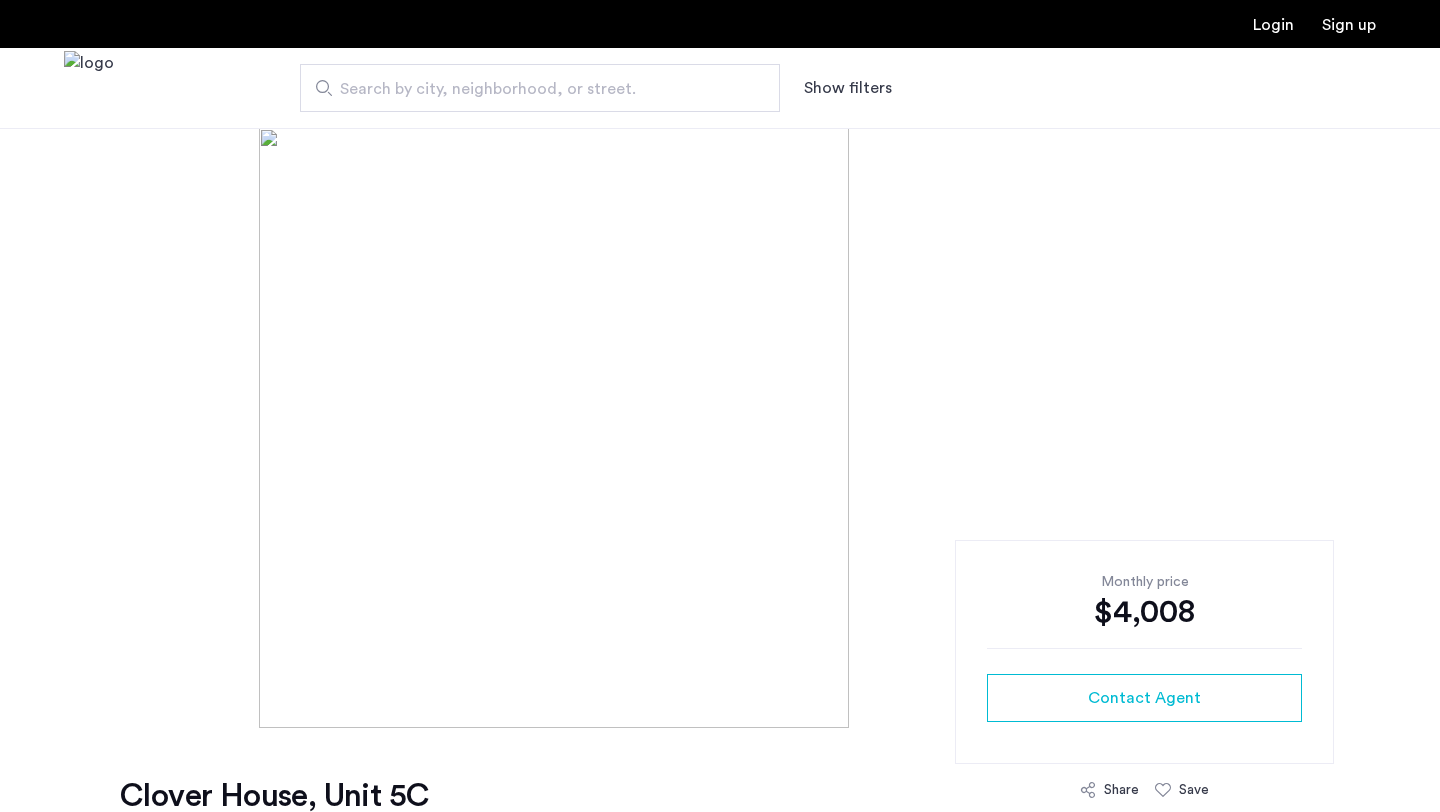 scroll, scrollTop: 0, scrollLeft: 0, axis: both 